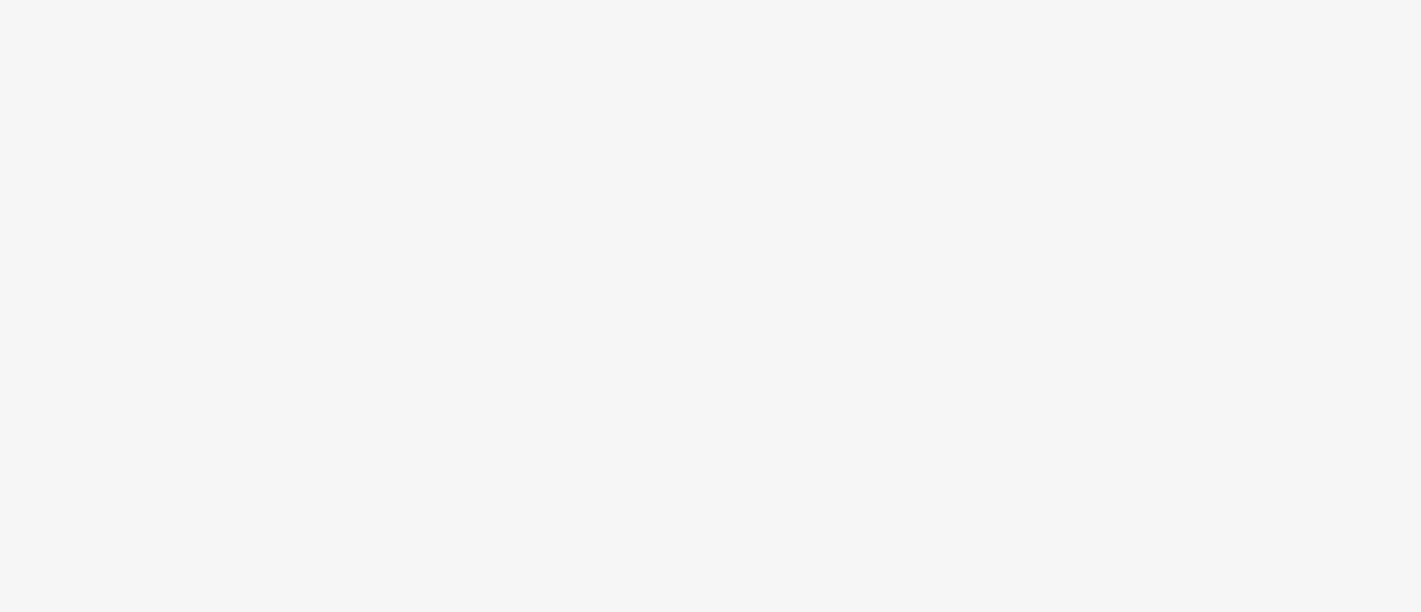 scroll, scrollTop: 0, scrollLeft: 0, axis: both 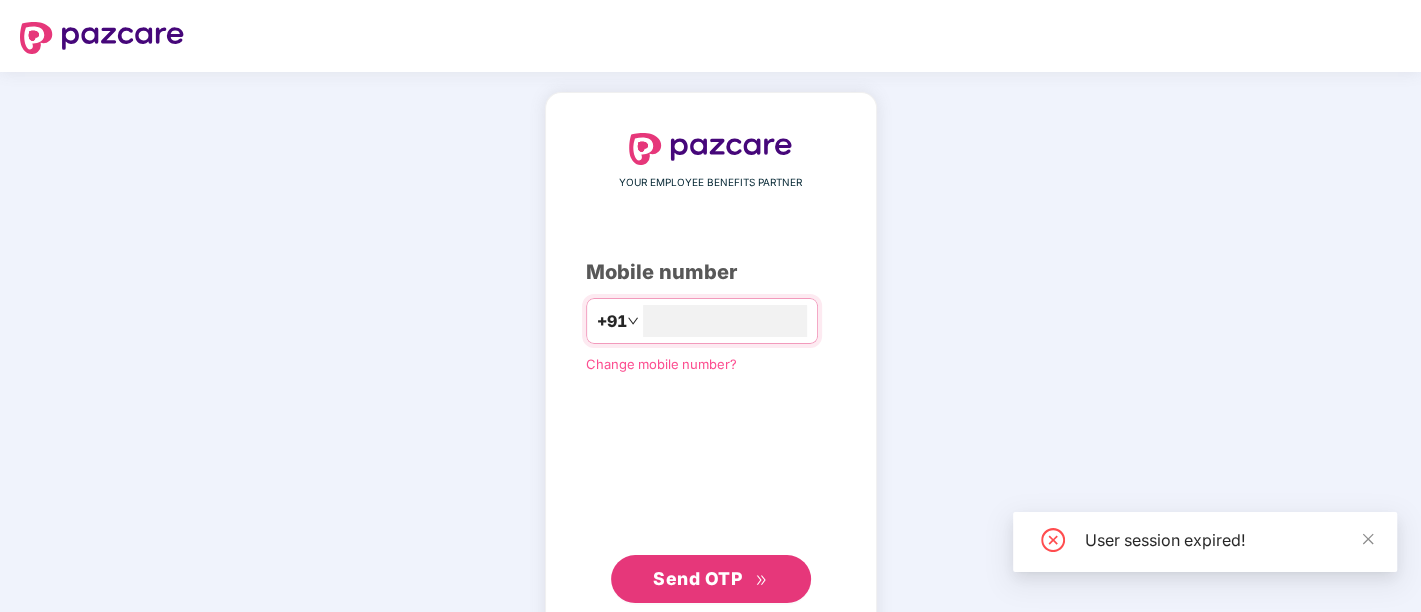 type on "**********" 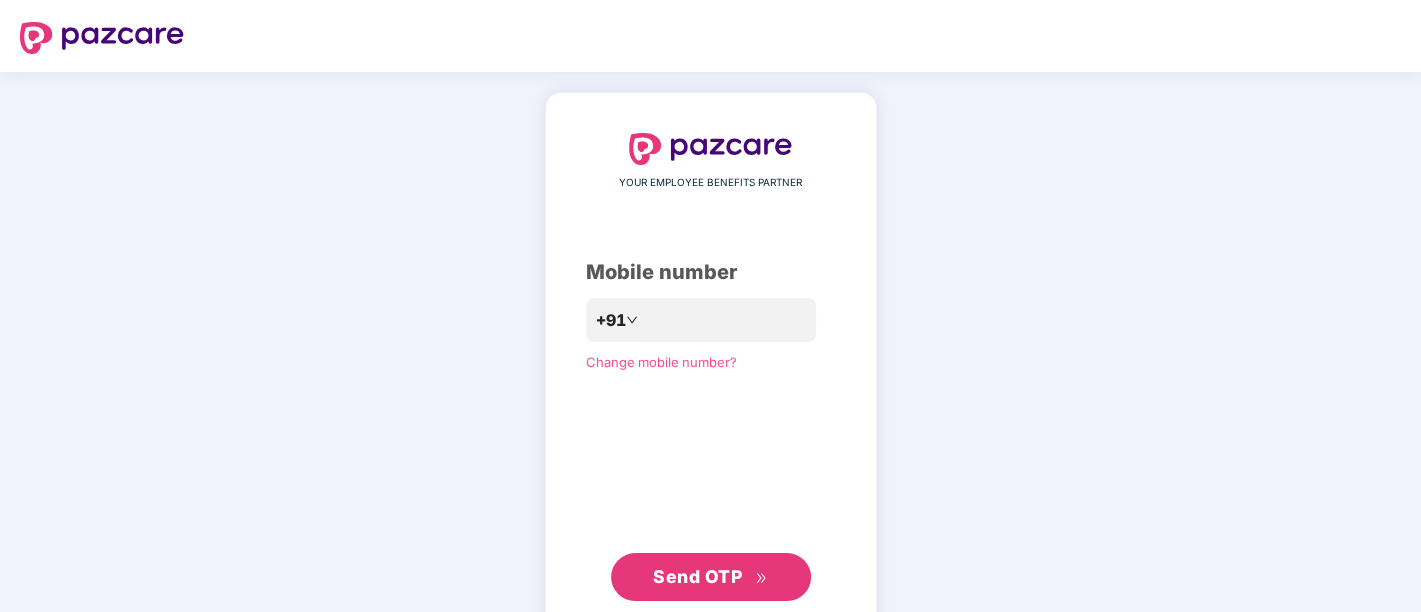 click on "Send OTP" at bounding box center (710, 577) 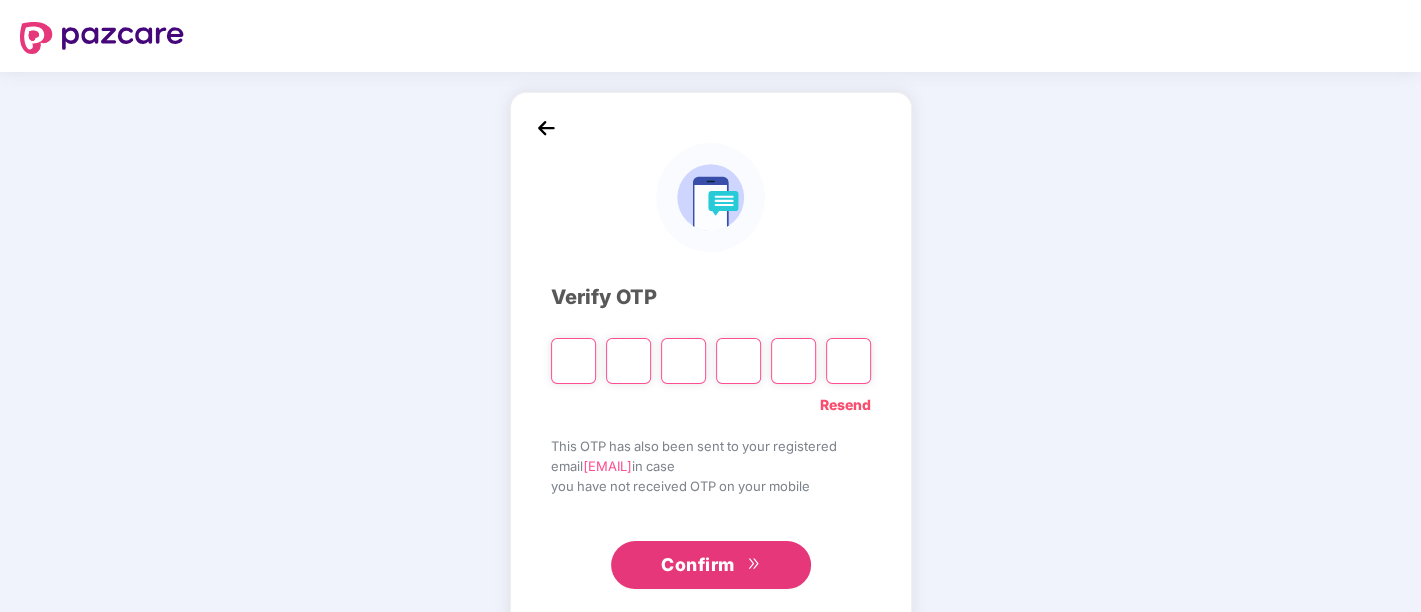 paste on "*" 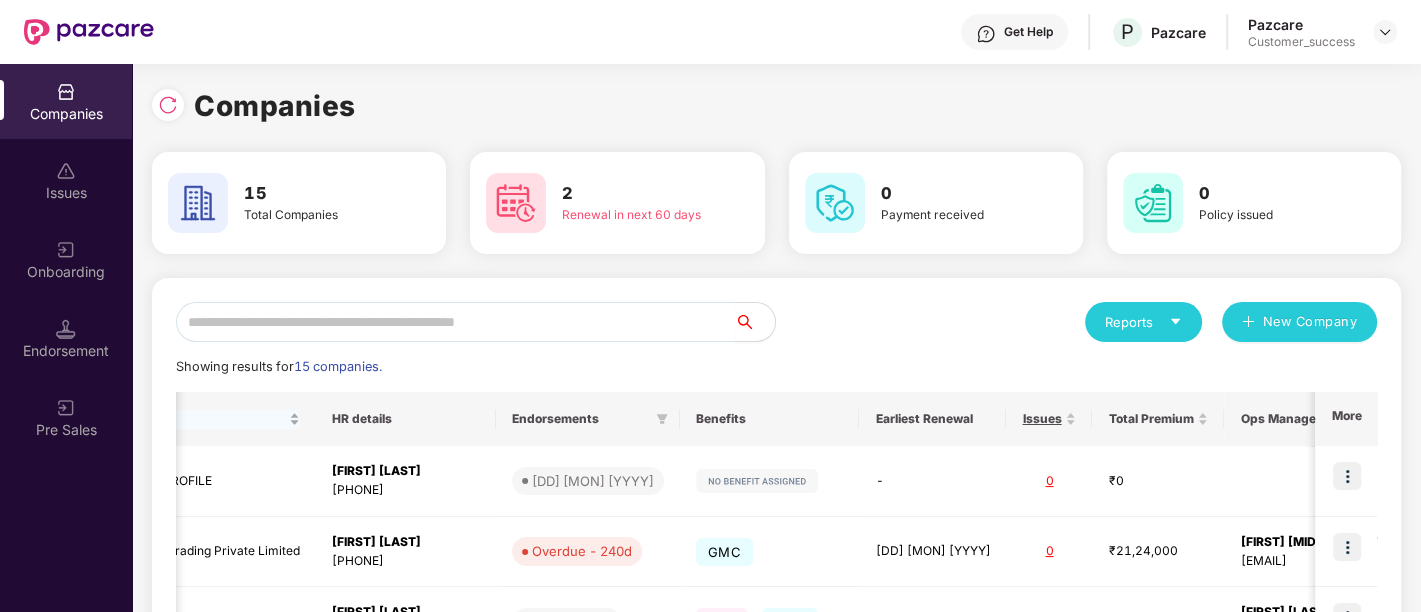 scroll, scrollTop: 0, scrollLeft: 558, axis: horizontal 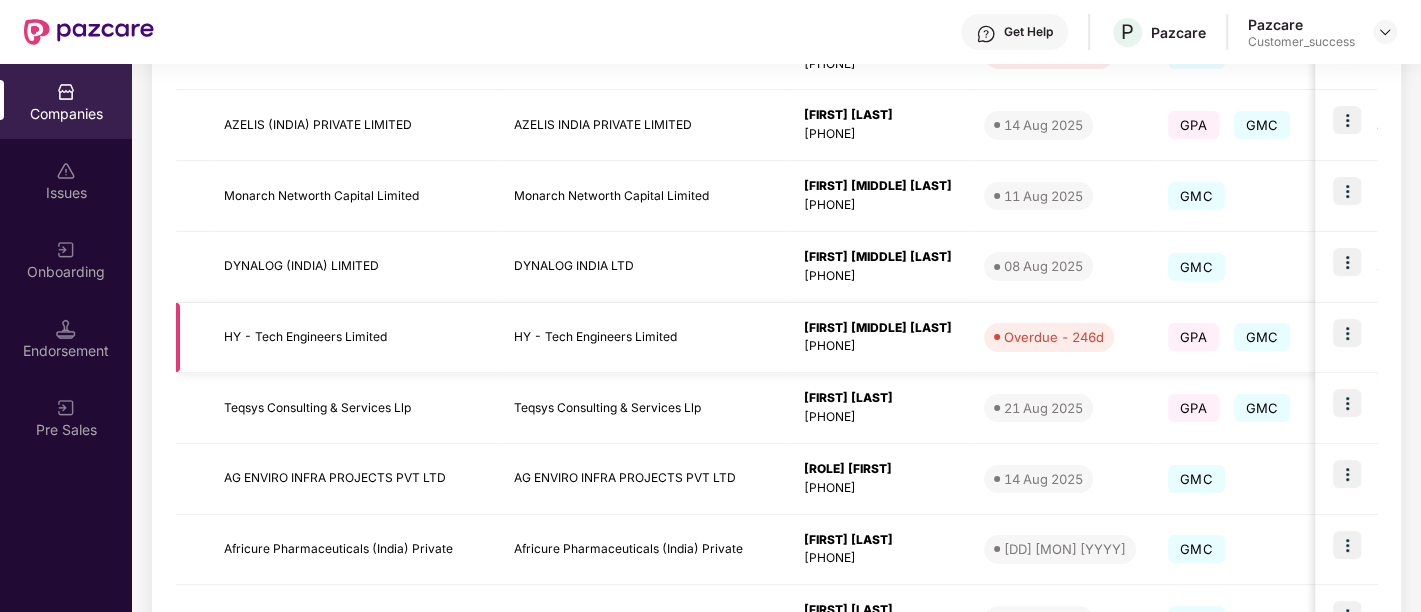 click at bounding box center [1347, 333] 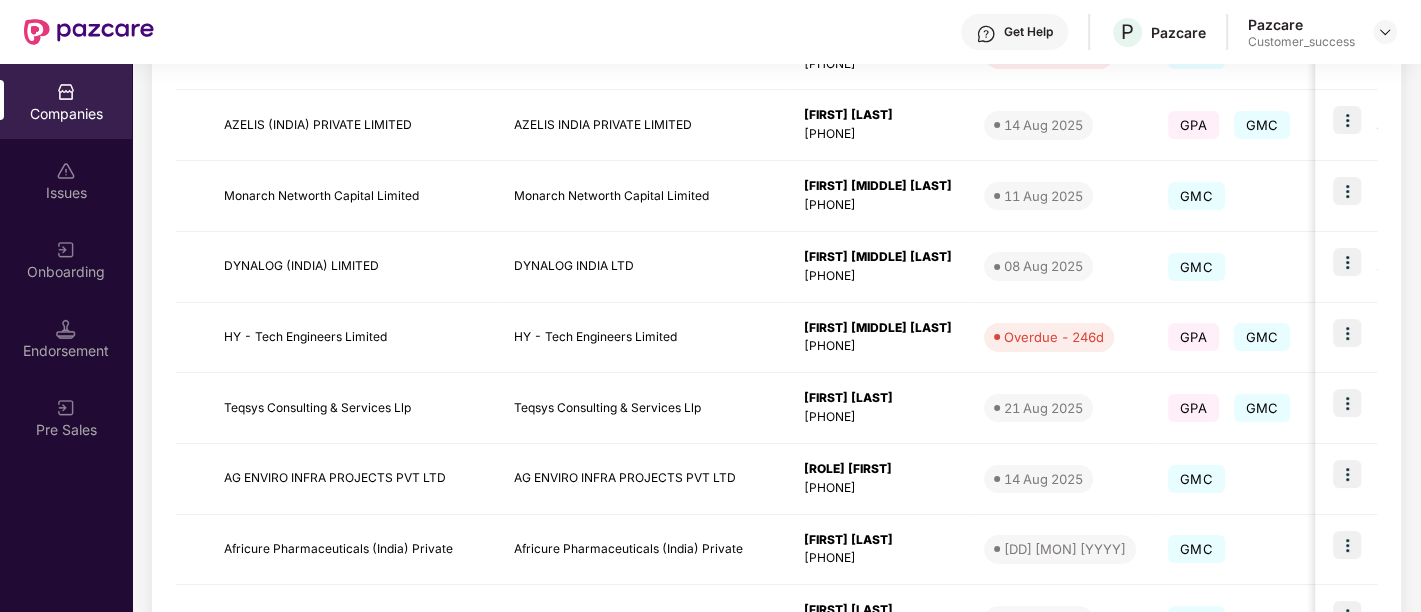 click on "Onboarding" at bounding box center (66, 259) 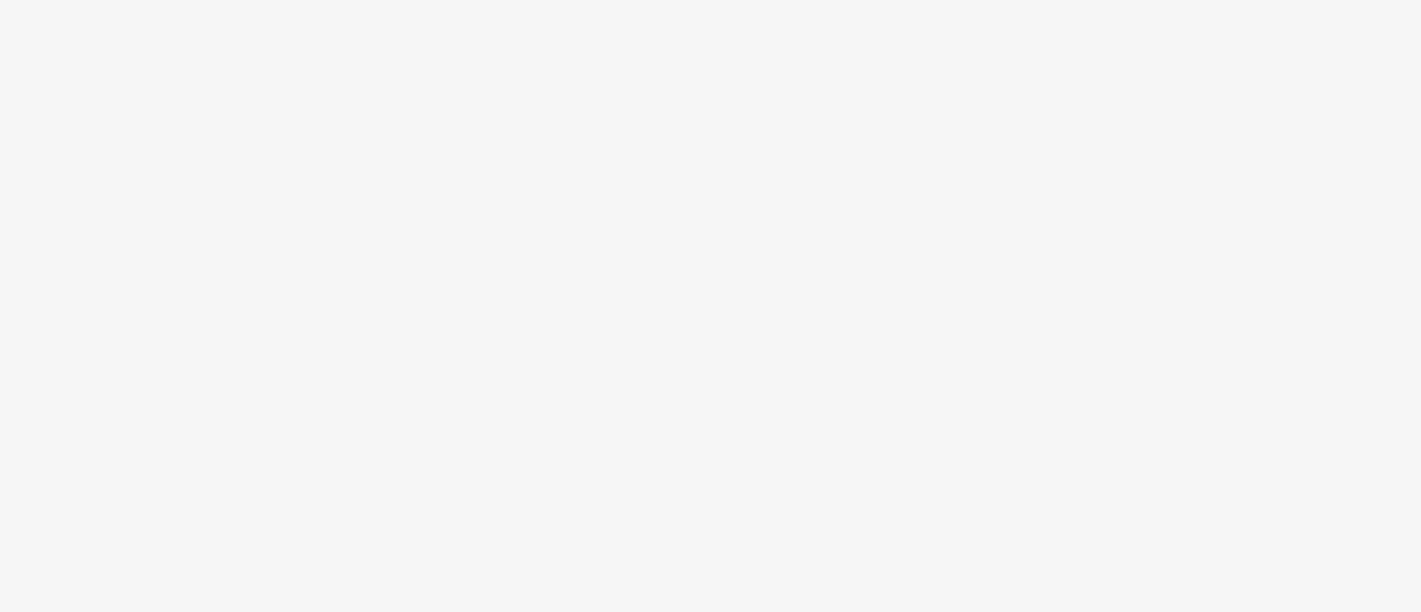 scroll, scrollTop: 0, scrollLeft: 0, axis: both 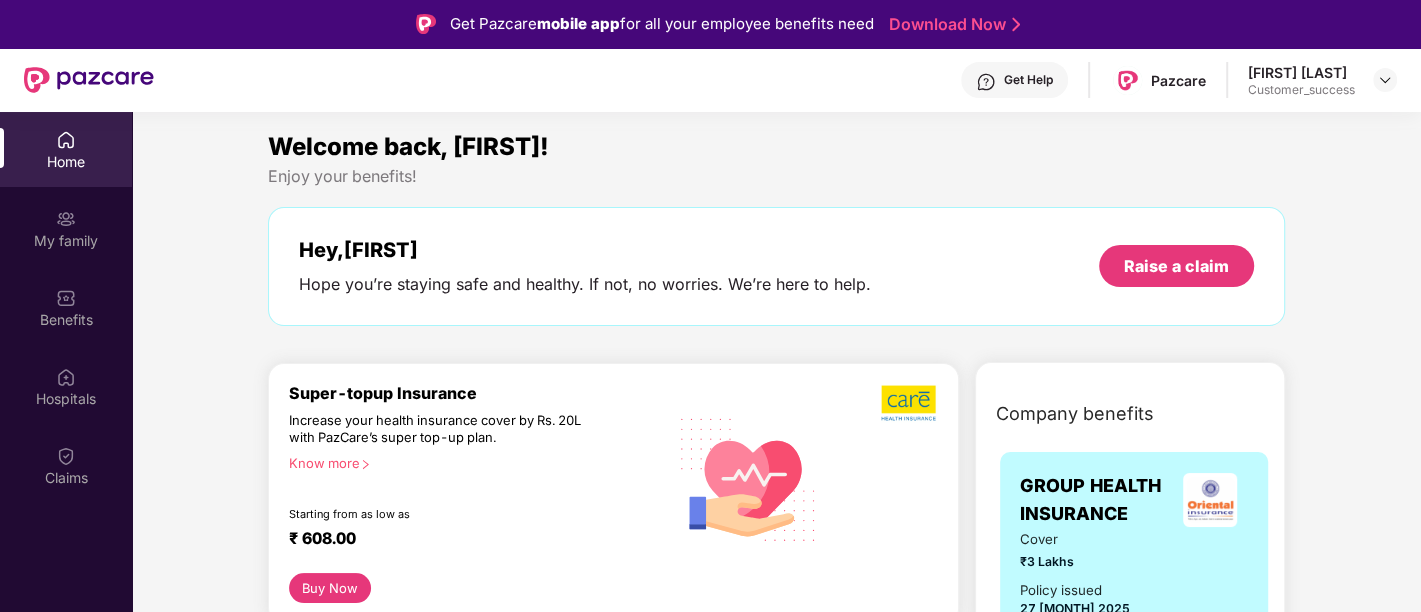 click on "Pramila Shinde Customer_success" at bounding box center [1322, 80] 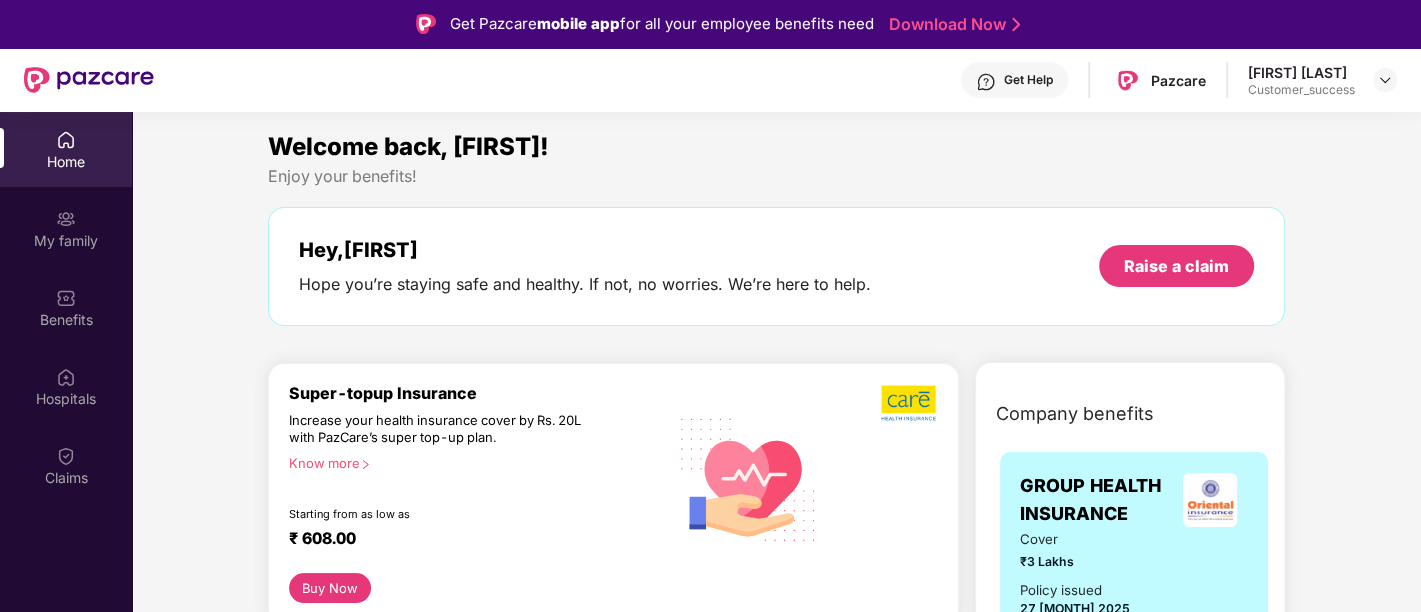 click on "Pramila Shinde Customer_success" at bounding box center (1322, 80) 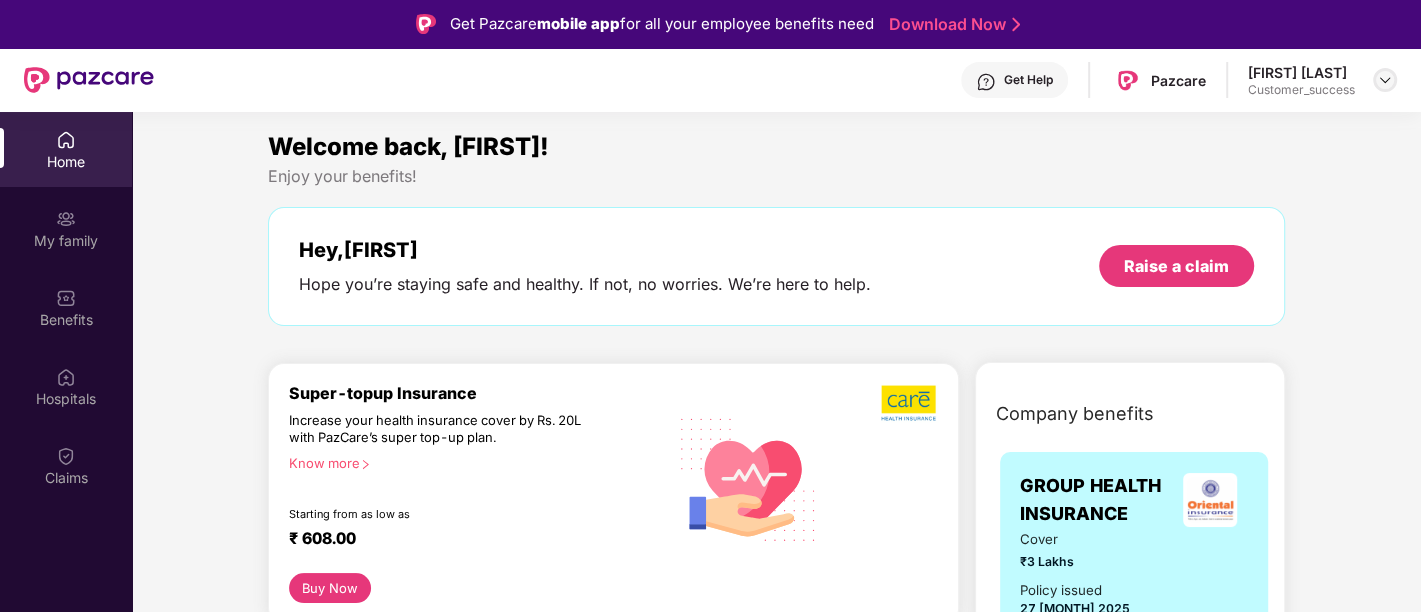 click at bounding box center (1385, 80) 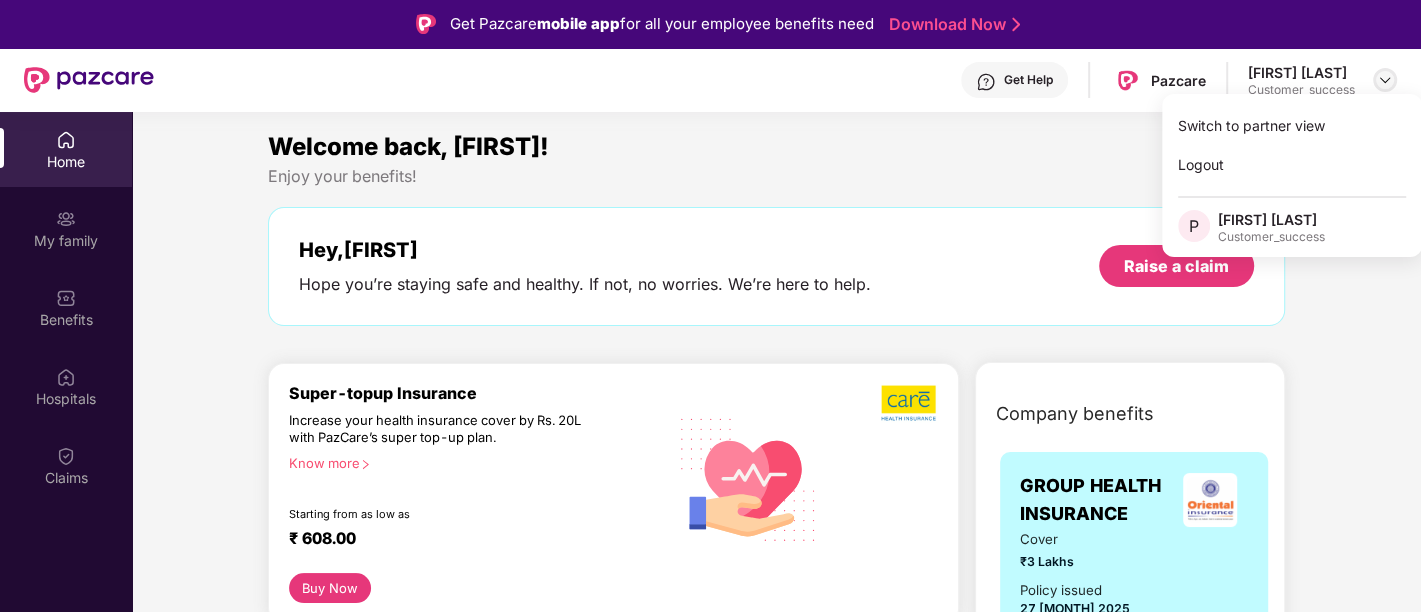 click at bounding box center (1385, 80) 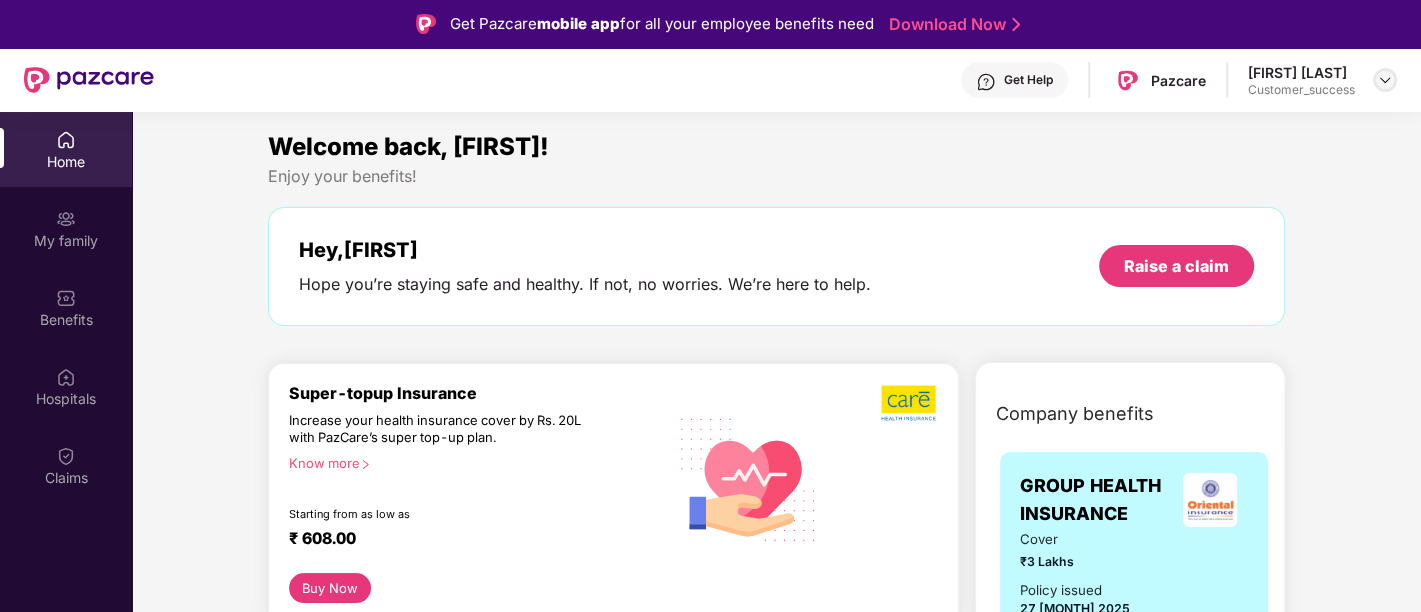 click at bounding box center [1385, 80] 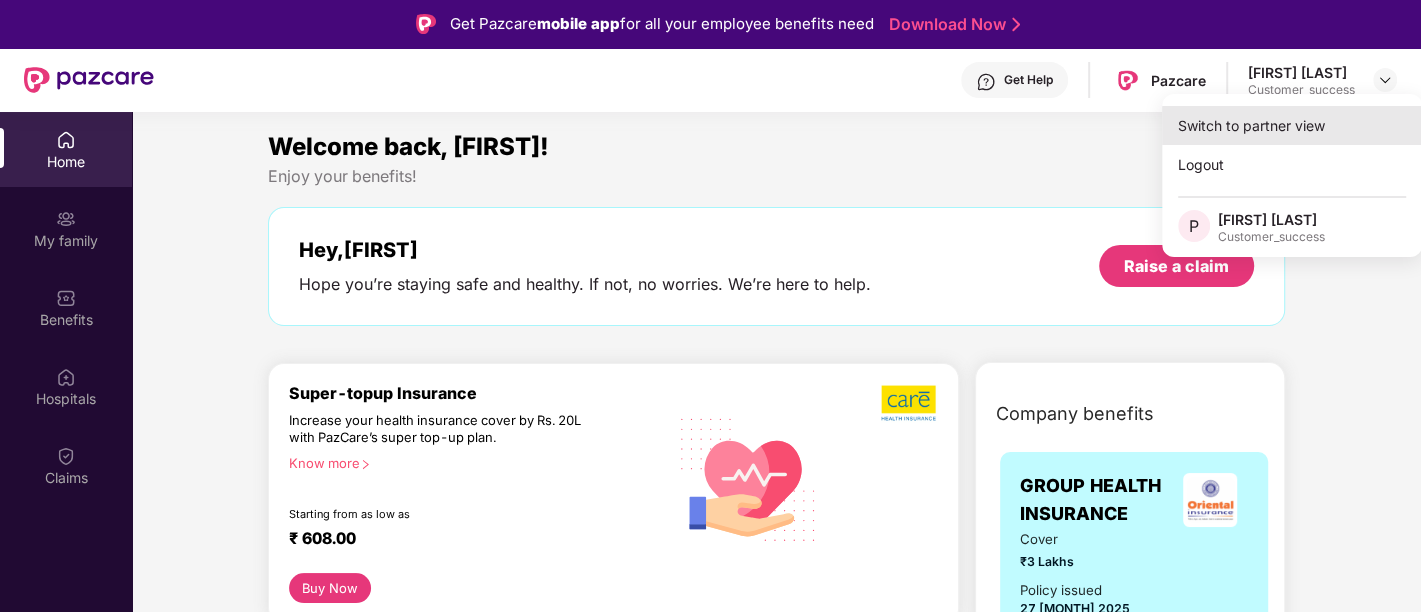 click on "Switch to partner view" at bounding box center (1292, 125) 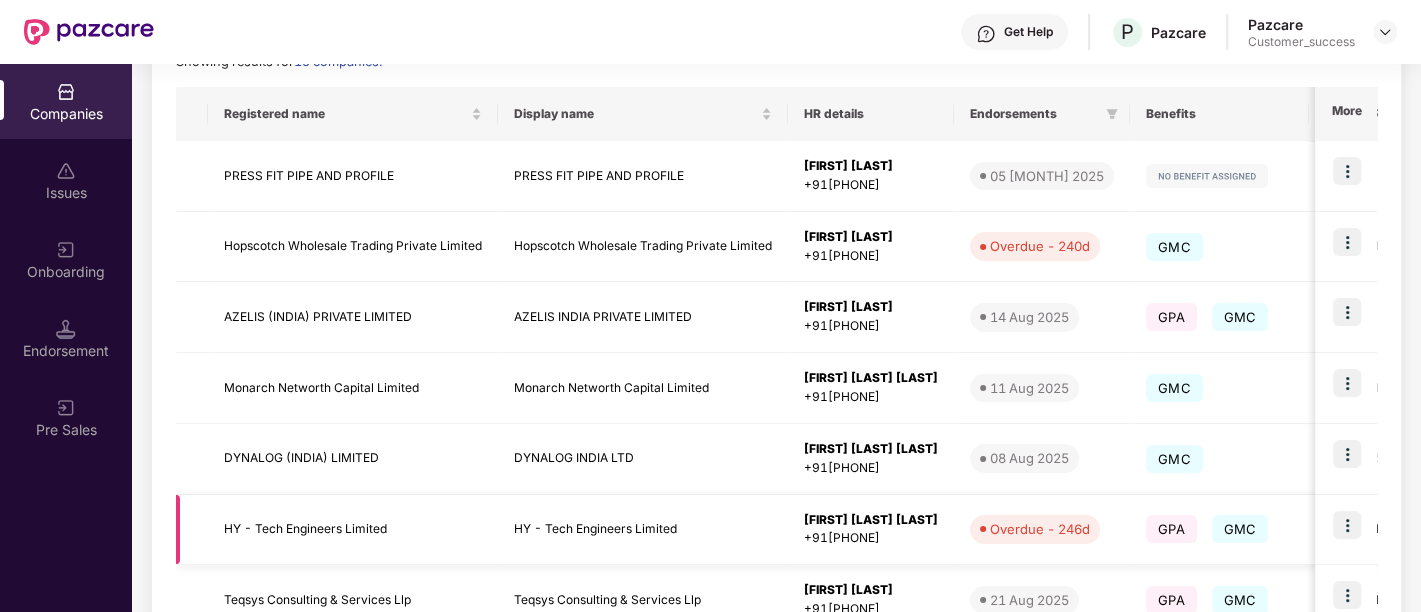 scroll, scrollTop: 306, scrollLeft: 0, axis: vertical 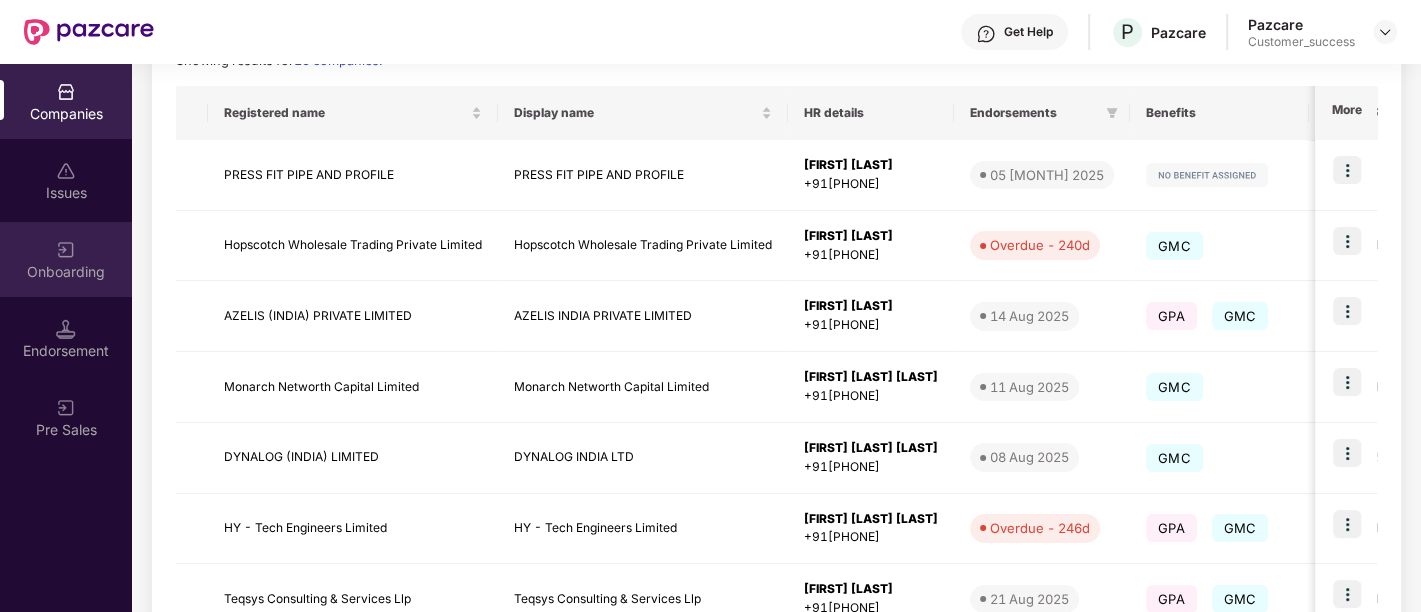 click on "Onboarding" at bounding box center [66, 259] 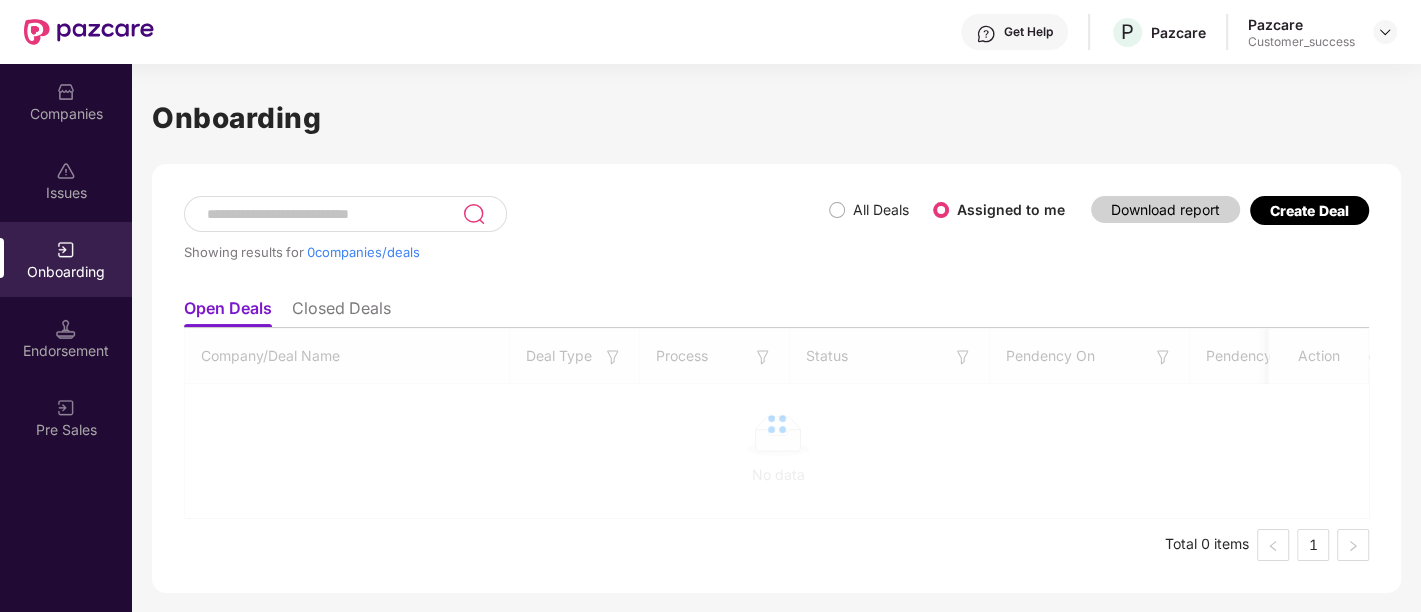 scroll, scrollTop: 0, scrollLeft: 0, axis: both 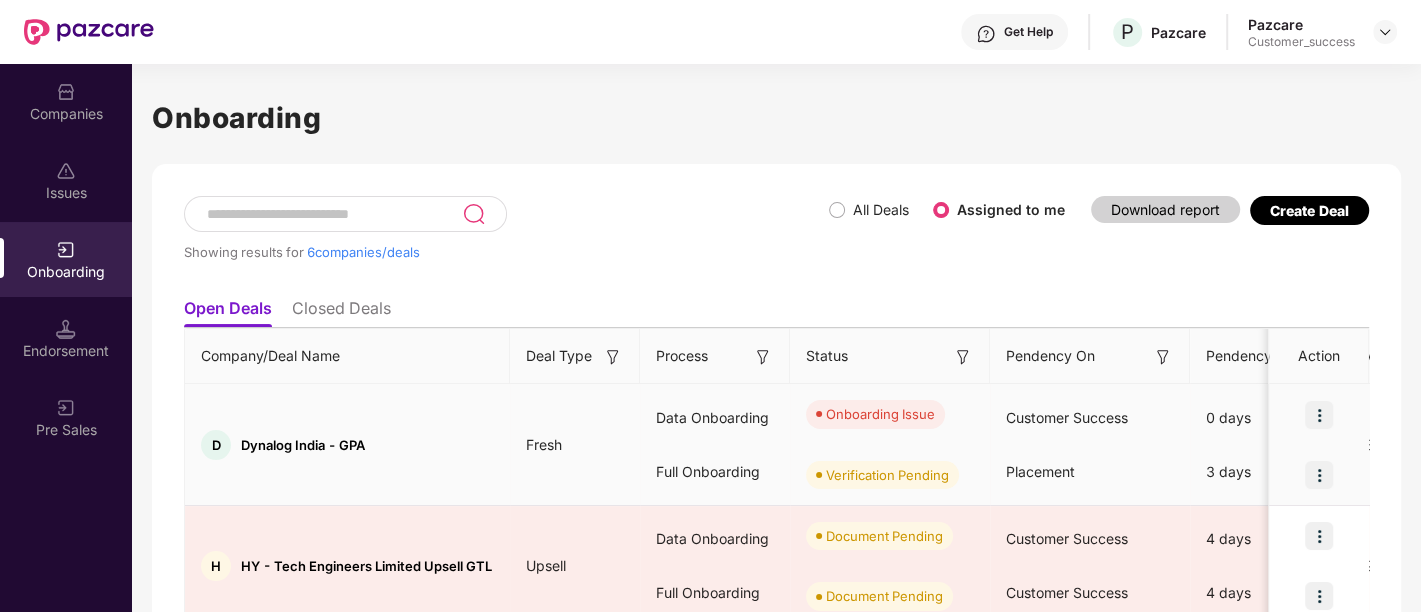 click at bounding box center [1319, 415] 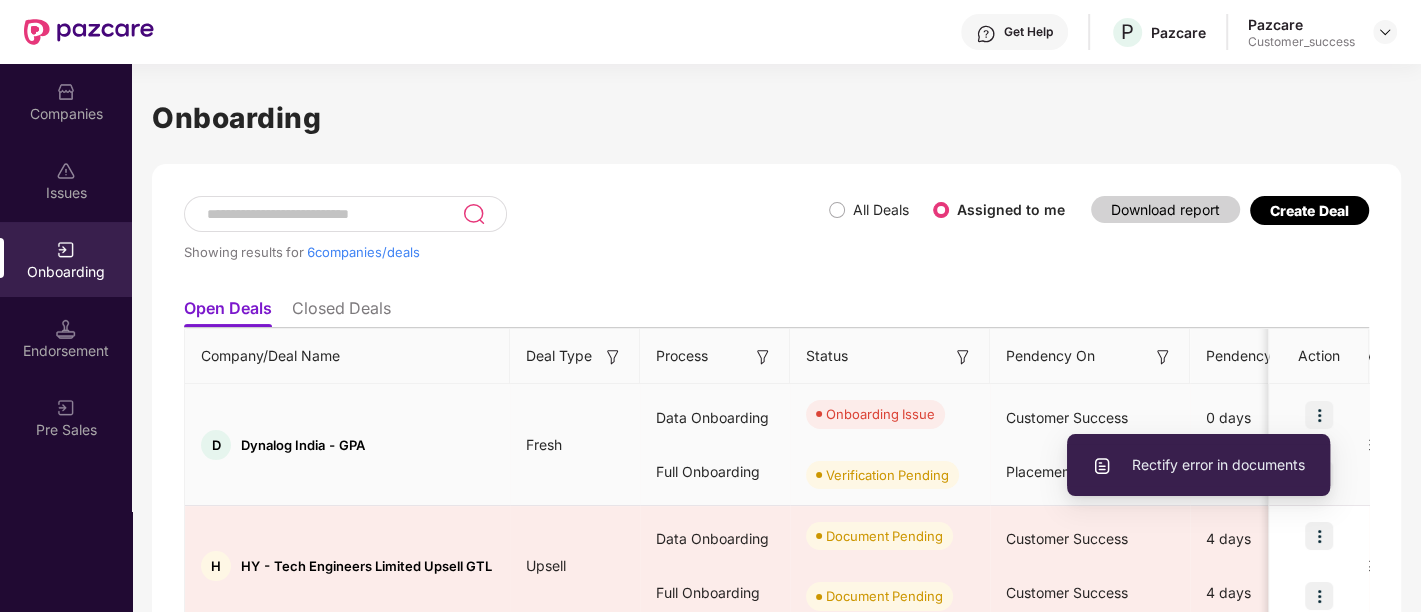 click on "Rectify error in documents" at bounding box center (1198, 465) 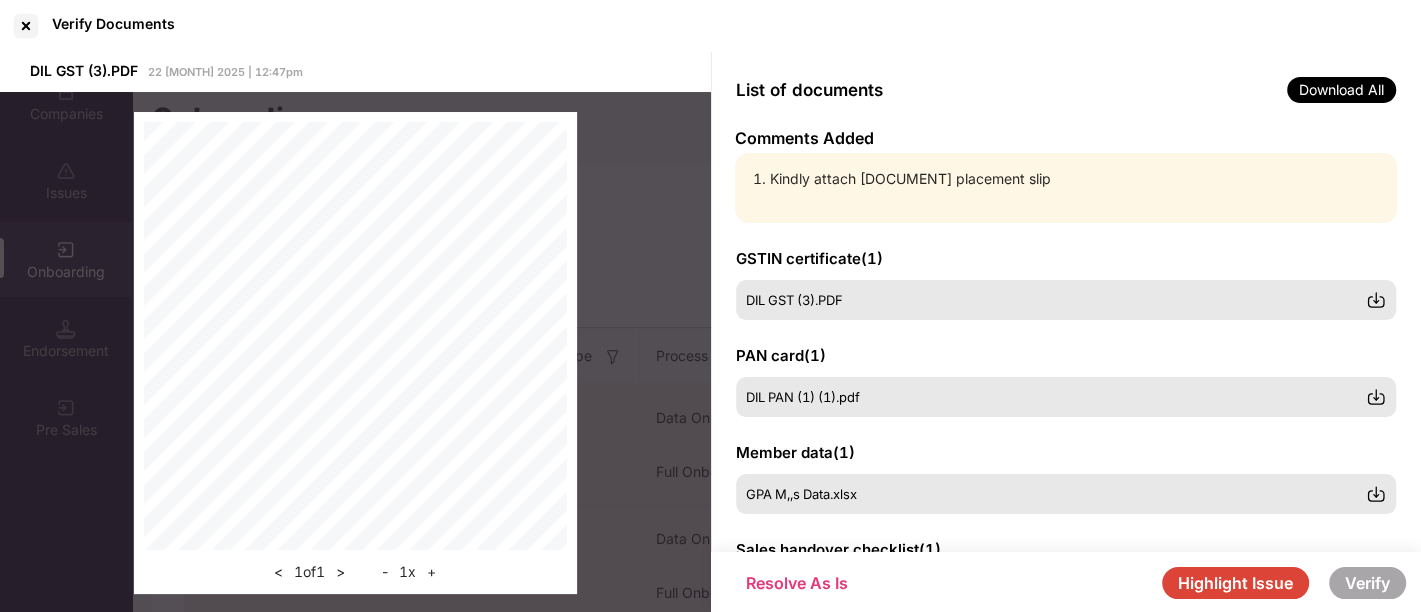 click on "Highlight Issue" at bounding box center (1235, 583) 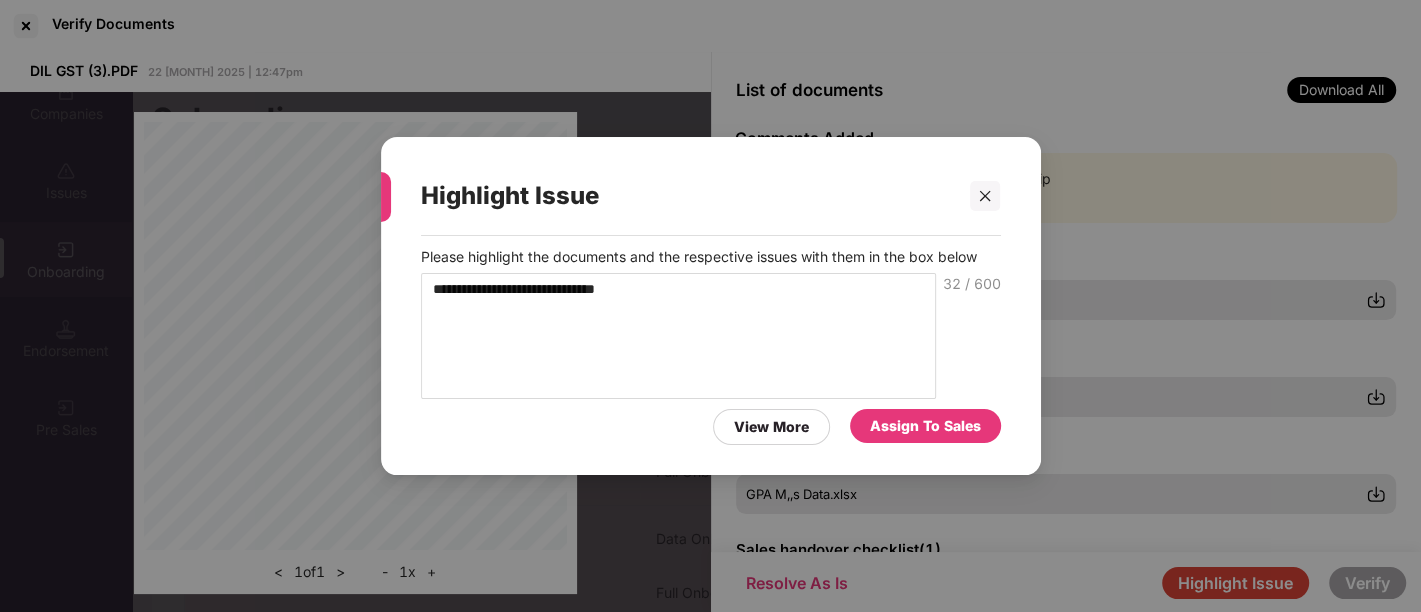 click on "Assign To Sales" at bounding box center (925, 426) 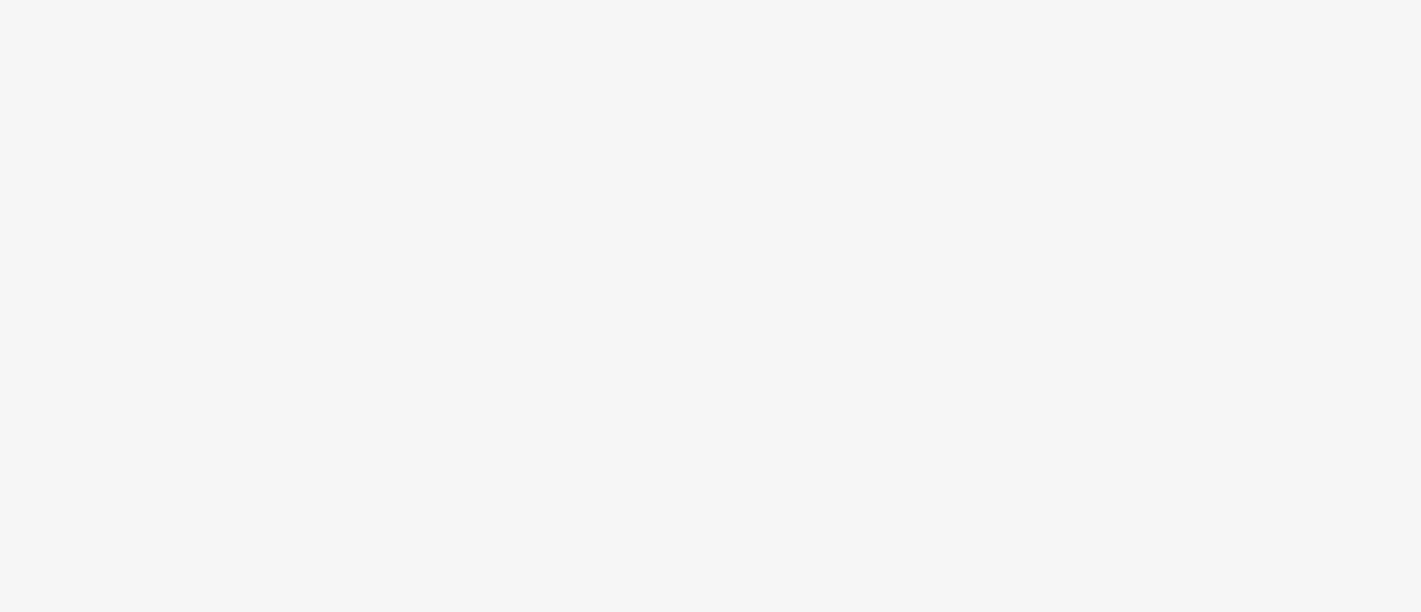 scroll, scrollTop: 0, scrollLeft: 0, axis: both 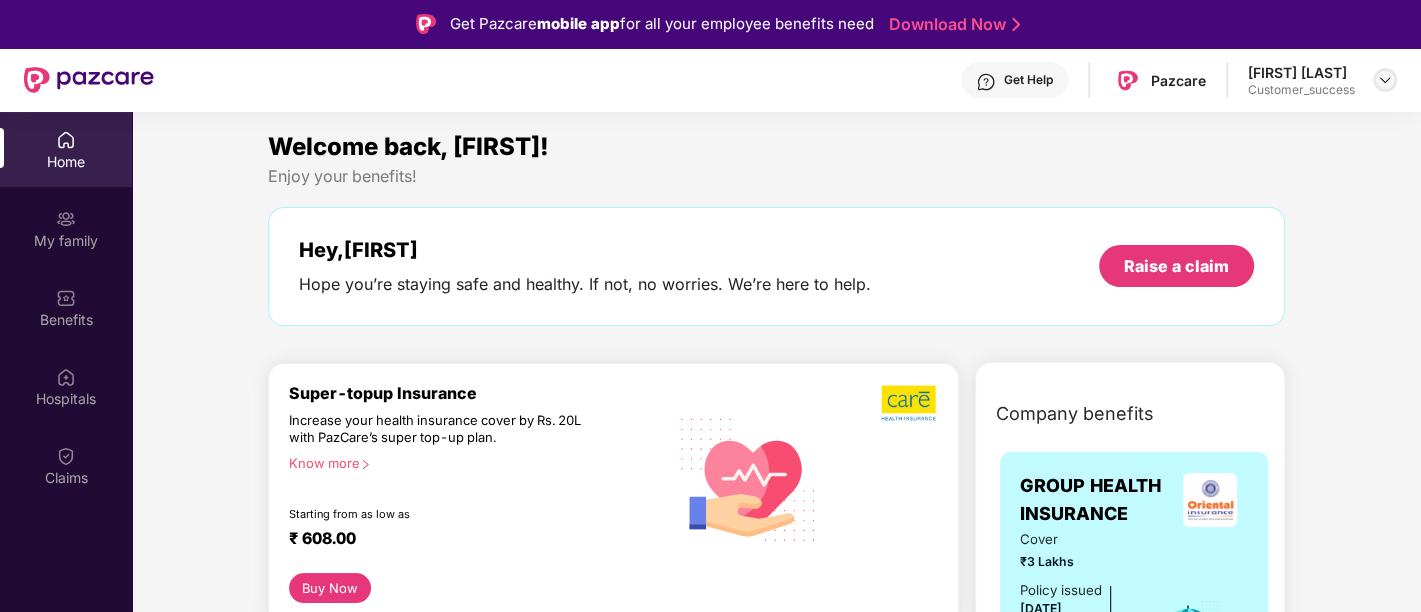 click at bounding box center [1385, 80] 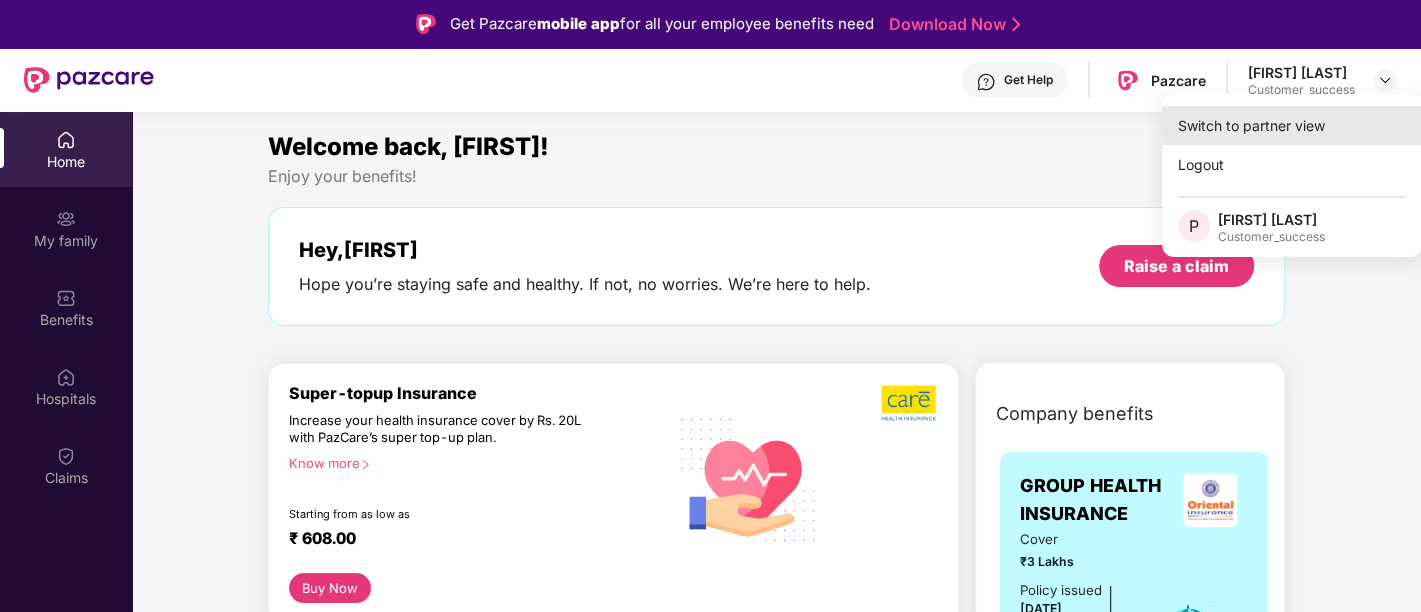 click on "Switch to partner view" at bounding box center (1292, 125) 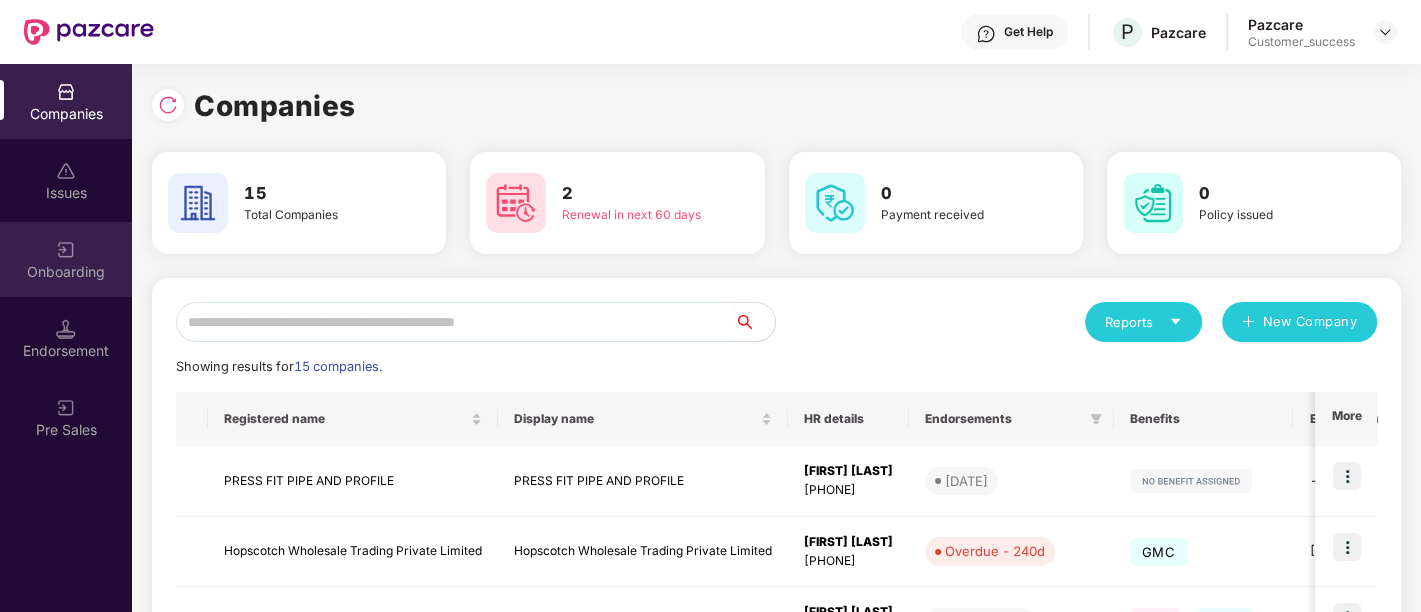 click on "Onboarding" at bounding box center [66, 259] 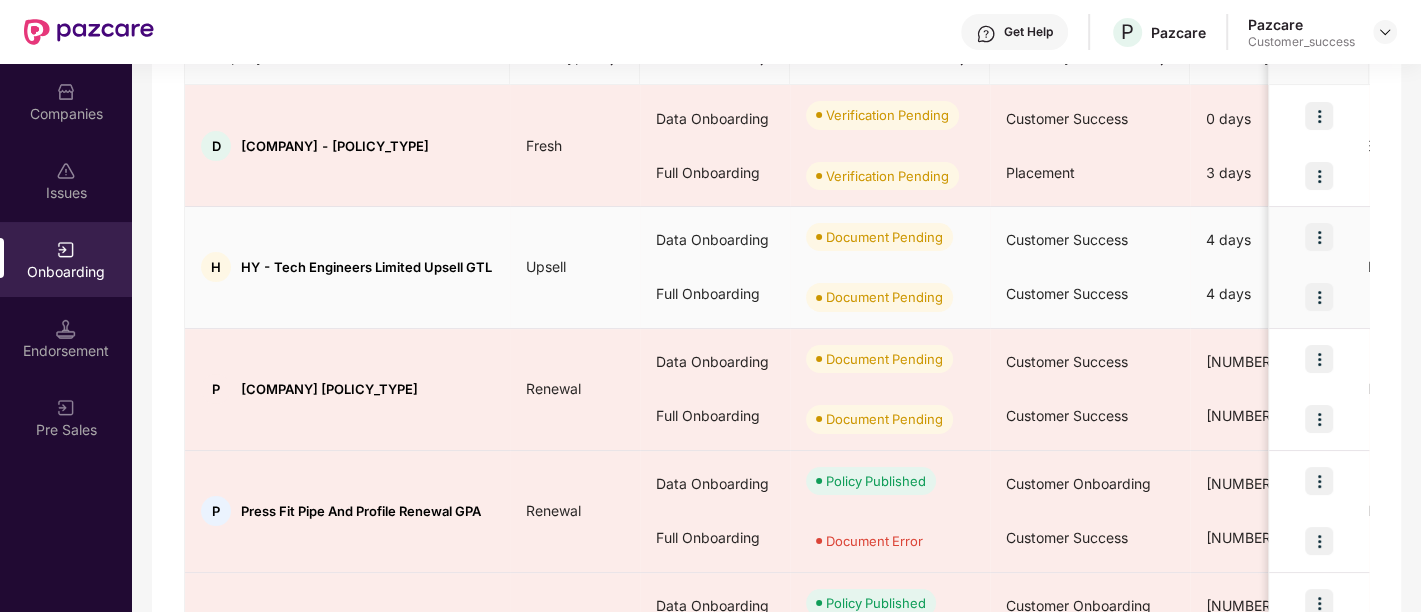 scroll, scrollTop: 301, scrollLeft: 0, axis: vertical 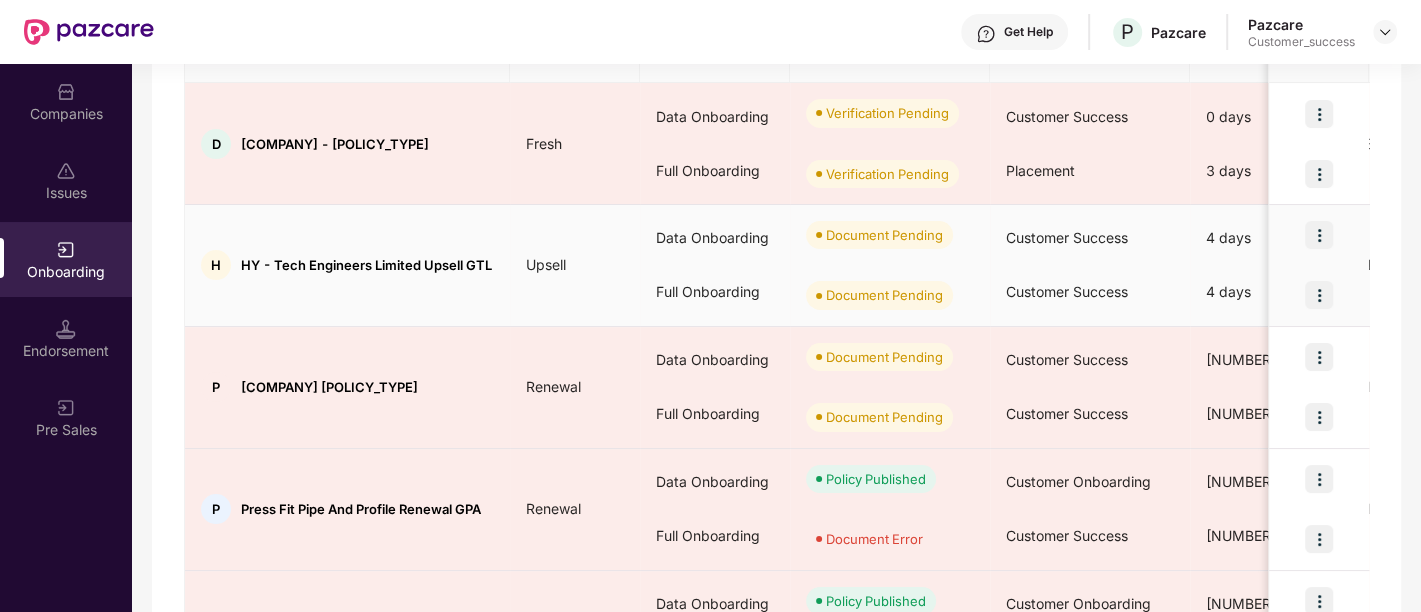 click at bounding box center [1319, 235] 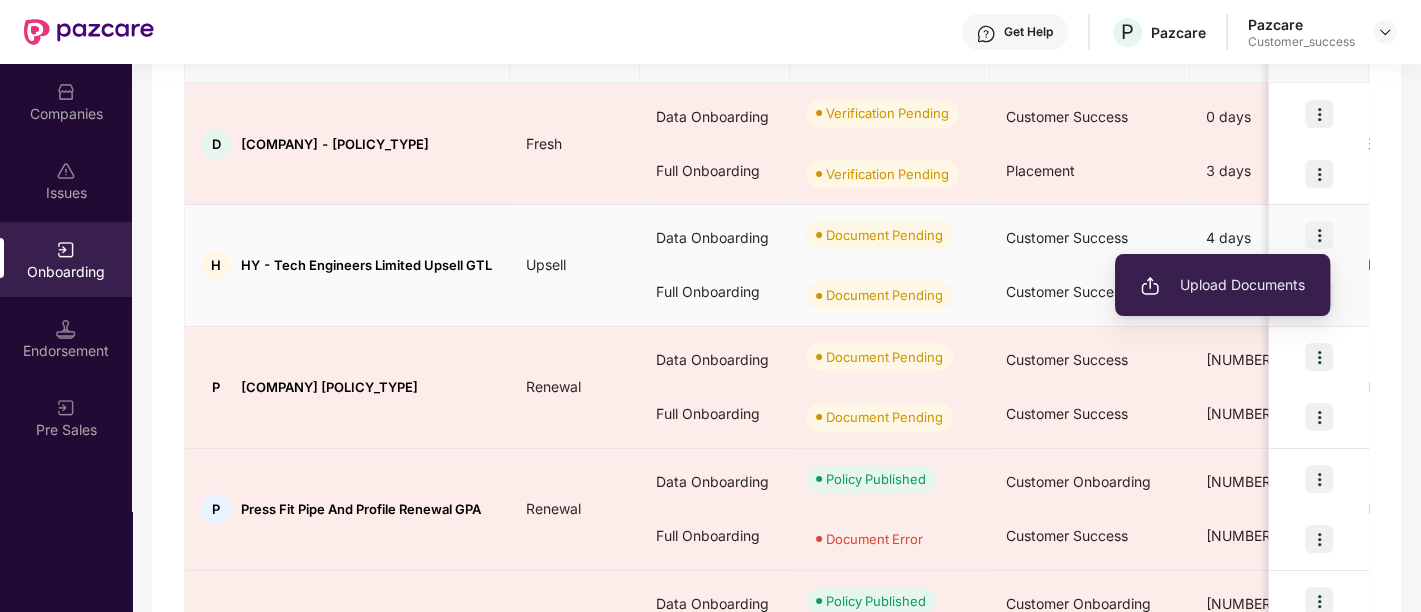 click on "Upload Documents" at bounding box center [1222, 285] 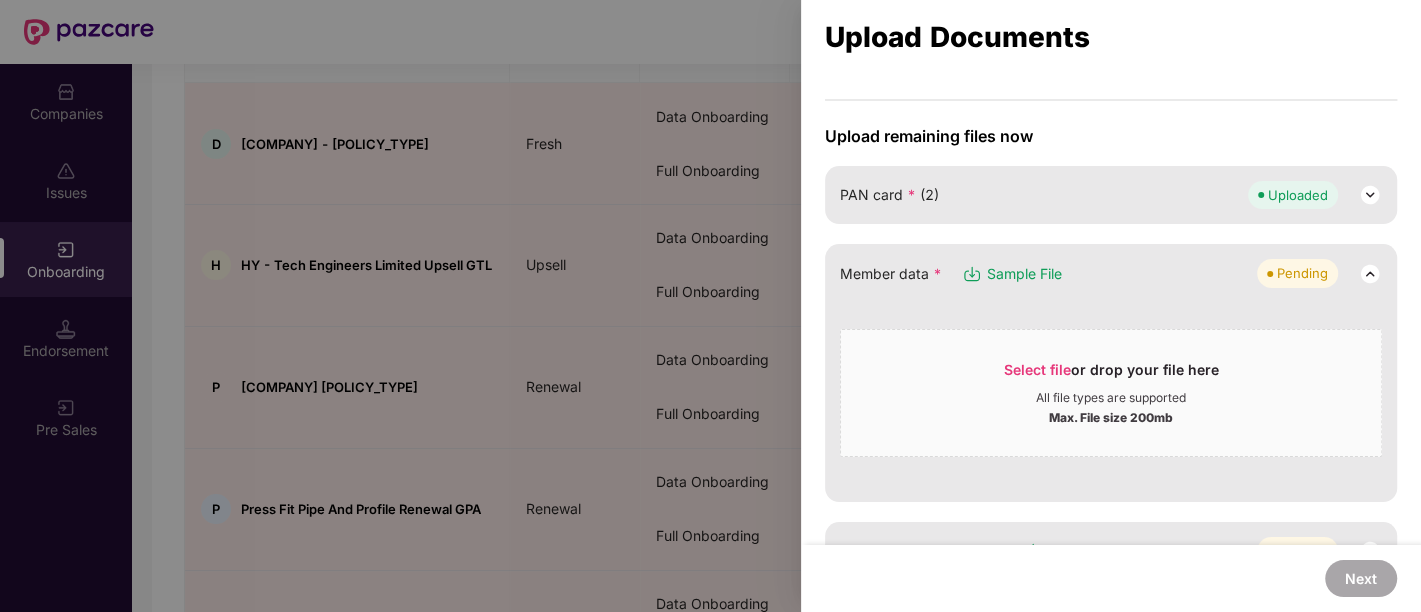 scroll, scrollTop: 0, scrollLeft: 0, axis: both 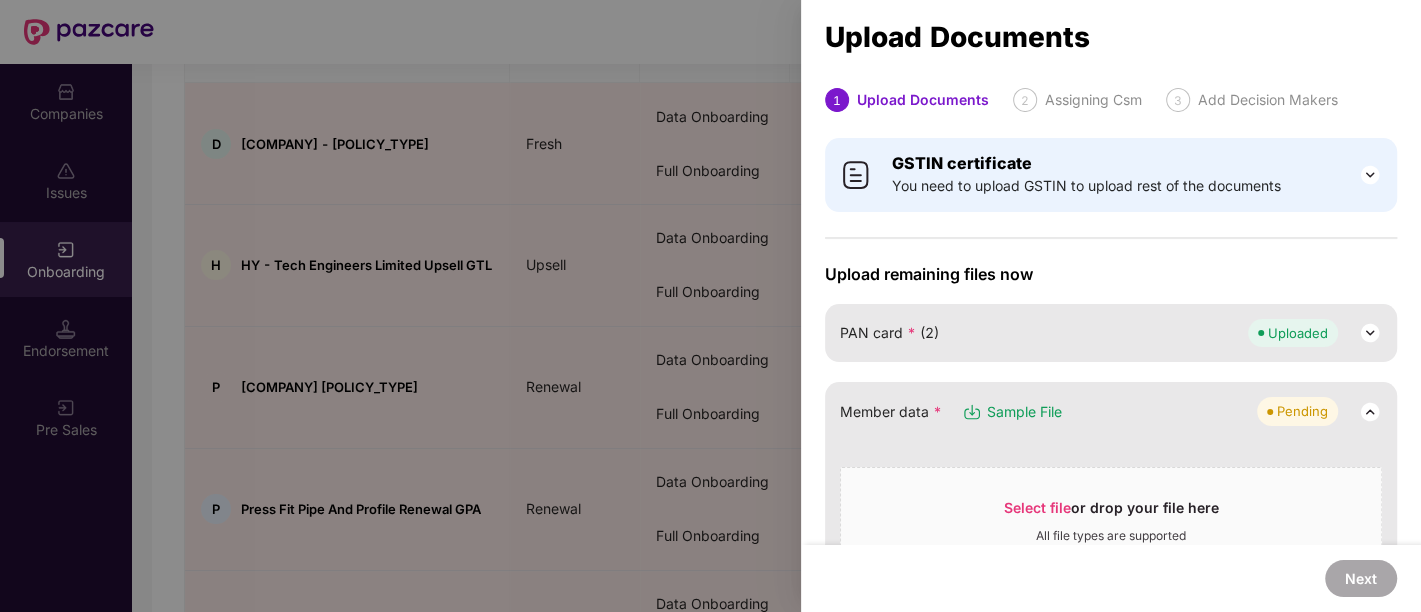 click at bounding box center (710, 306) 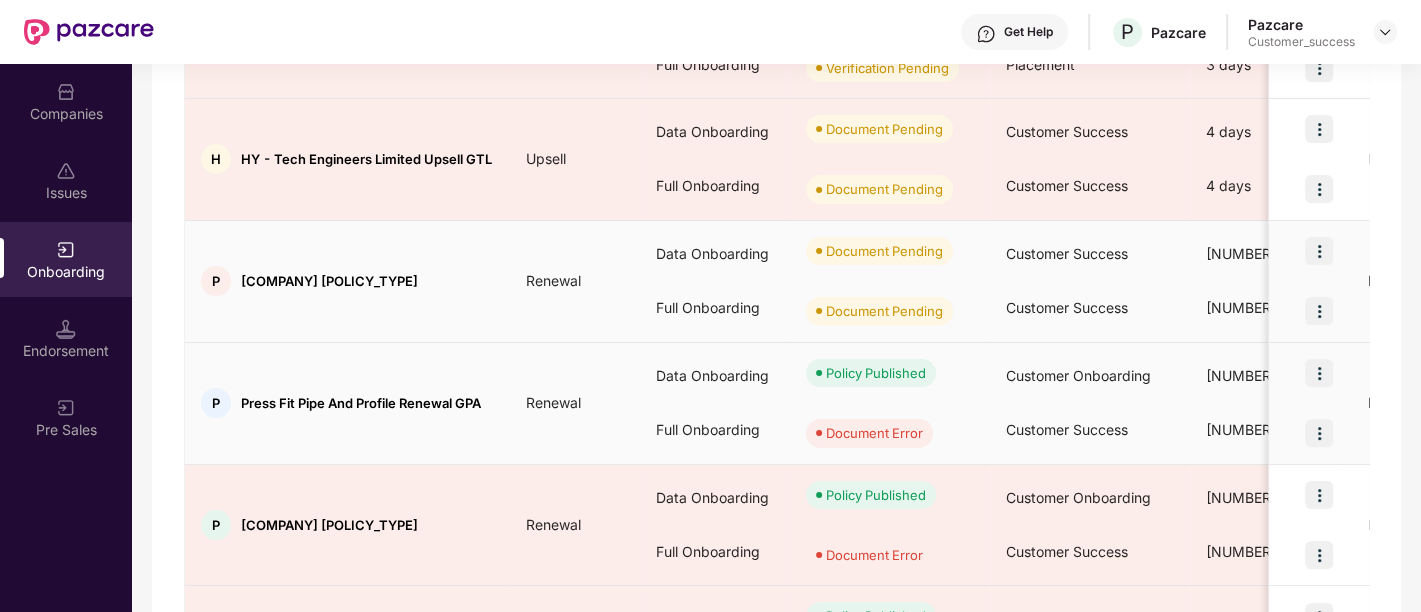 scroll, scrollTop: 405, scrollLeft: 0, axis: vertical 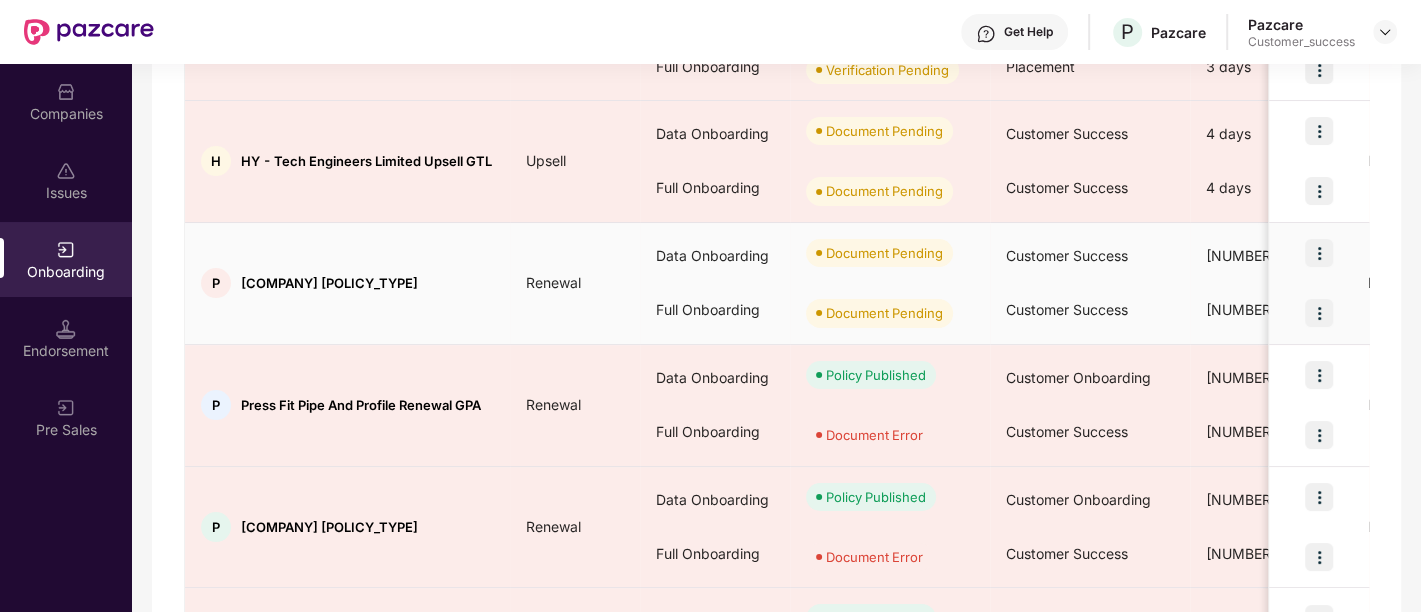 click at bounding box center (1319, 253) 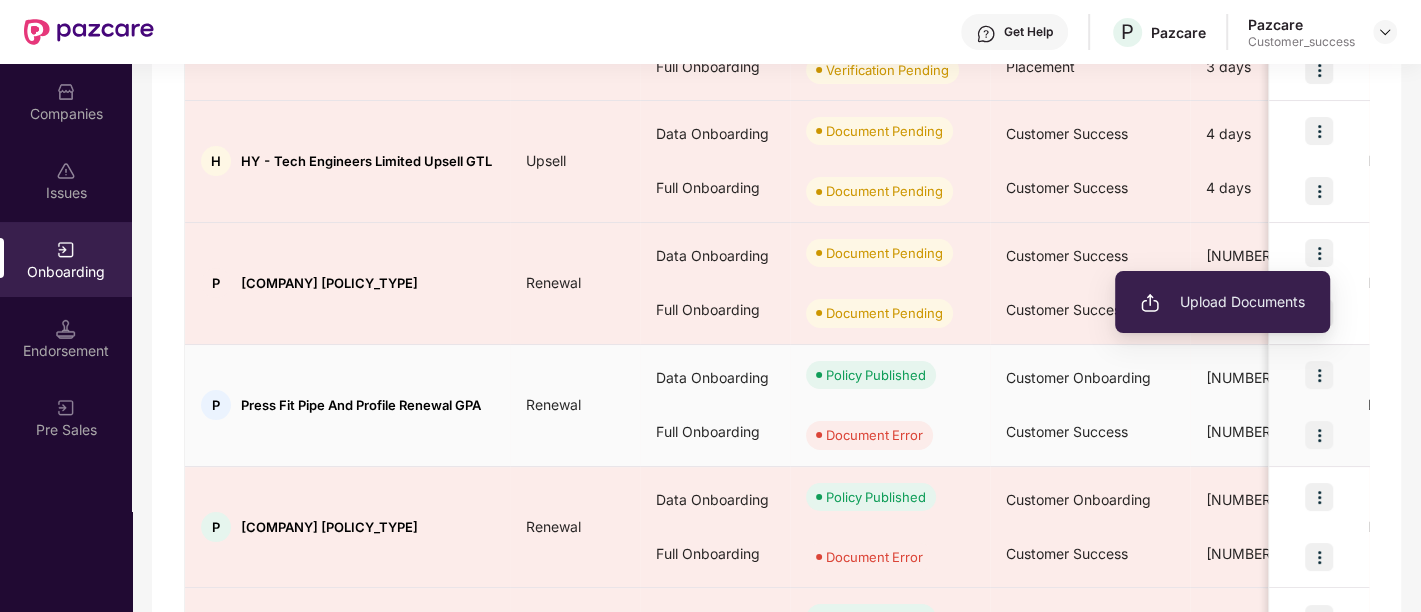 click at bounding box center (1319, 375) 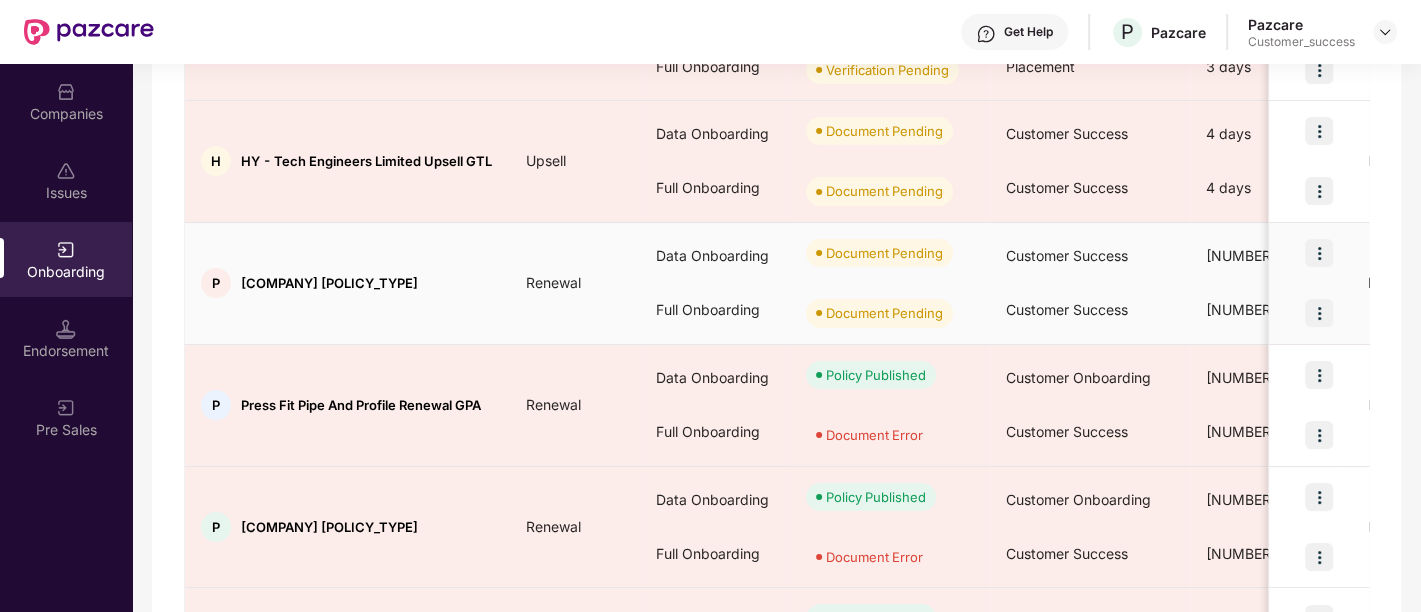 click at bounding box center (1319, 313) 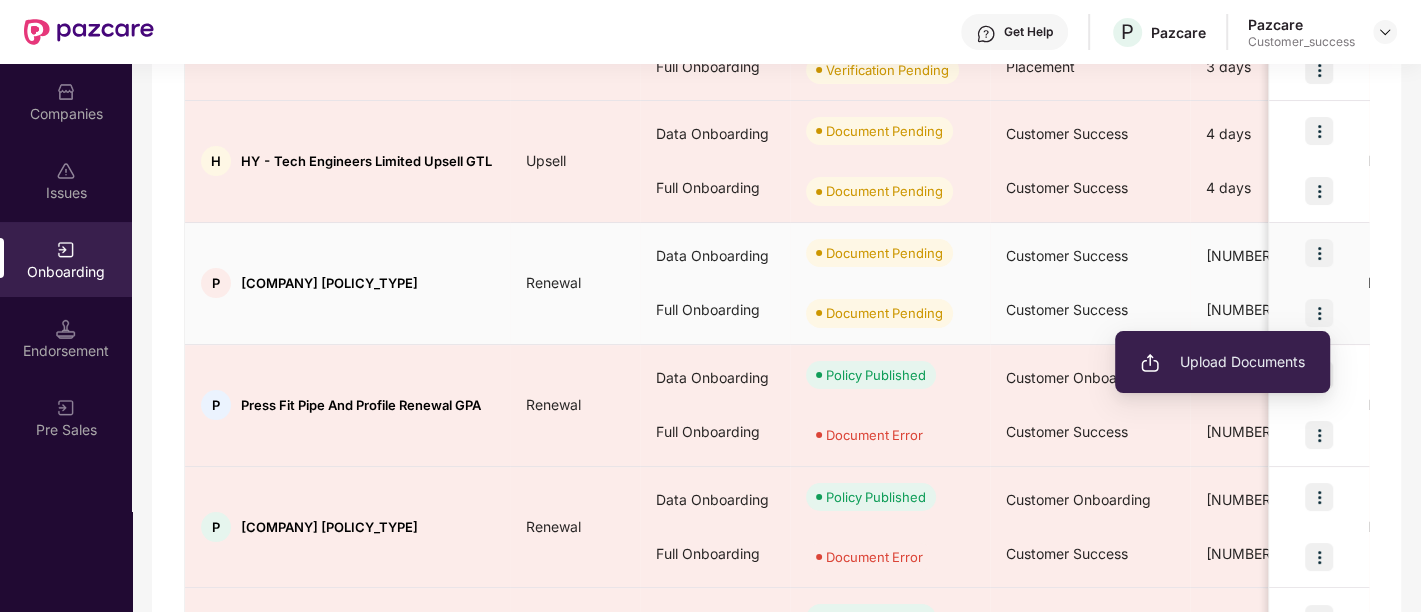click at bounding box center (1319, 313) 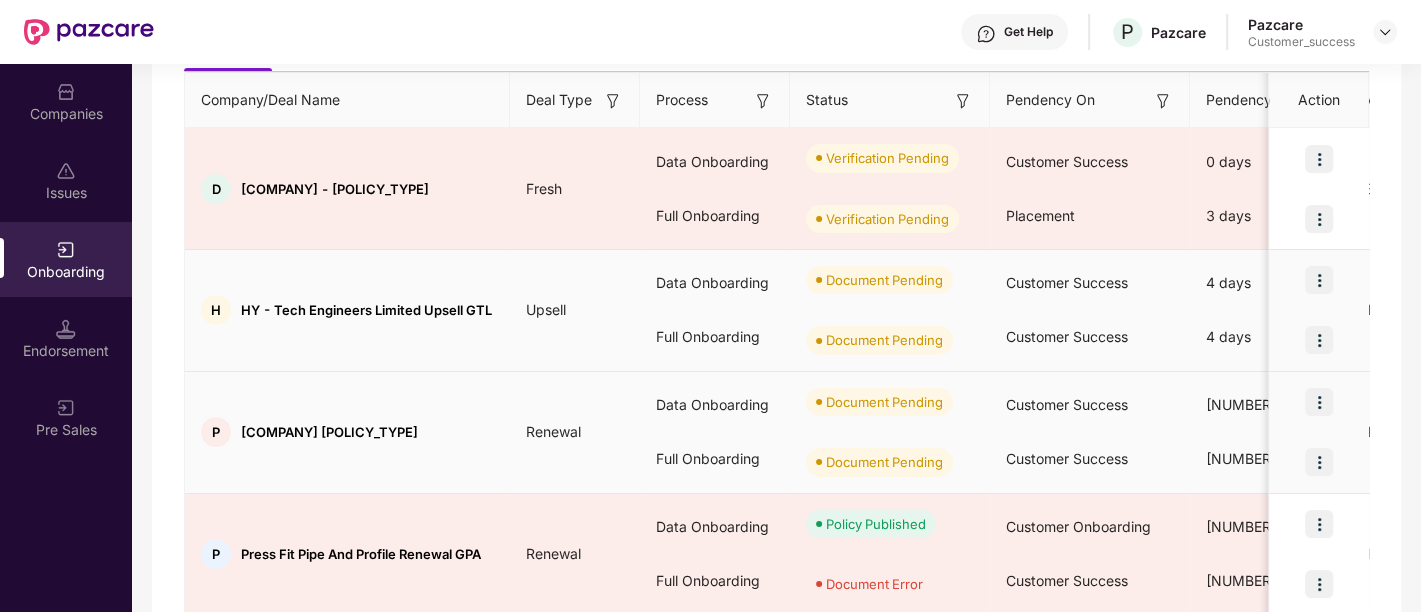 scroll, scrollTop: 254, scrollLeft: 0, axis: vertical 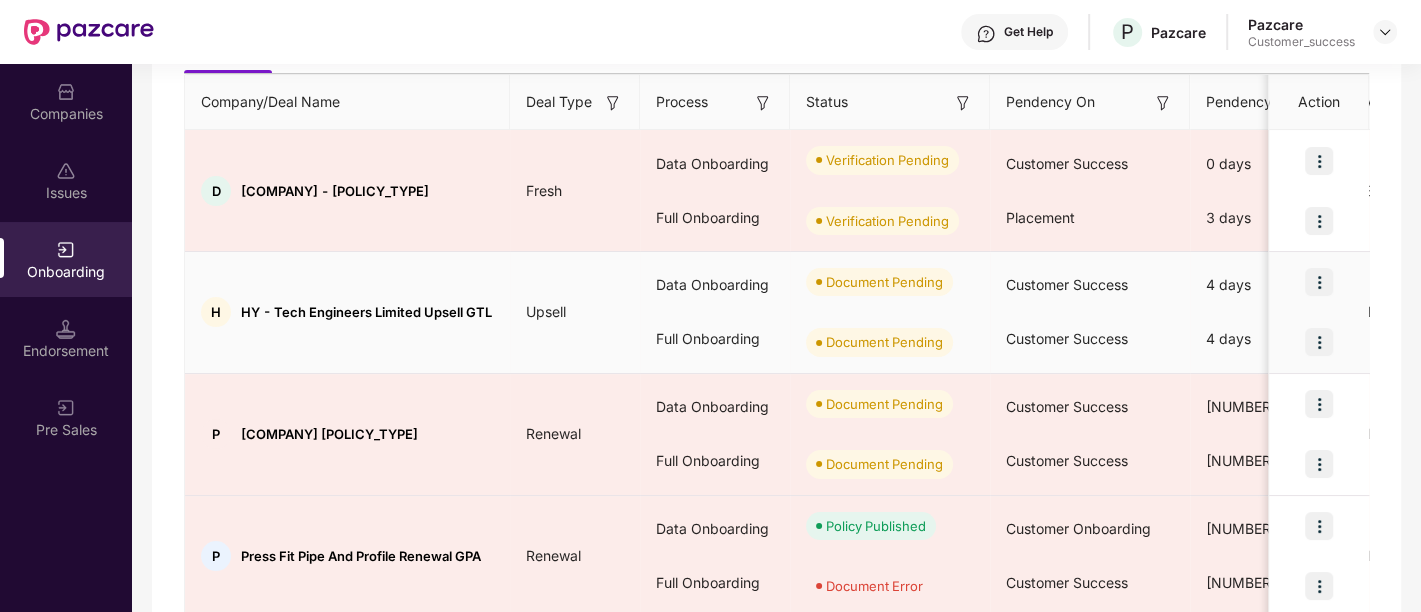 click at bounding box center (1319, 342) 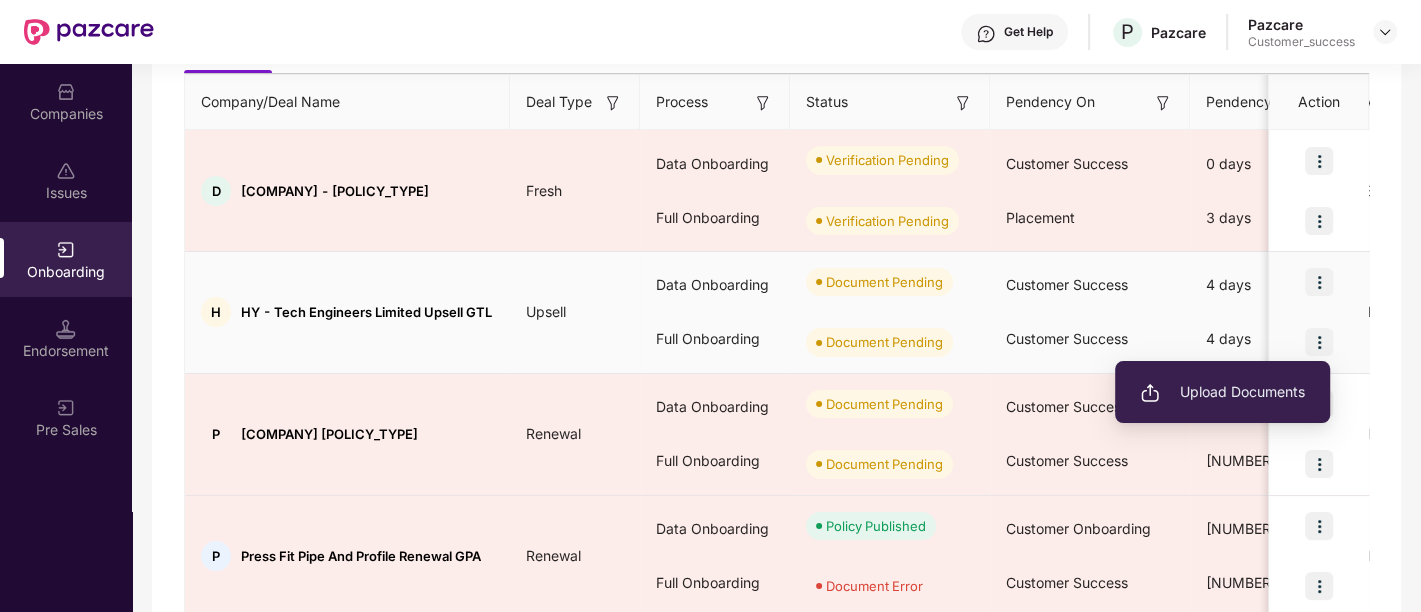 click at bounding box center (1319, 282) 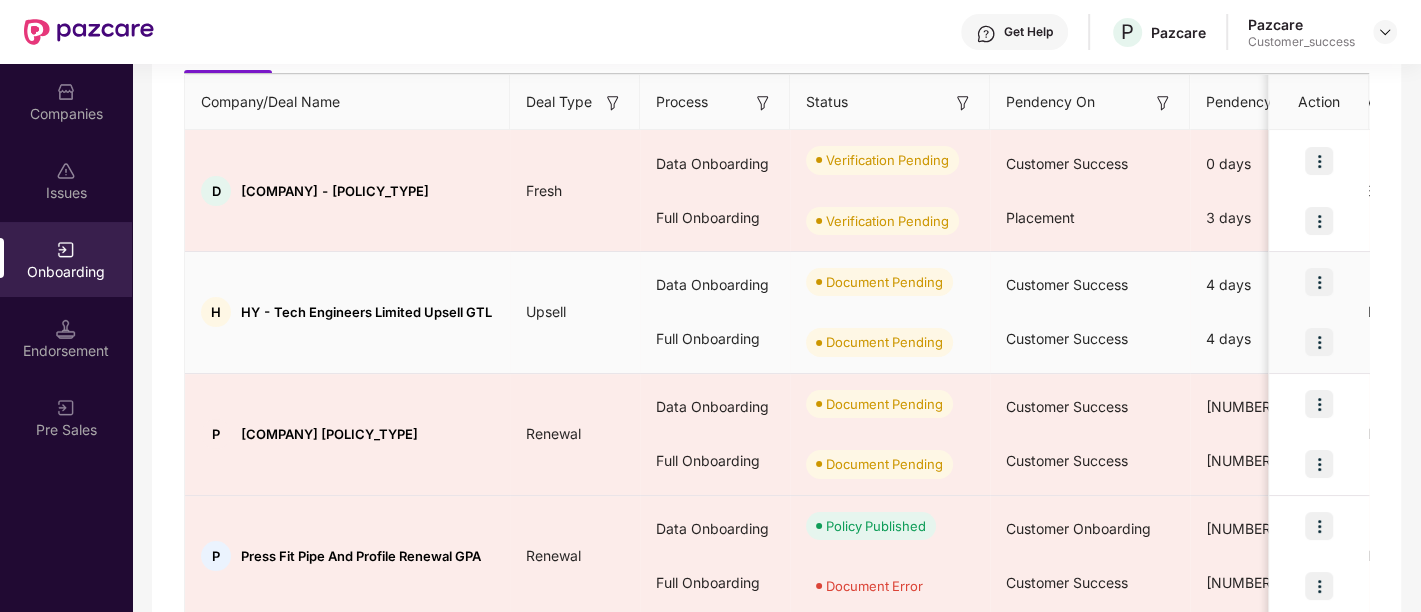 click at bounding box center (1319, 282) 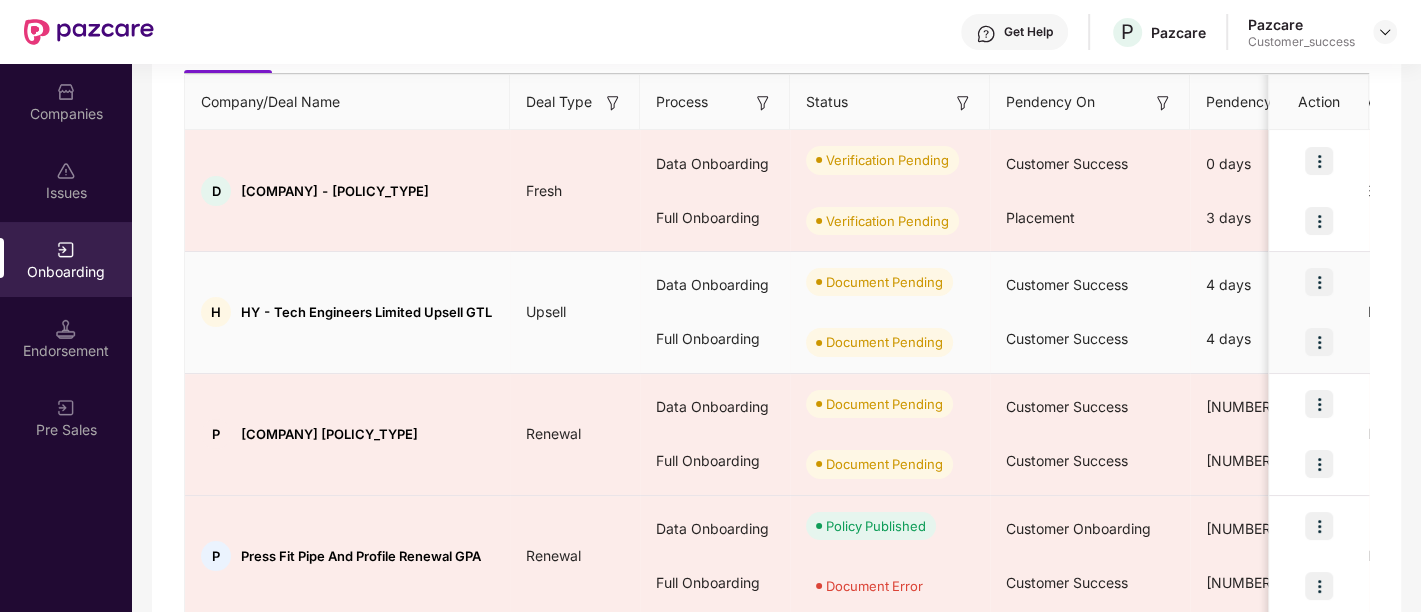 click at bounding box center [1319, 282] 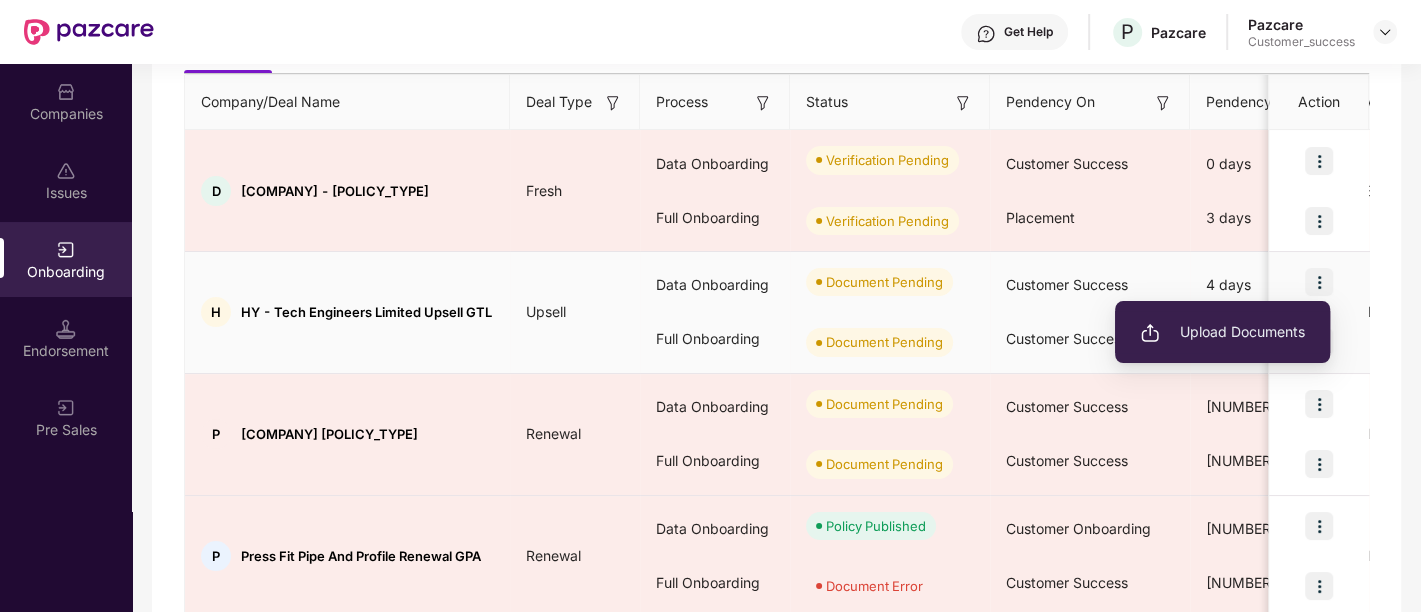 click on "Upload Documents" at bounding box center [1222, 332] 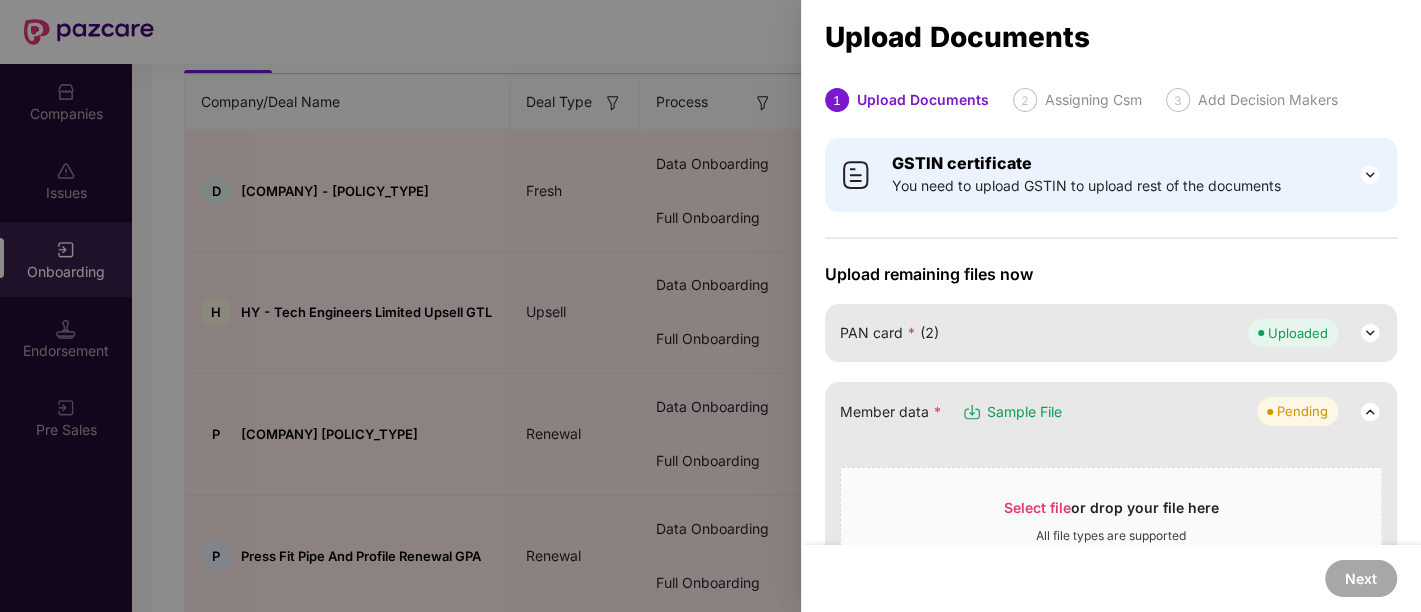 click on "Assigning Csm" at bounding box center [1093, 100] 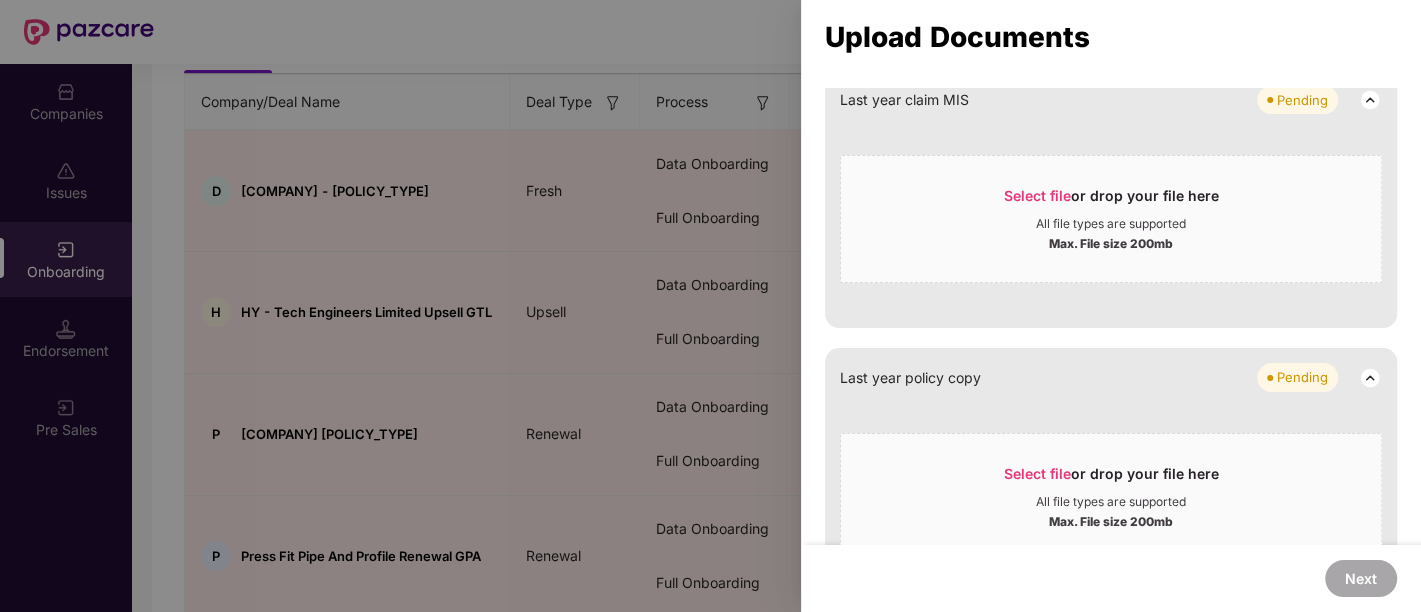 scroll, scrollTop: 1445, scrollLeft: 0, axis: vertical 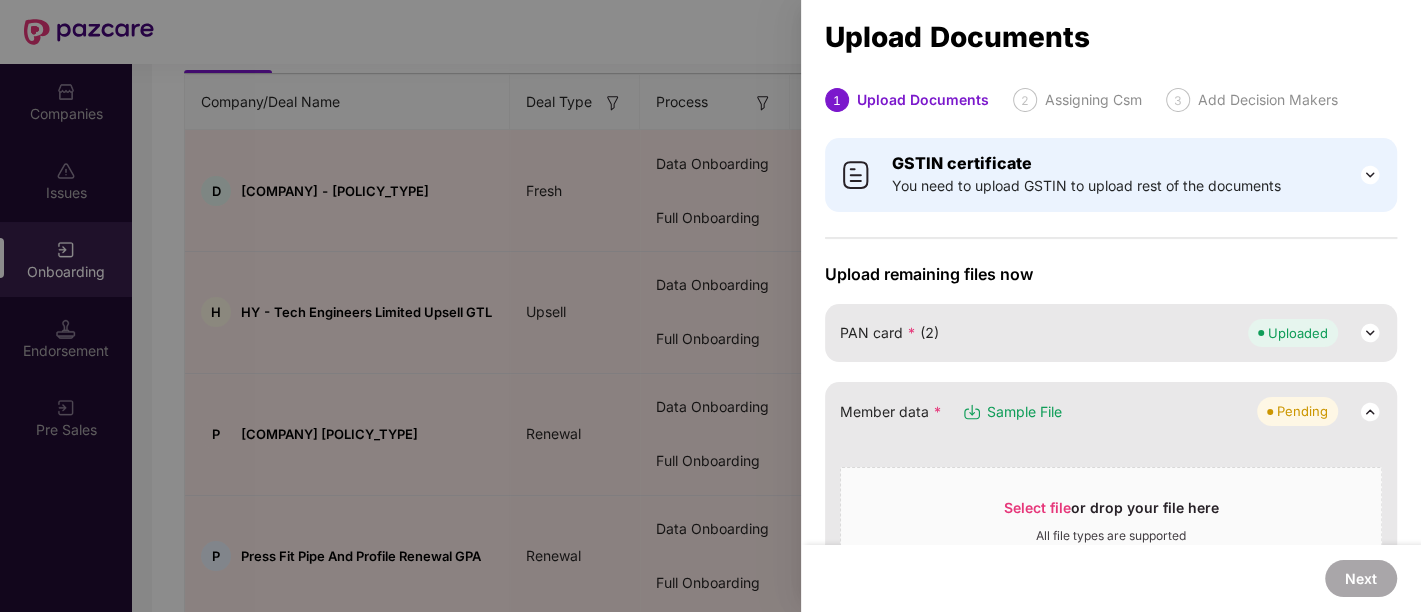 click on "GSTIN certificate You need to upload GSTIN to upload rest of the documents" at bounding box center (1086, 175) 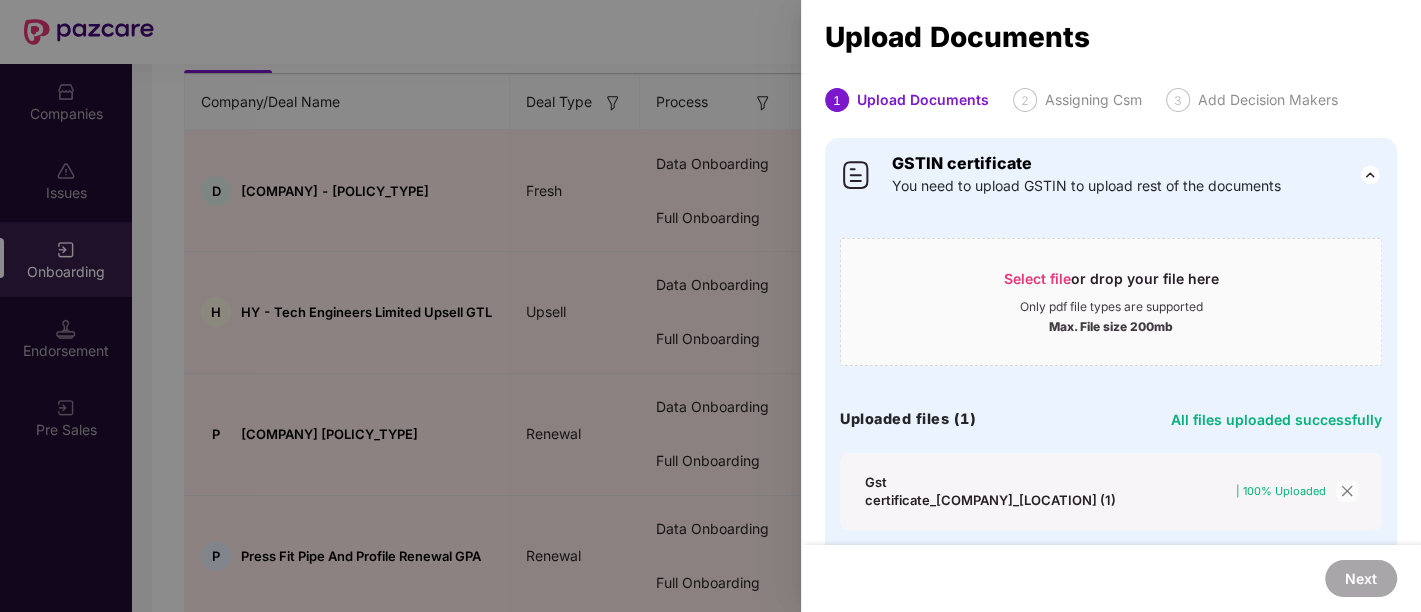 click at bounding box center [1370, 175] 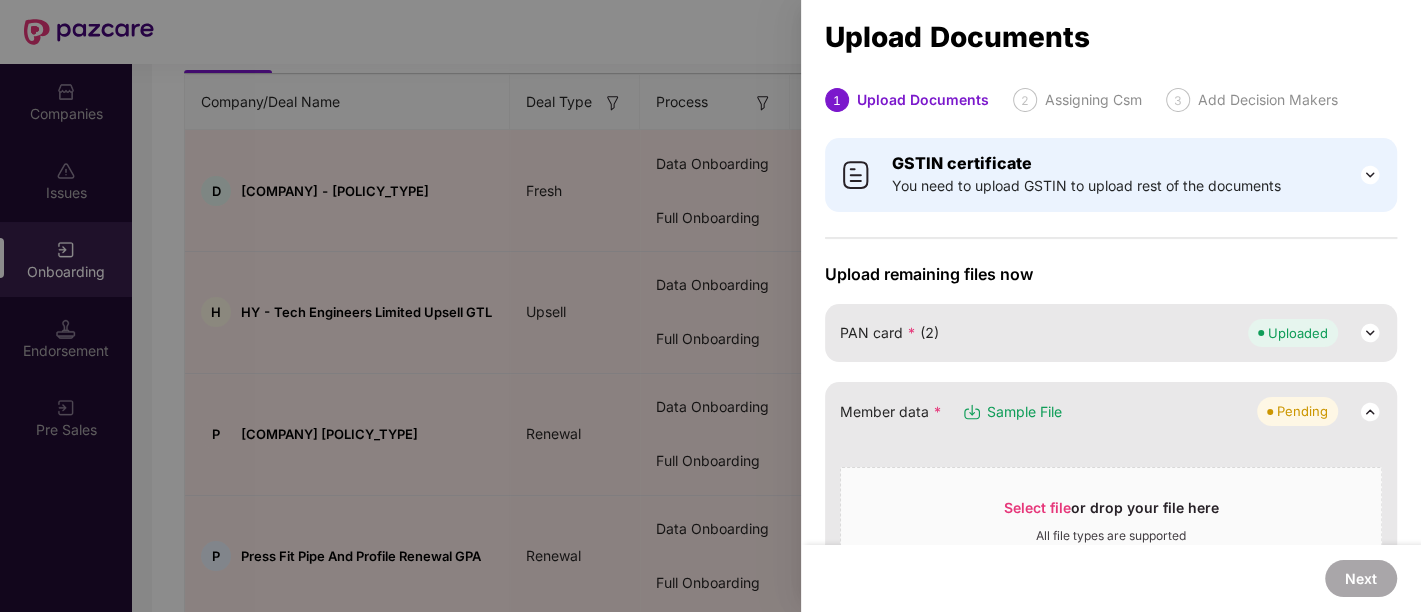 click at bounding box center [1370, 175] 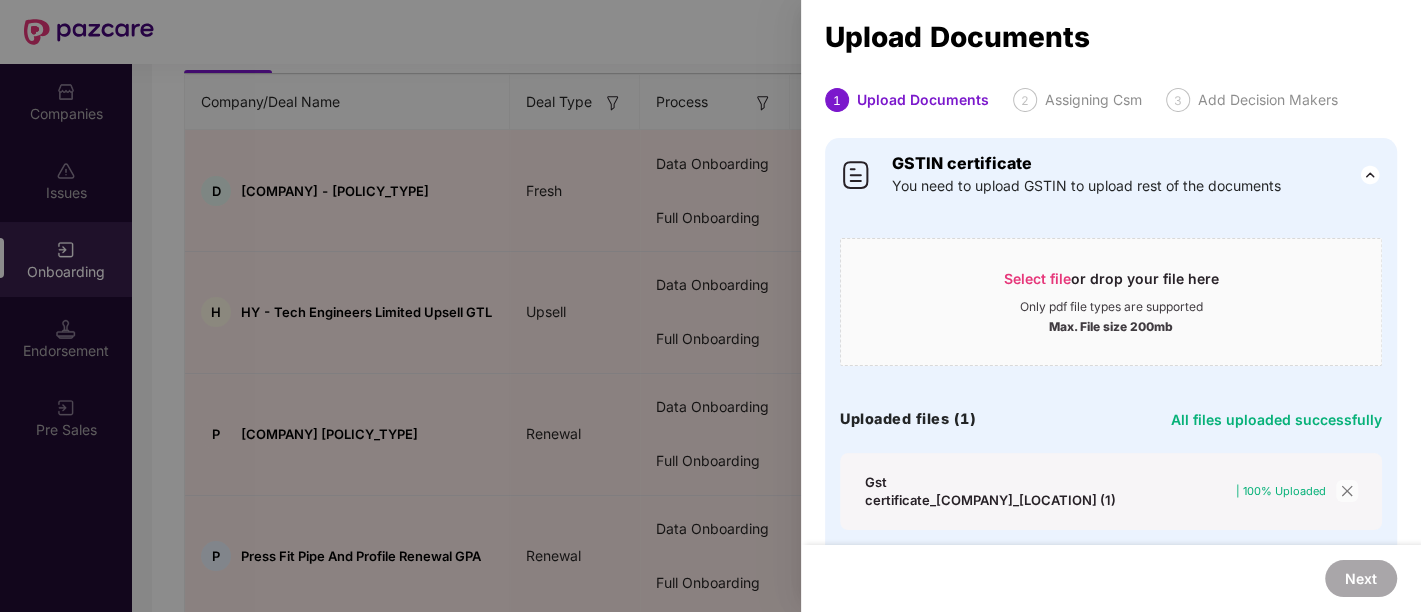 click on "Select file  or drop your file here" at bounding box center [1111, 284] 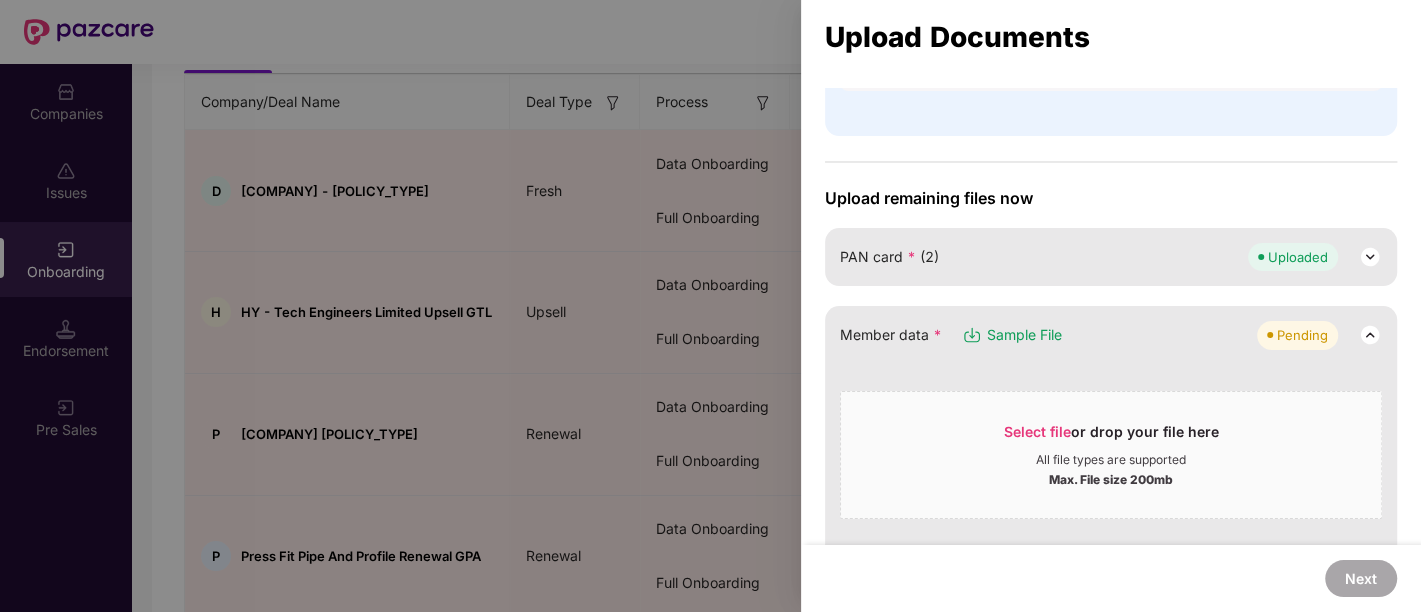 scroll, scrollTop: 443, scrollLeft: 0, axis: vertical 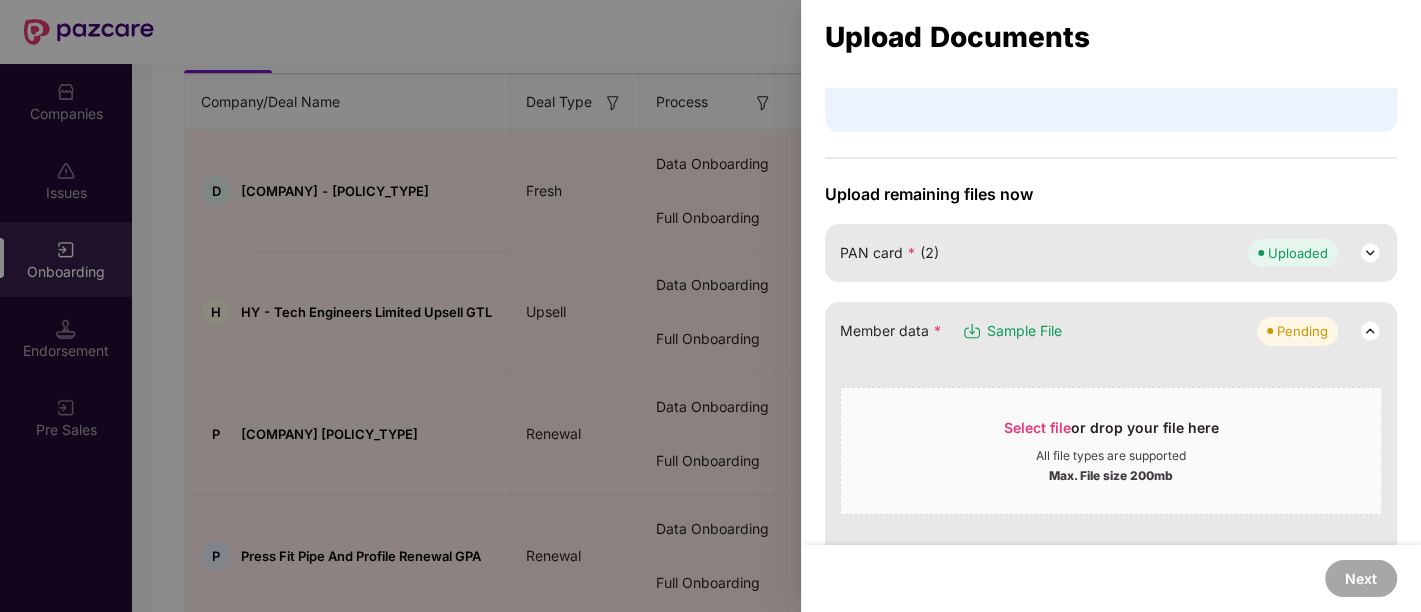 click at bounding box center [1370, 331] 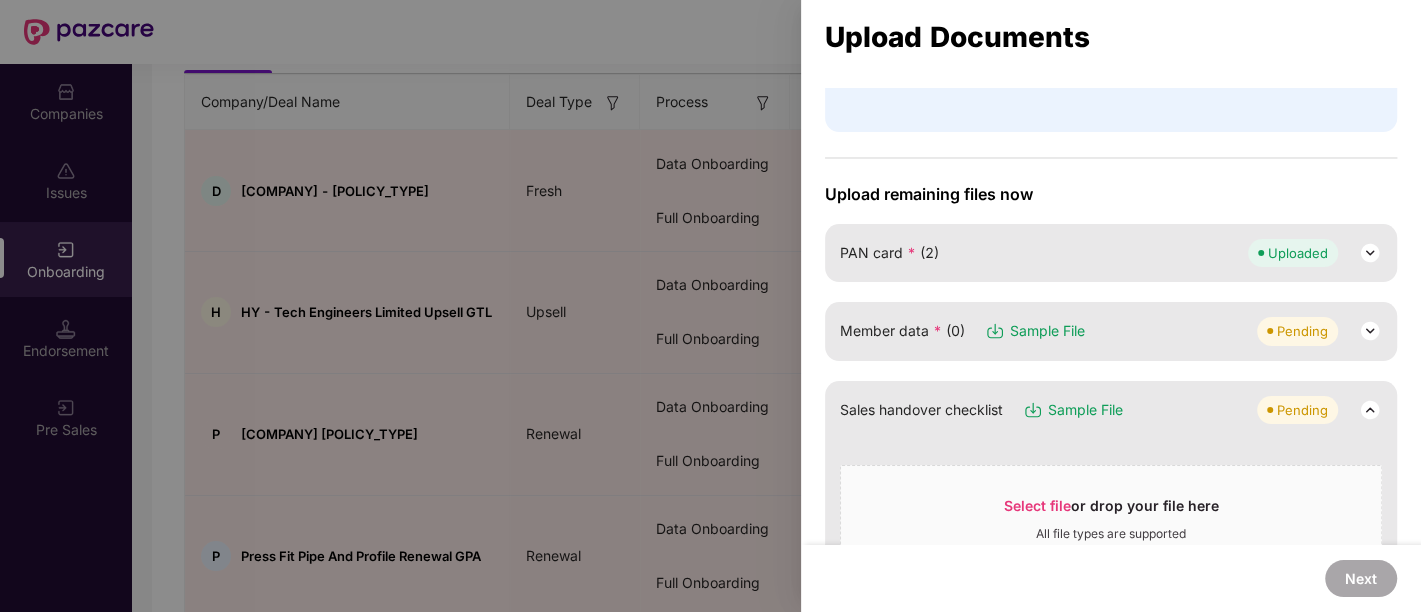 click at bounding box center [1370, 410] 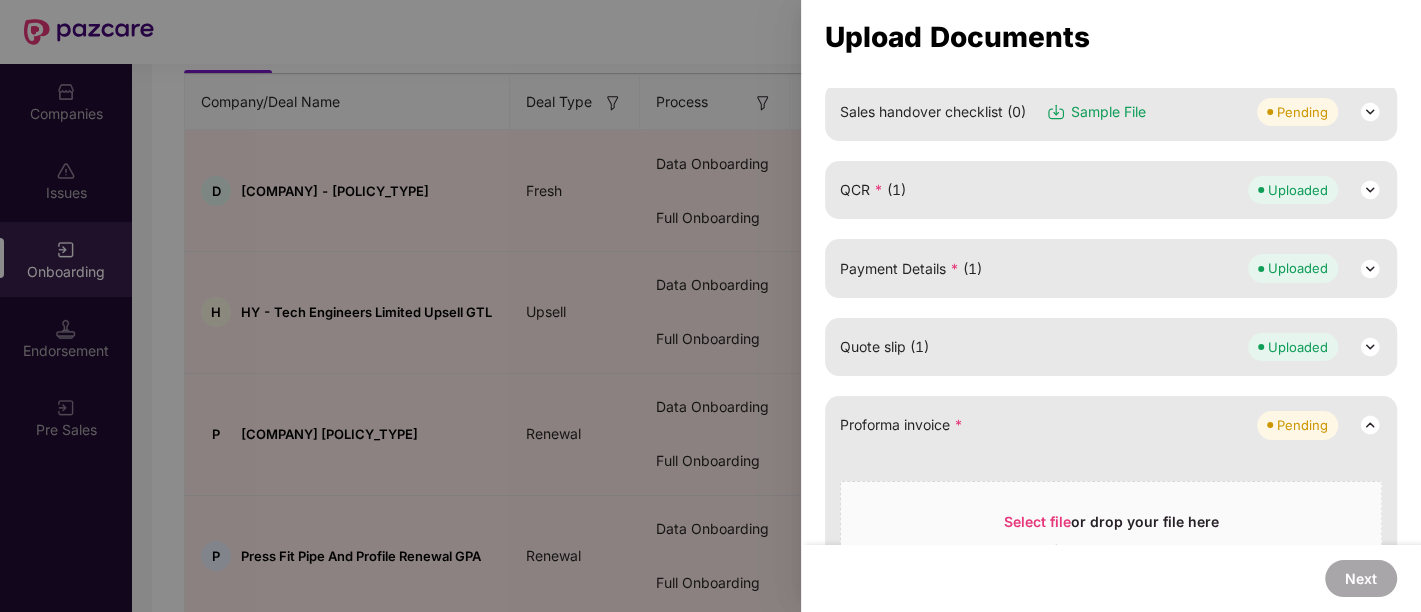 scroll, scrollTop: 757, scrollLeft: 0, axis: vertical 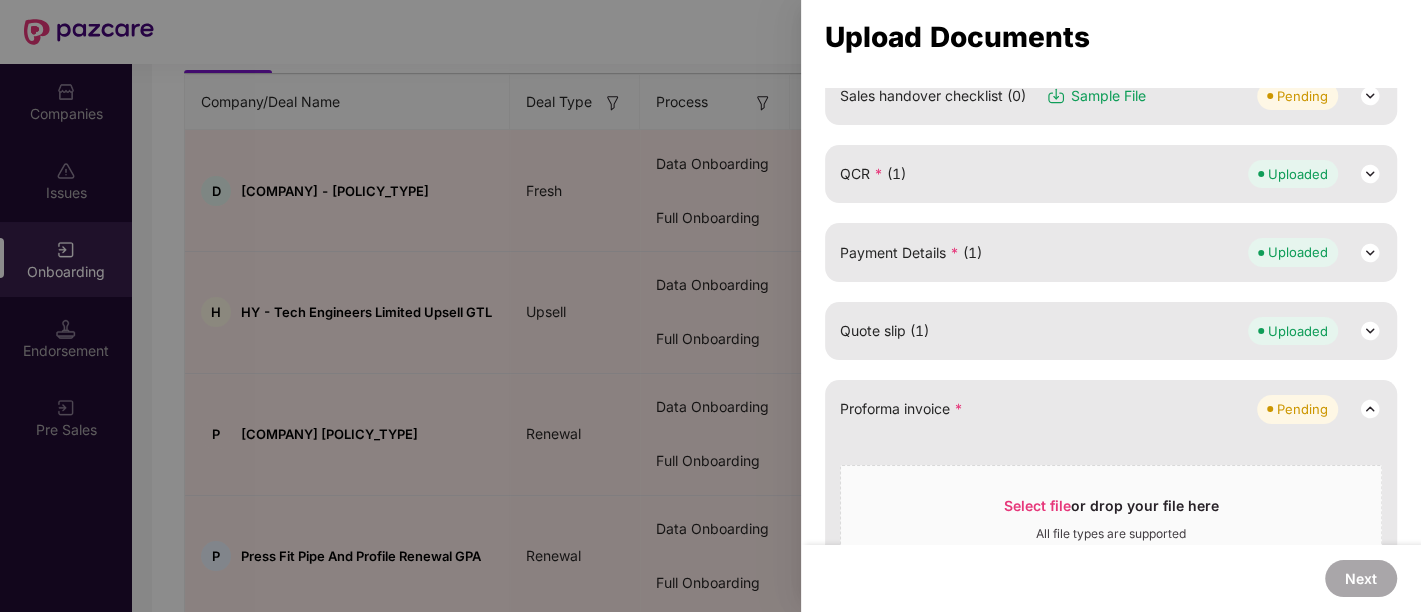 click at bounding box center (1370, 409) 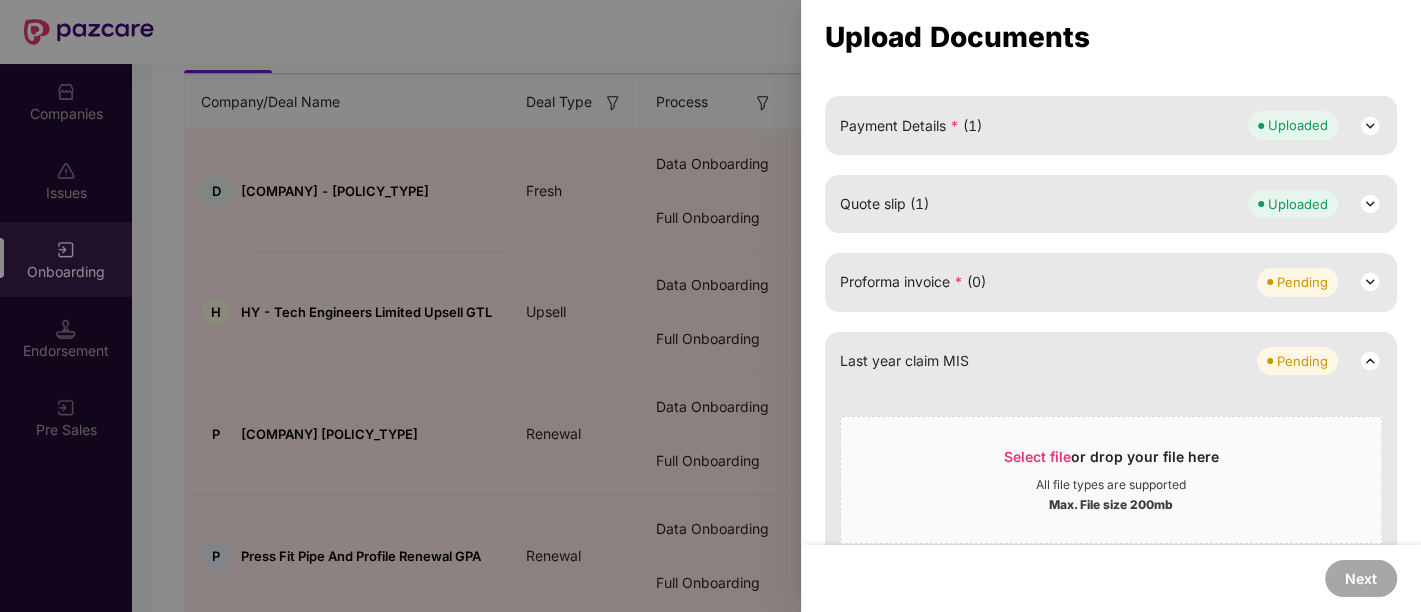 scroll, scrollTop: 892, scrollLeft: 0, axis: vertical 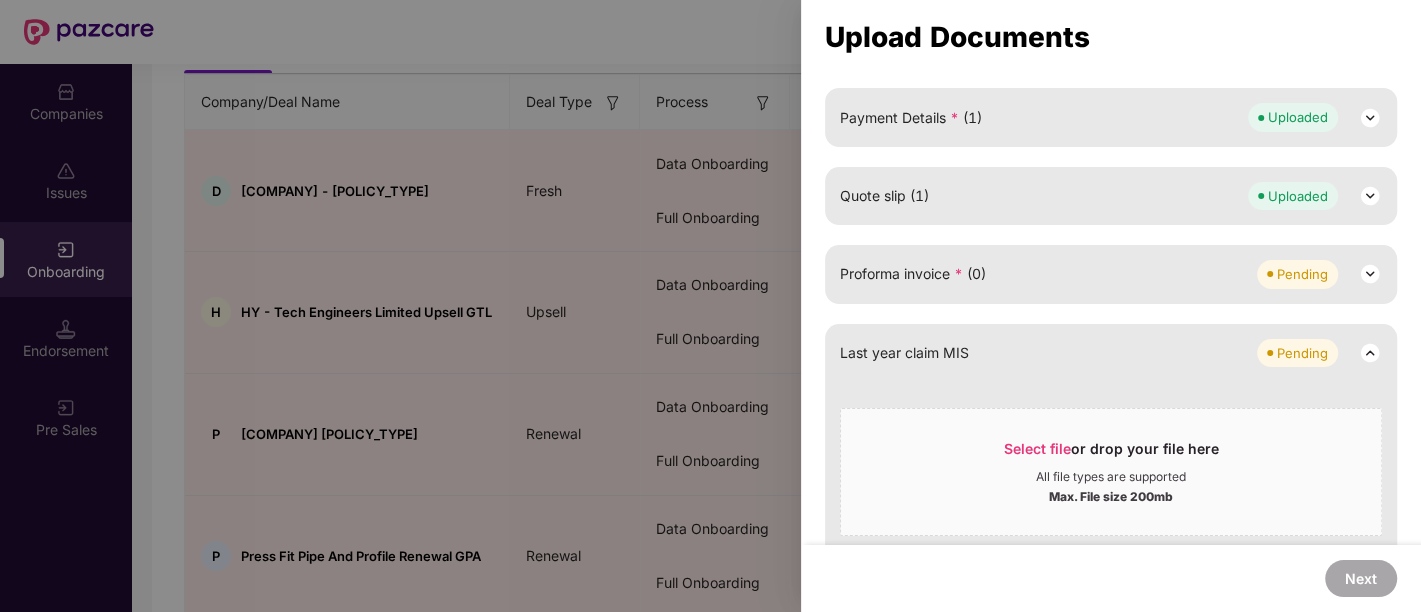click at bounding box center [1370, 353] 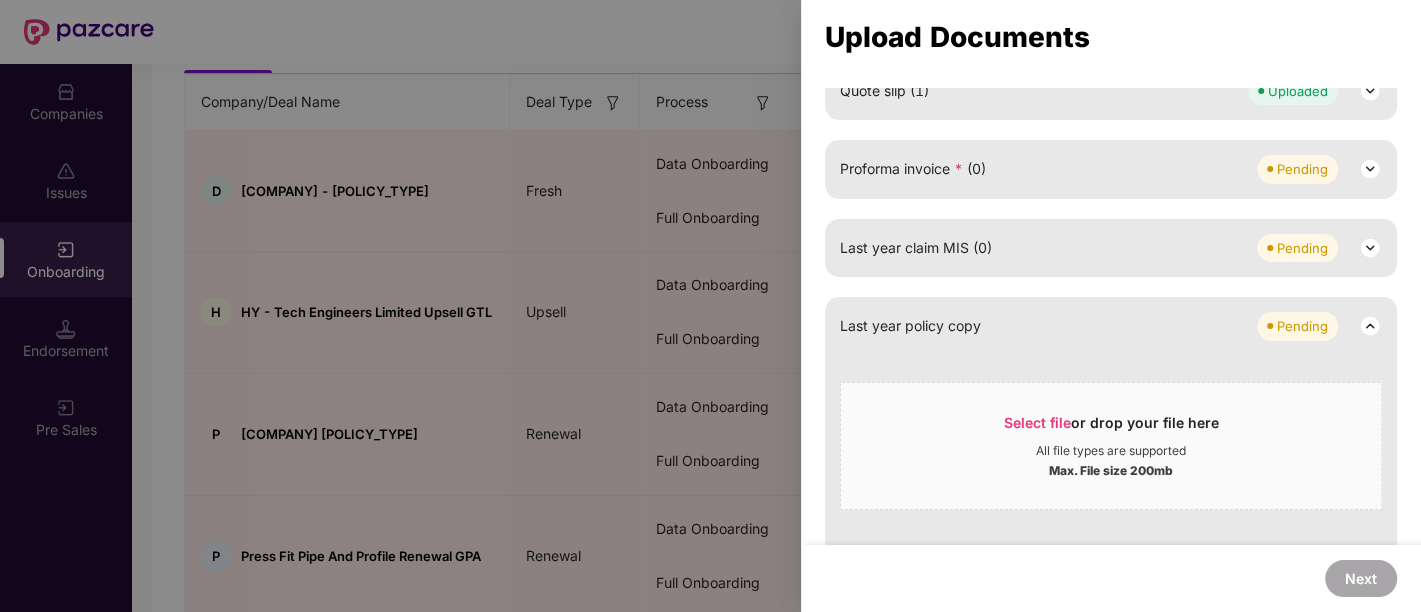 scroll, scrollTop: 1014, scrollLeft: 0, axis: vertical 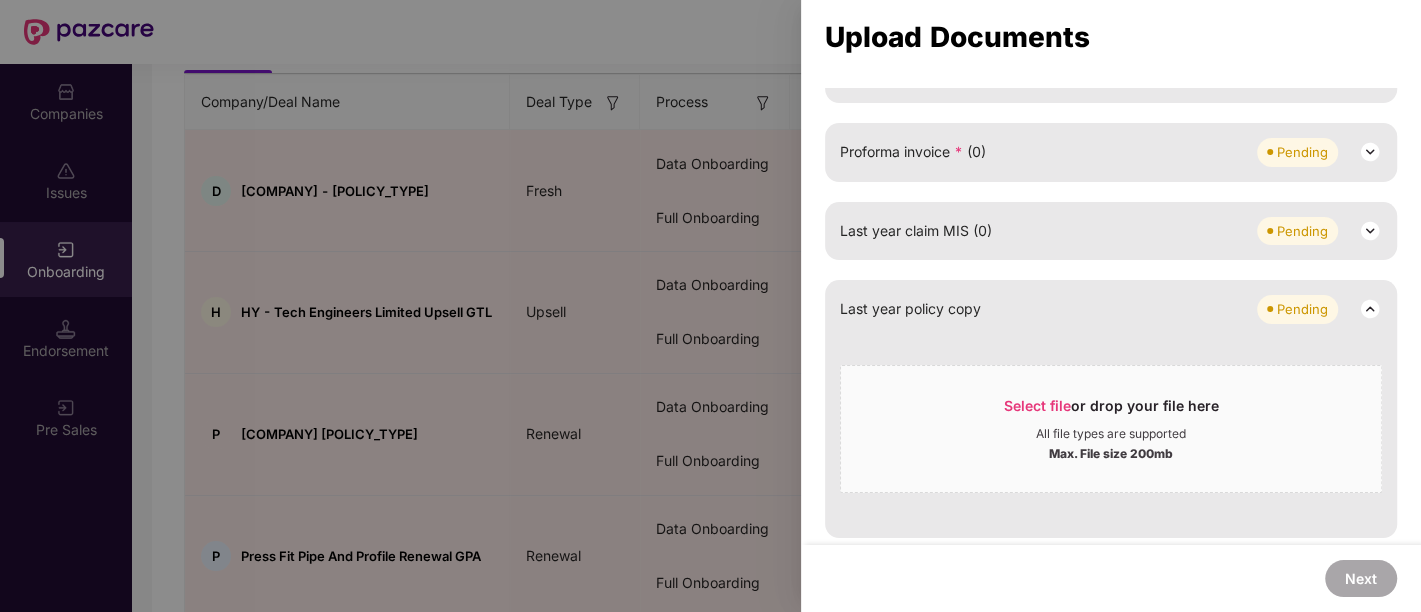 click at bounding box center (1370, 309) 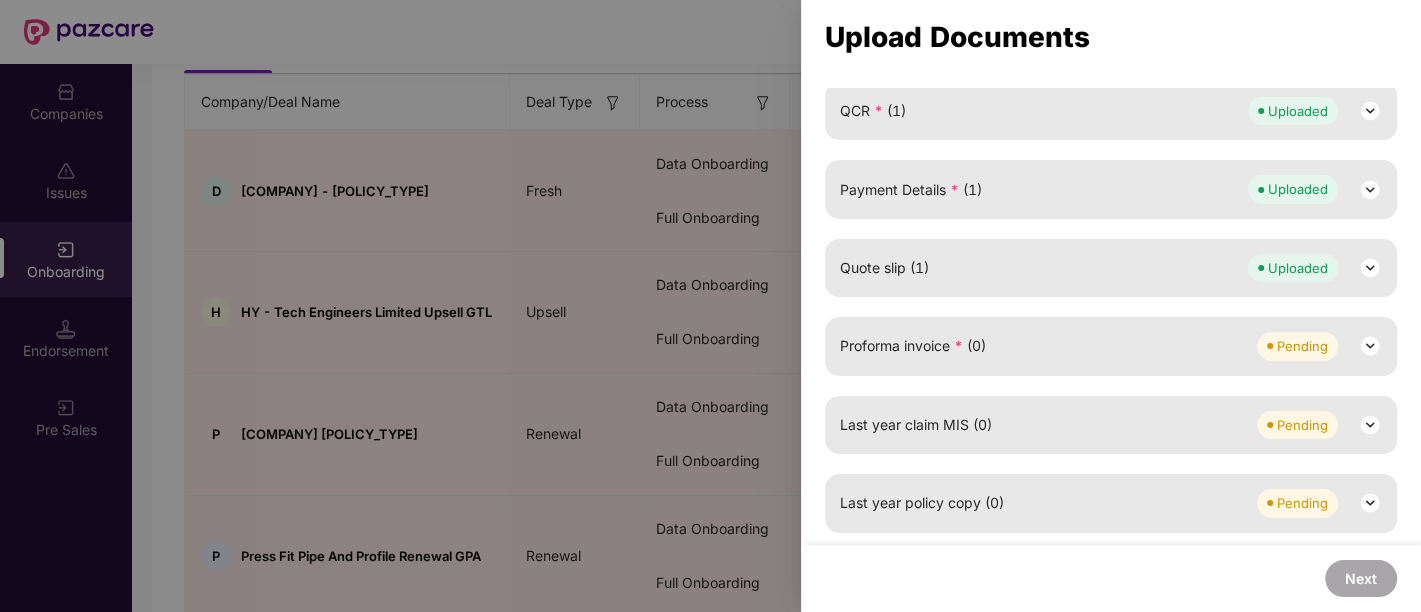 scroll, scrollTop: 815, scrollLeft: 0, axis: vertical 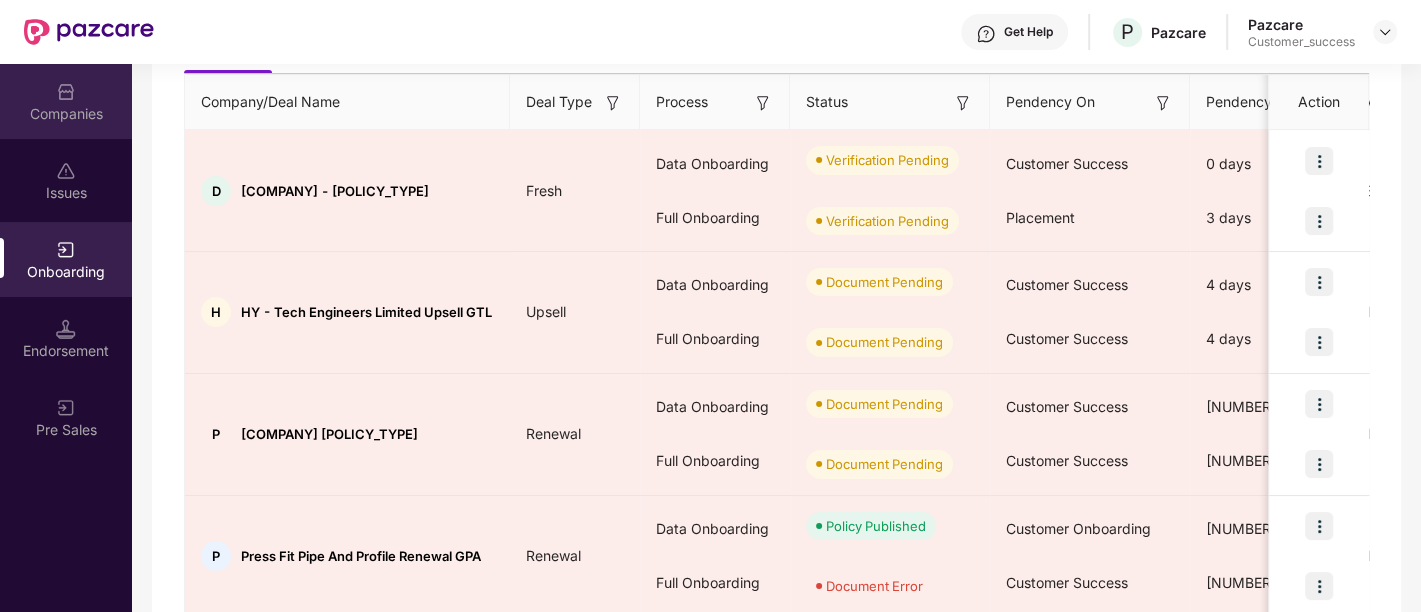 click on "Companies" at bounding box center [66, 101] 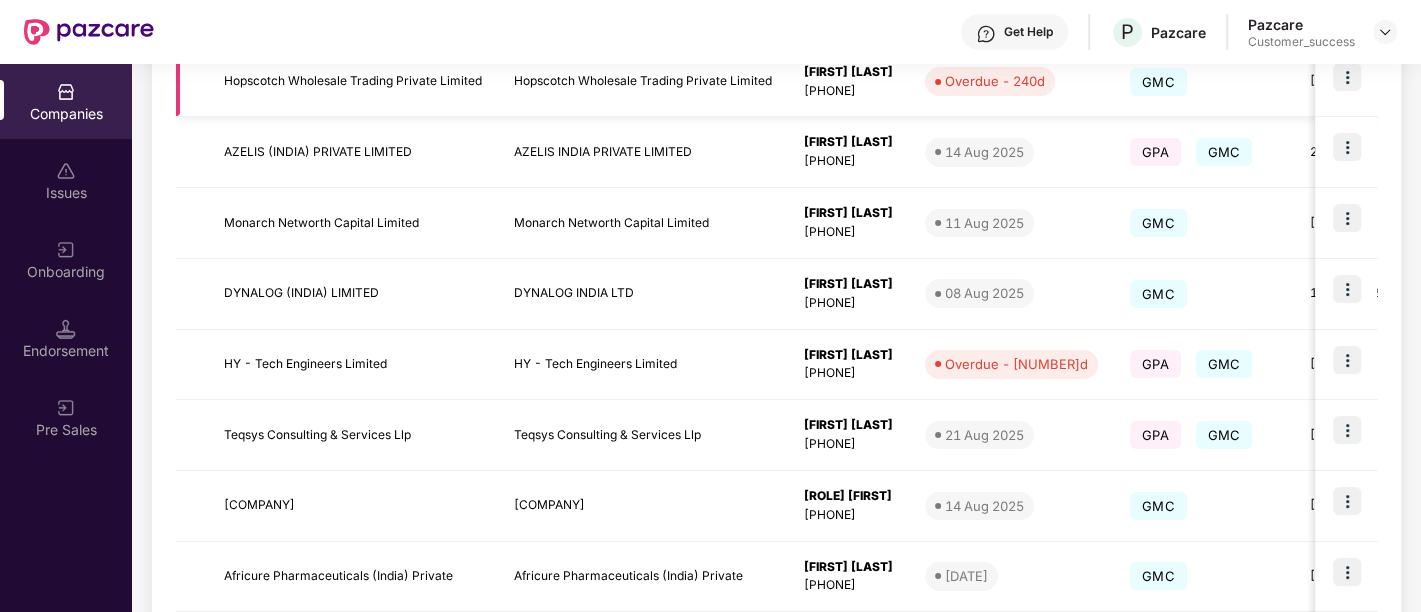 scroll, scrollTop: 472, scrollLeft: 0, axis: vertical 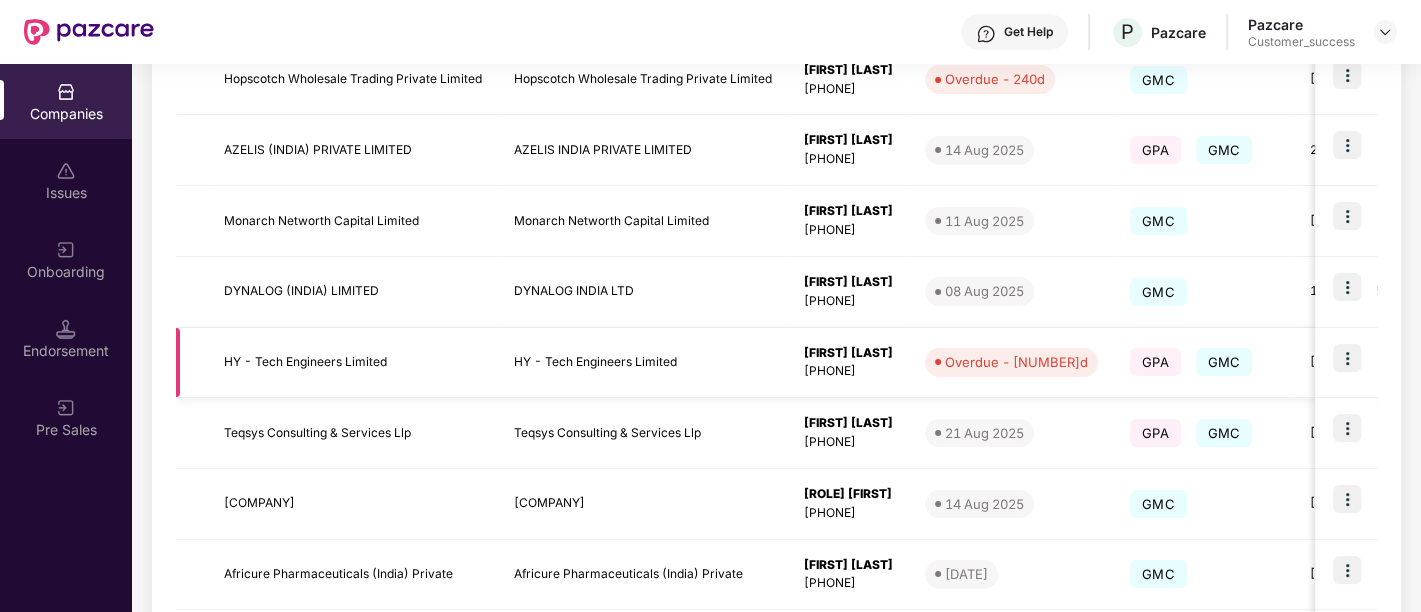 click at bounding box center (1347, 358) 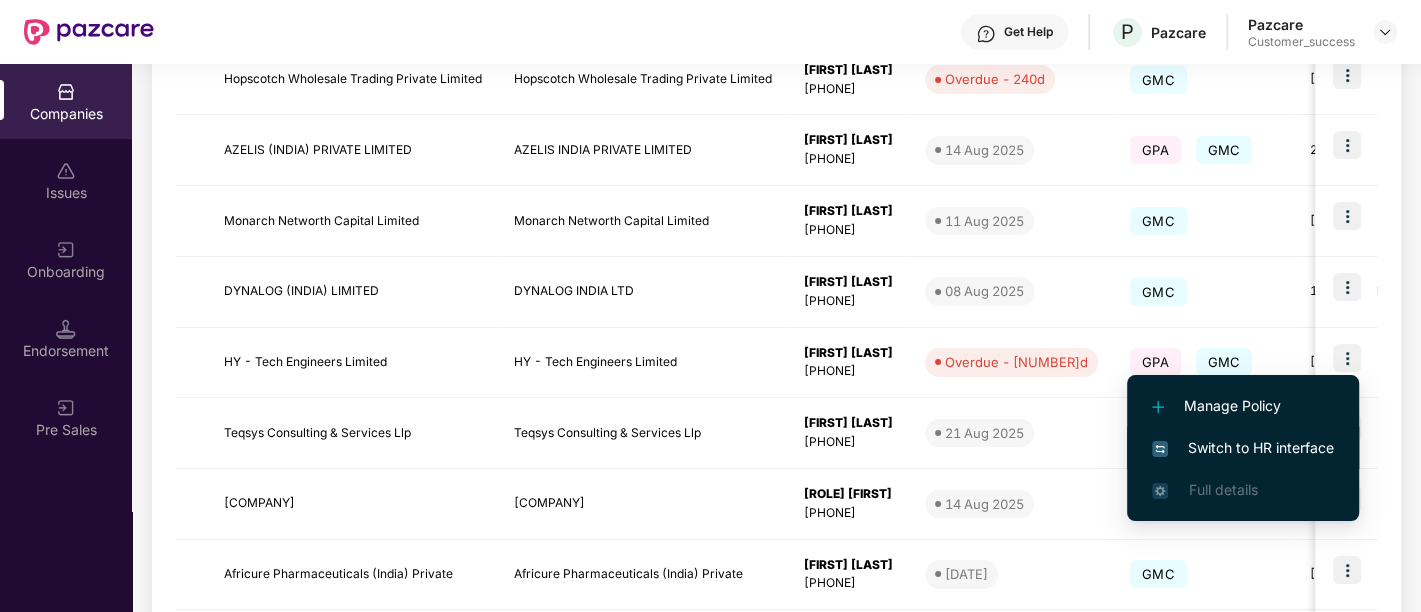 click on "Switch to HR interface" at bounding box center [1243, 448] 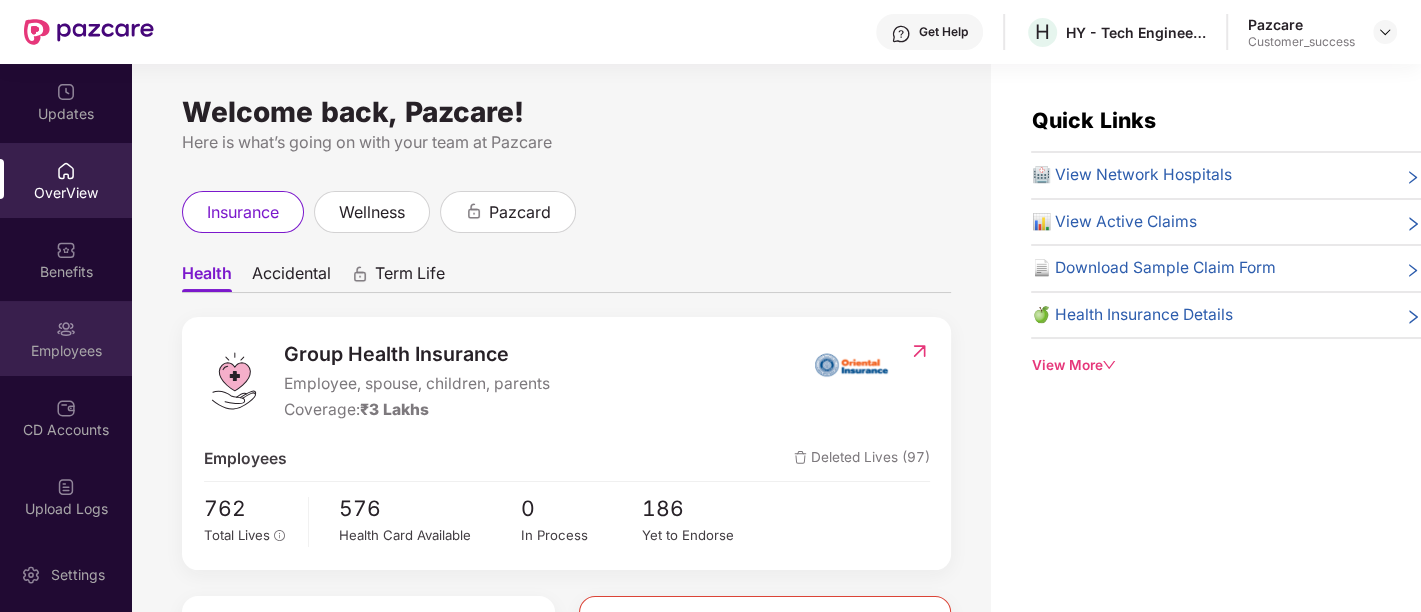 click on "Employees" at bounding box center (66, 351) 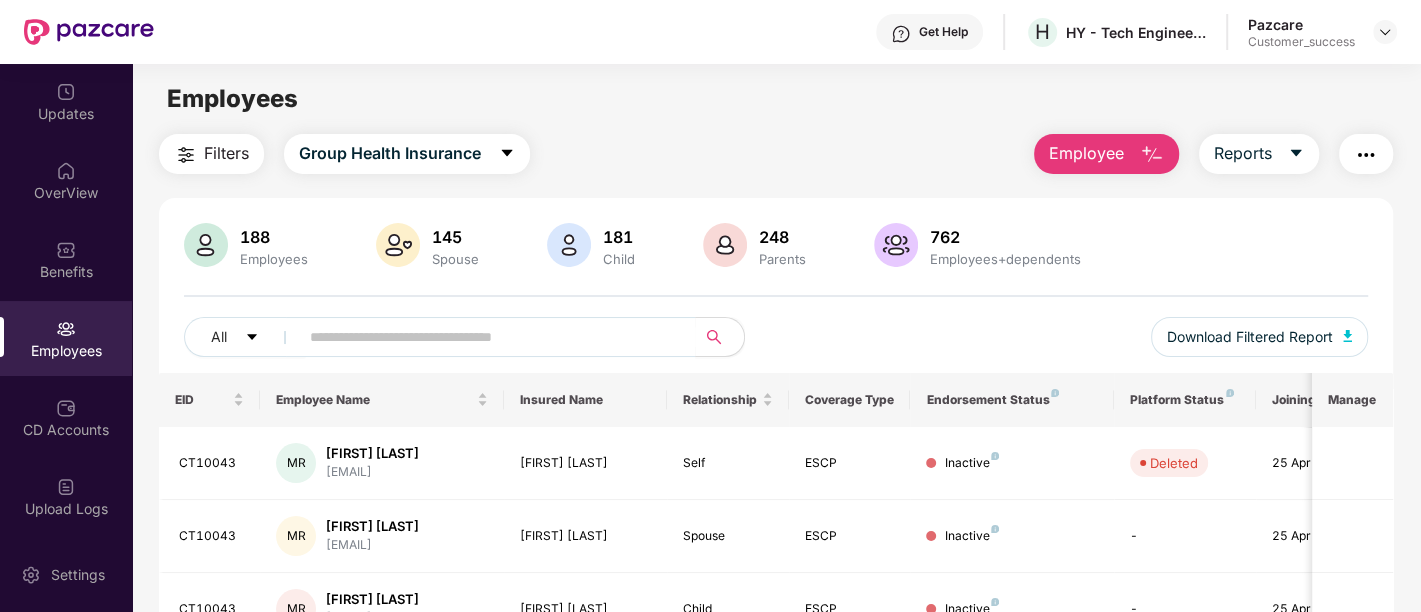 click on "Employee" at bounding box center [1086, 153] 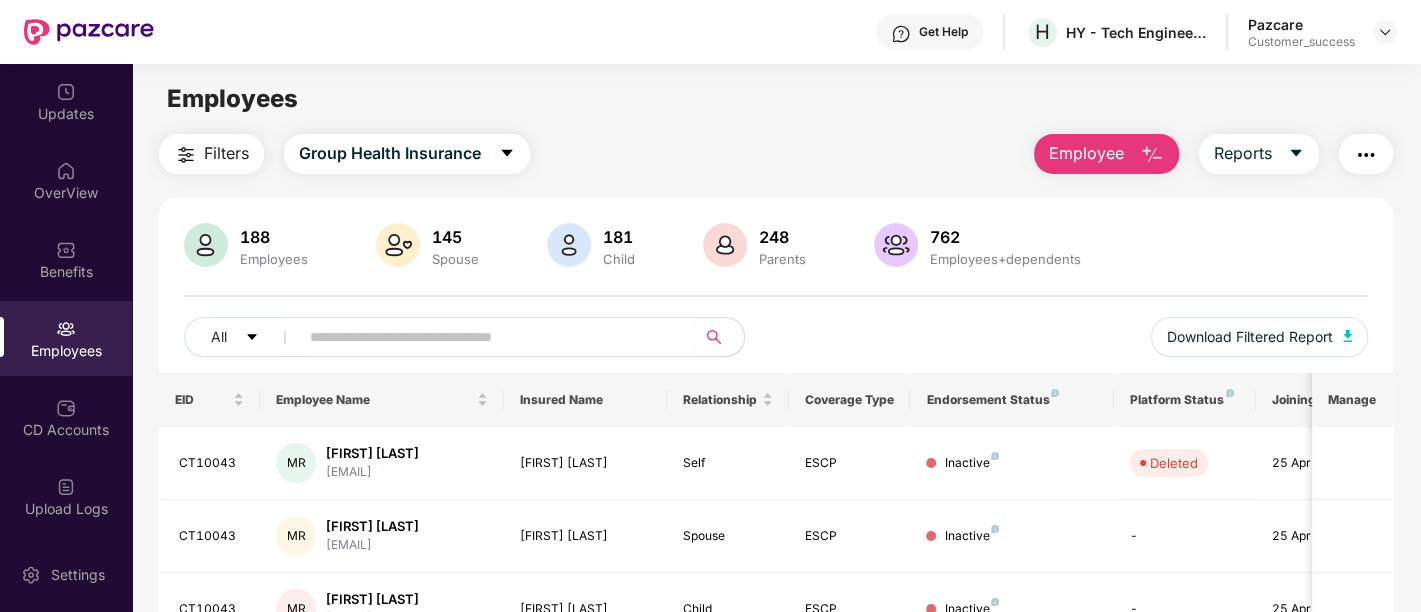 click on "188 Employees 145 Spouse 181 Child 248 Parents 762 Employees+dependents" at bounding box center (776, 247) 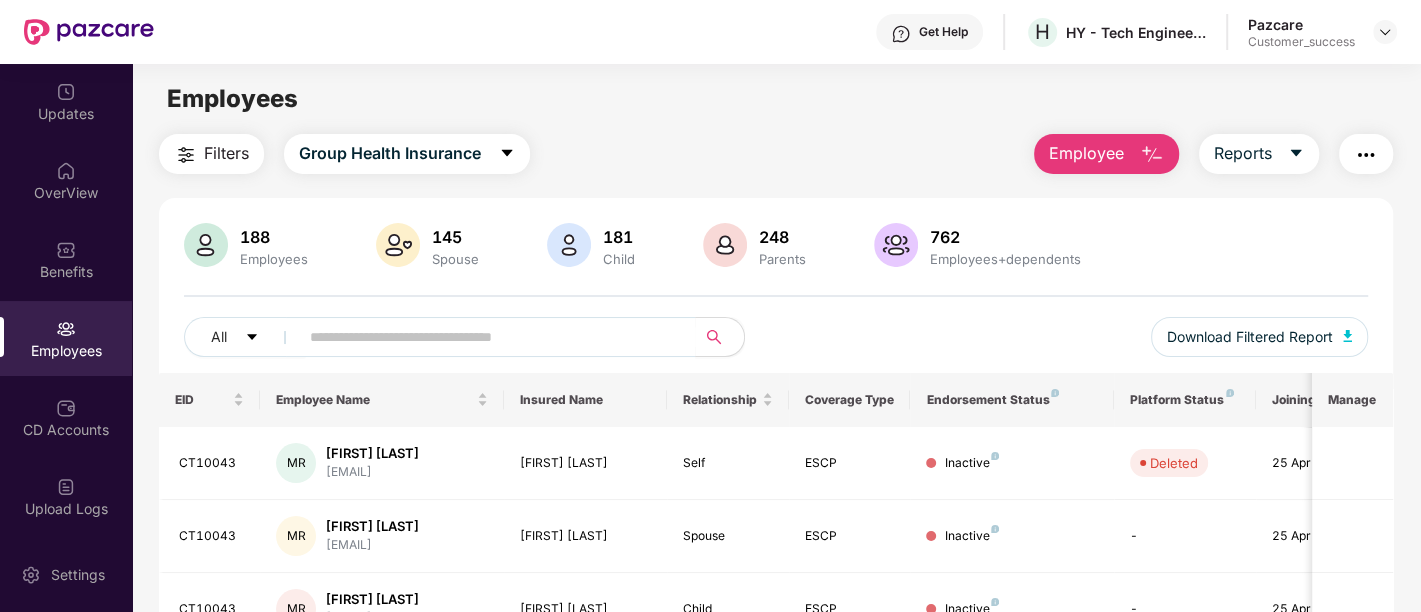 click at bounding box center (1366, 155) 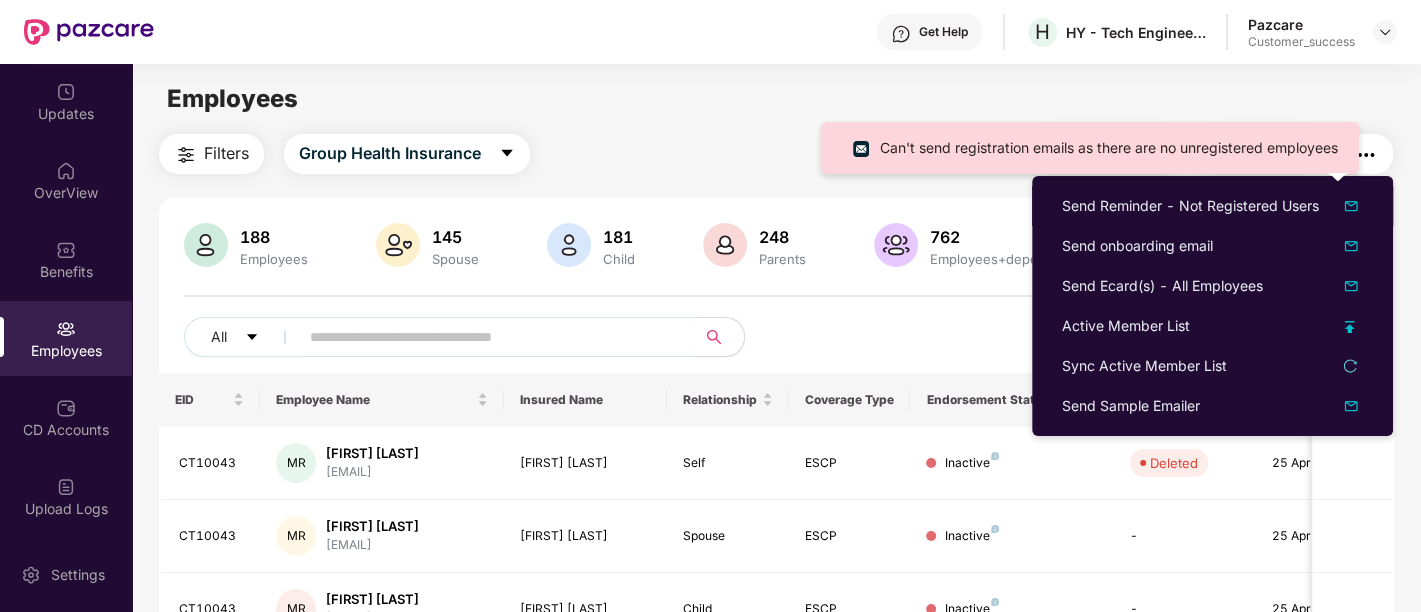 click on "Can't send registration emails as there are no unregistered employees" at bounding box center (1090, 148) 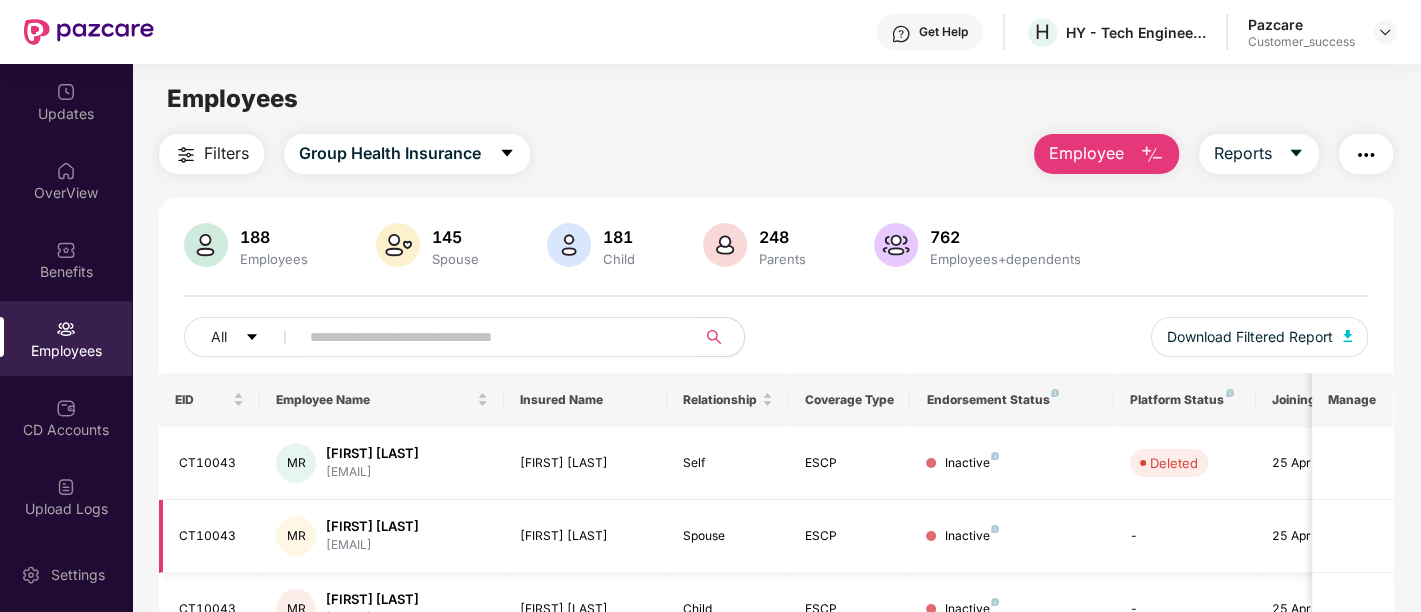 click at bounding box center [1352, 536] 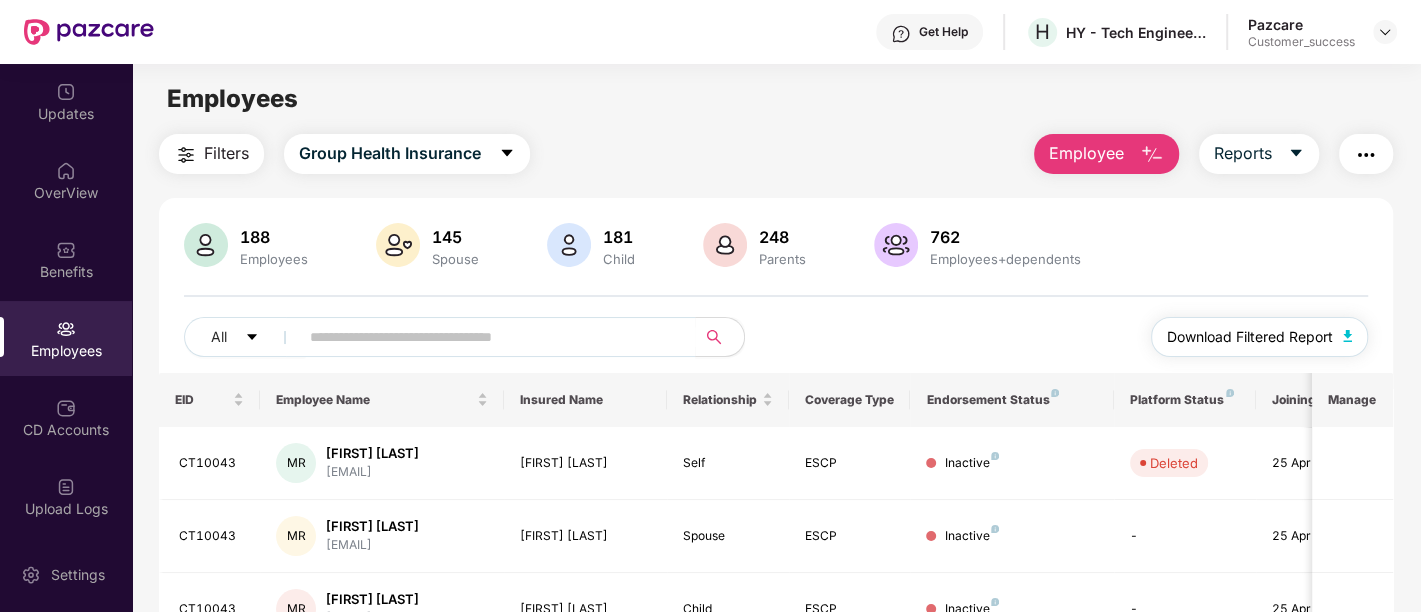 click at bounding box center (1348, 336) 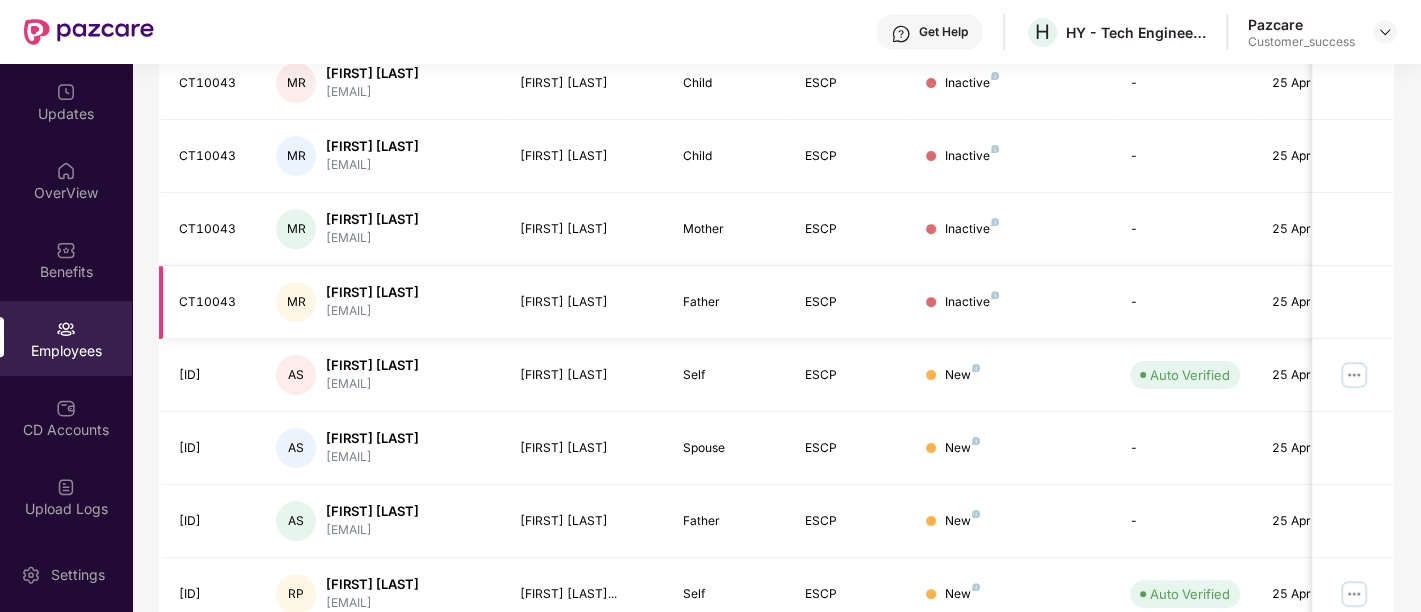 scroll, scrollTop: 0, scrollLeft: 0, axis: both 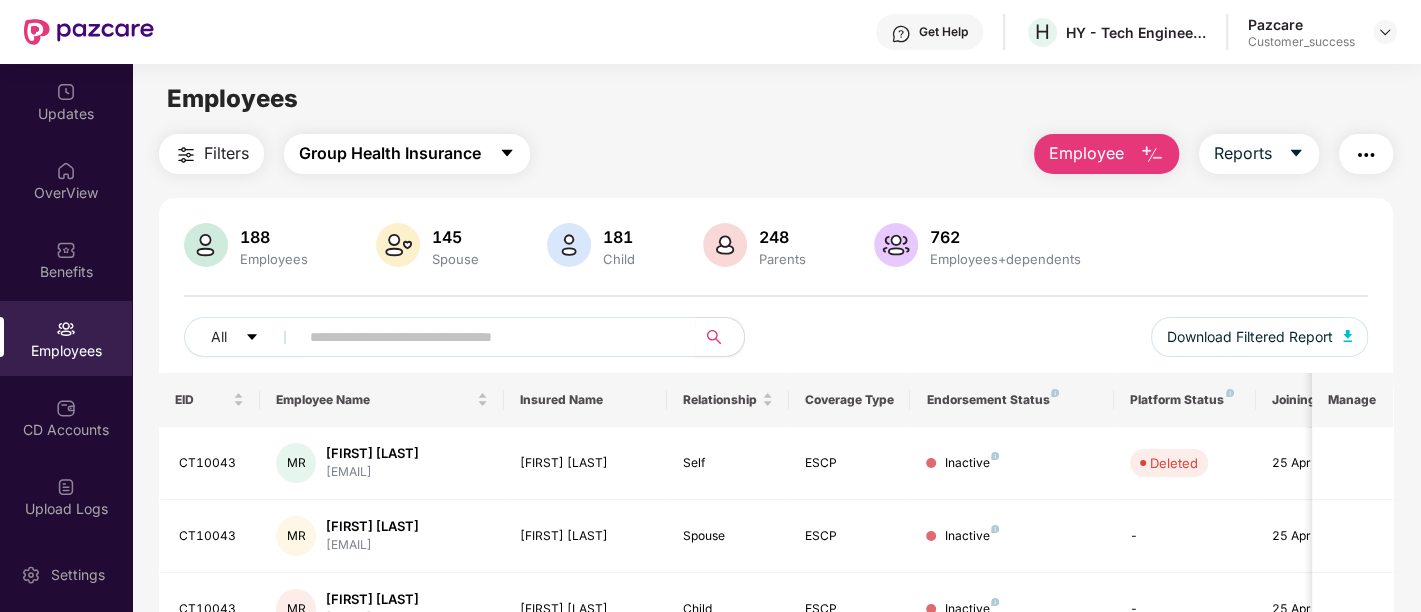 click 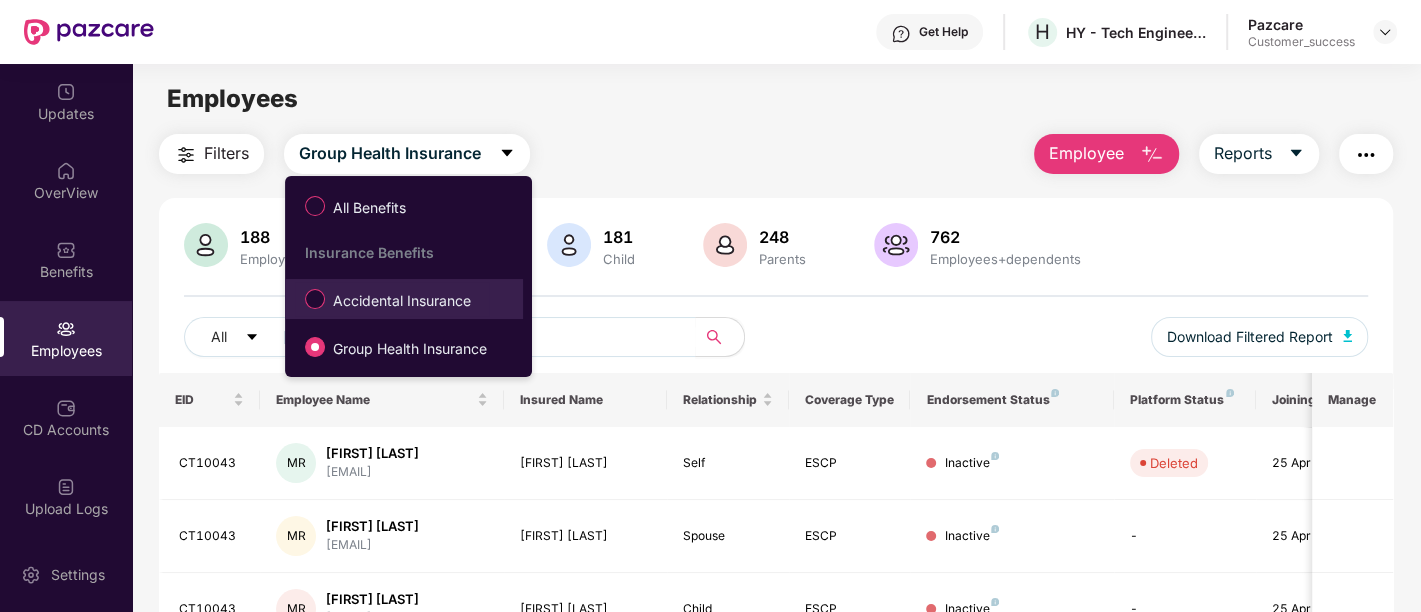 click on "Accidental Insurance" at bounding box center (402, 301) 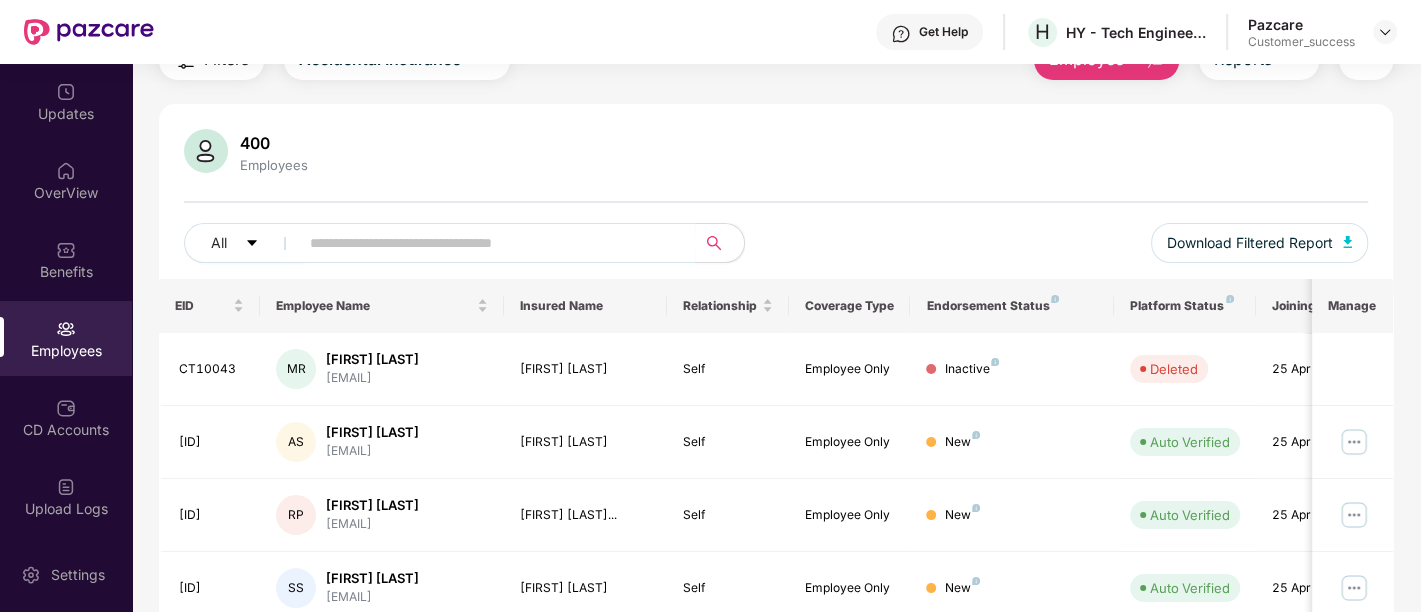 scroll, scrollTop: 0, scrollLeft: 0, axis: both 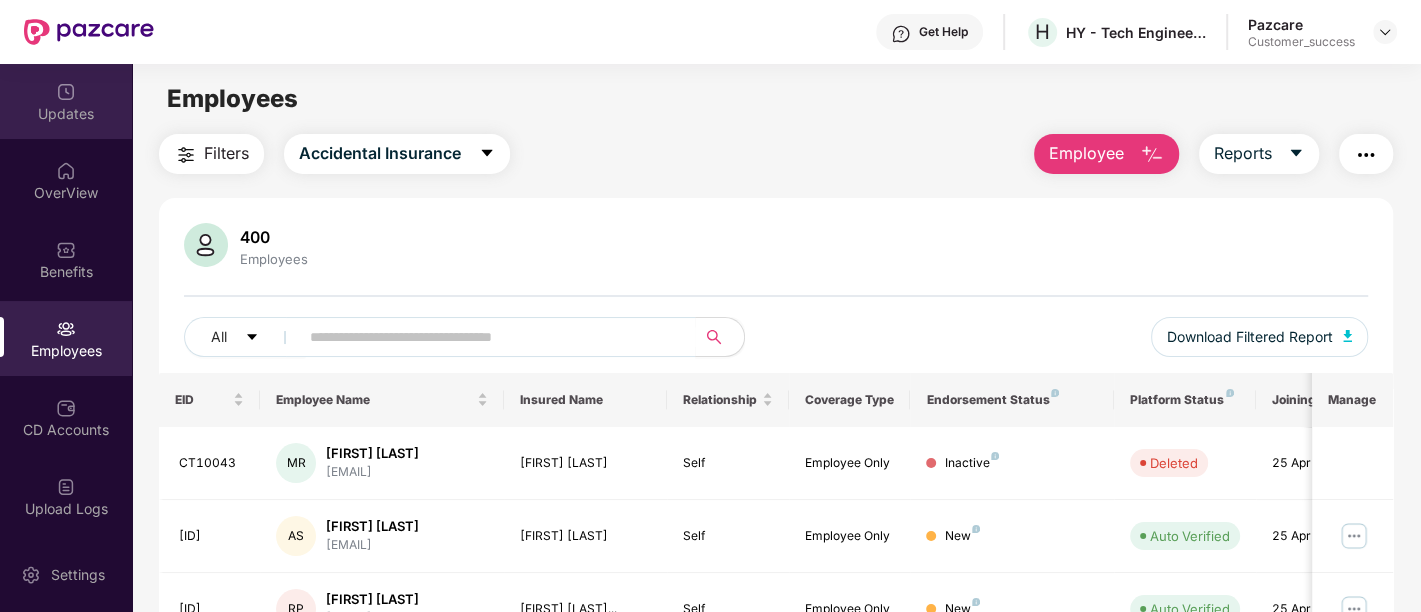 click on "Updates" at bounding box center [66, 114] 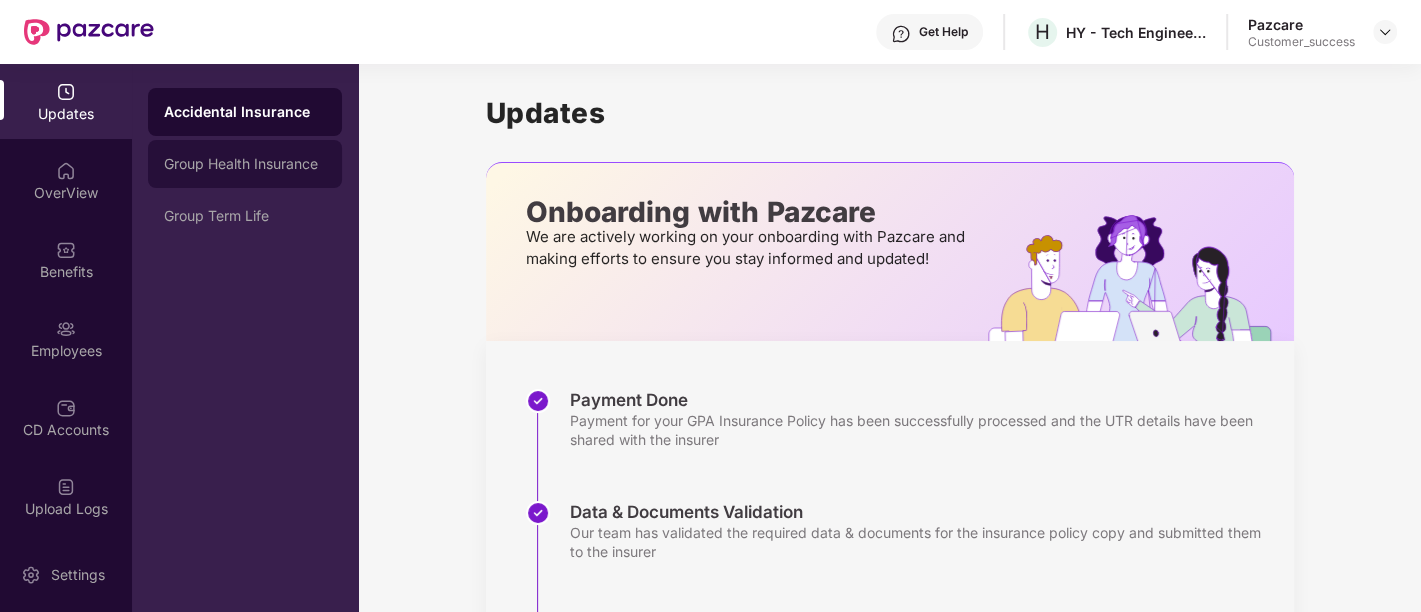 click on "Group Health Insurance" at bounding box center (245, 164) 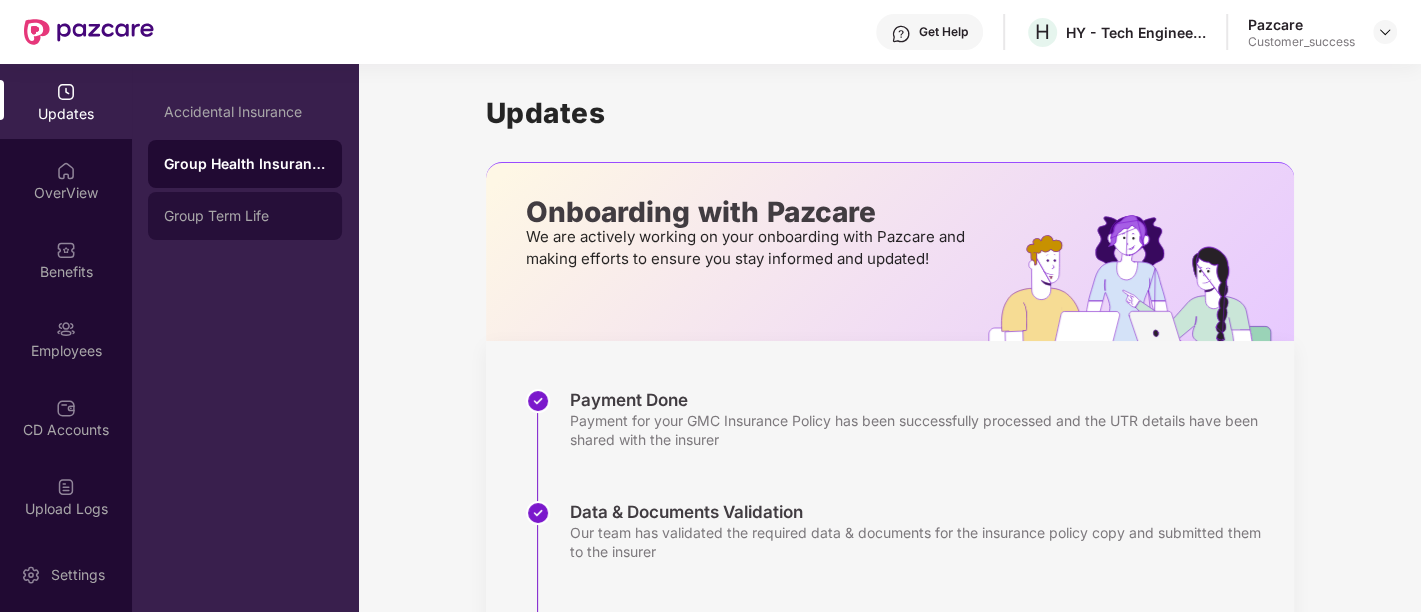 click on "Group Term Life" at bounding box center [245, 216] 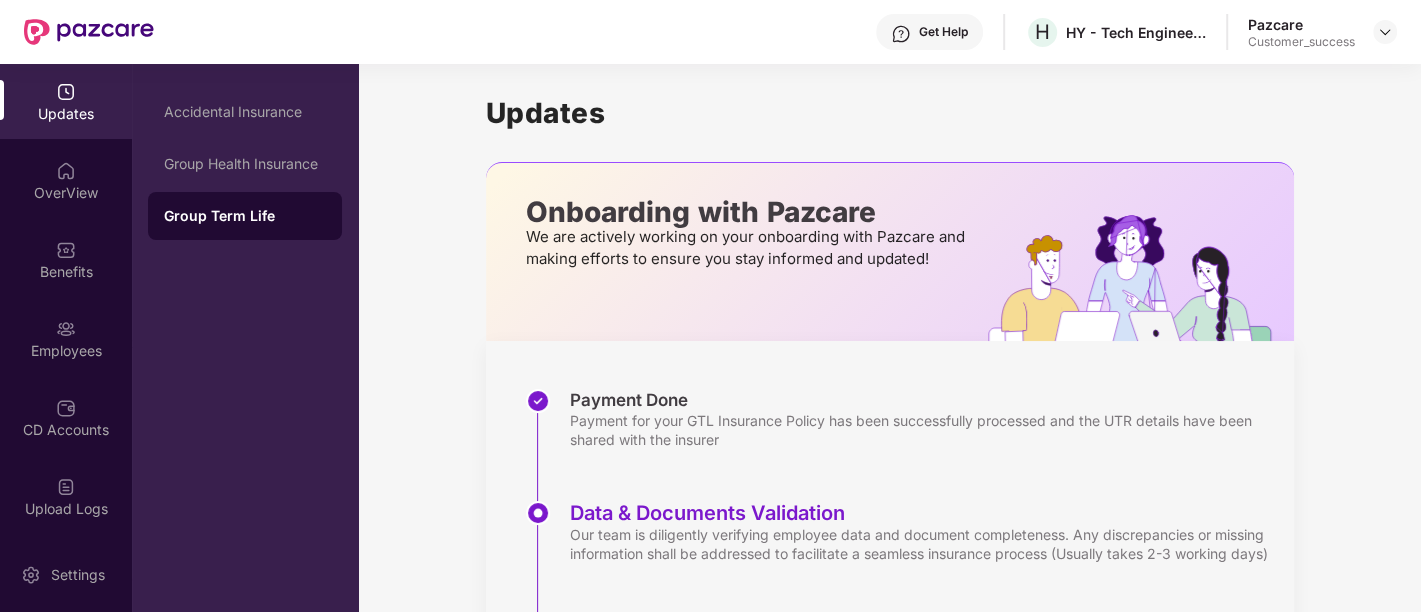 click on "[POLICY_TYPE] [POLICY_TYPE] [POLICY_TYPE]" at bounding box center [245, 338] 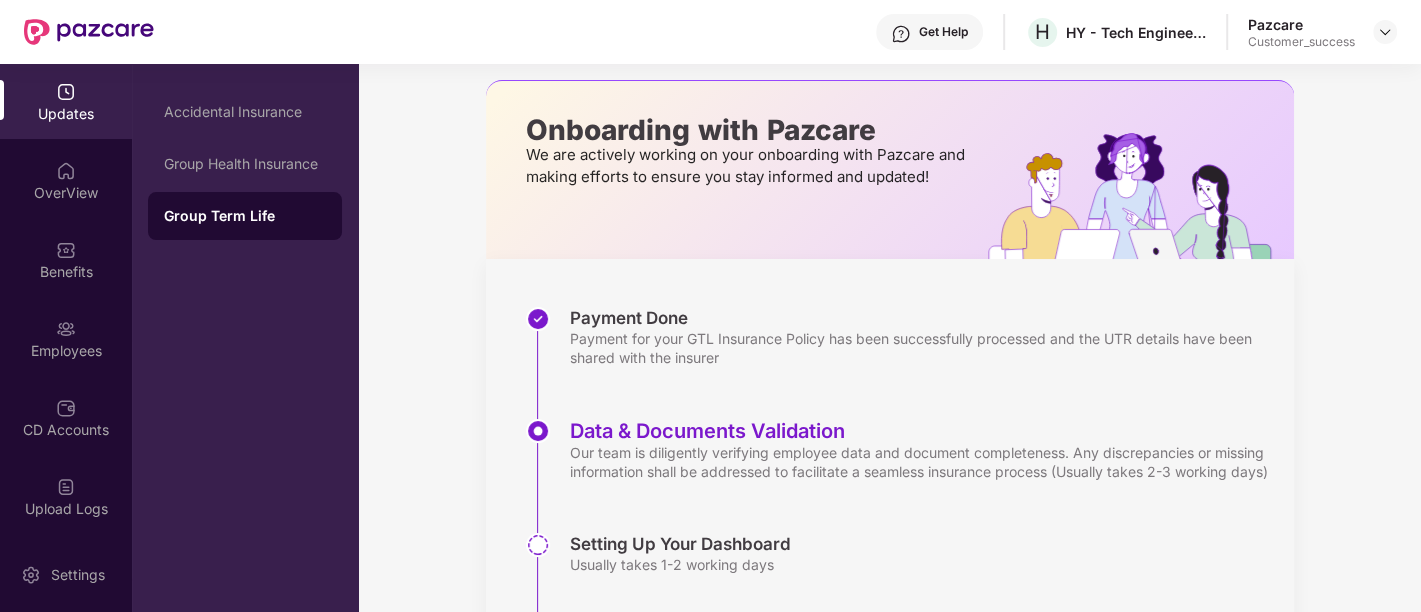 scroll, scrollTop: 245, scrollLeft: 0, axis: vertical 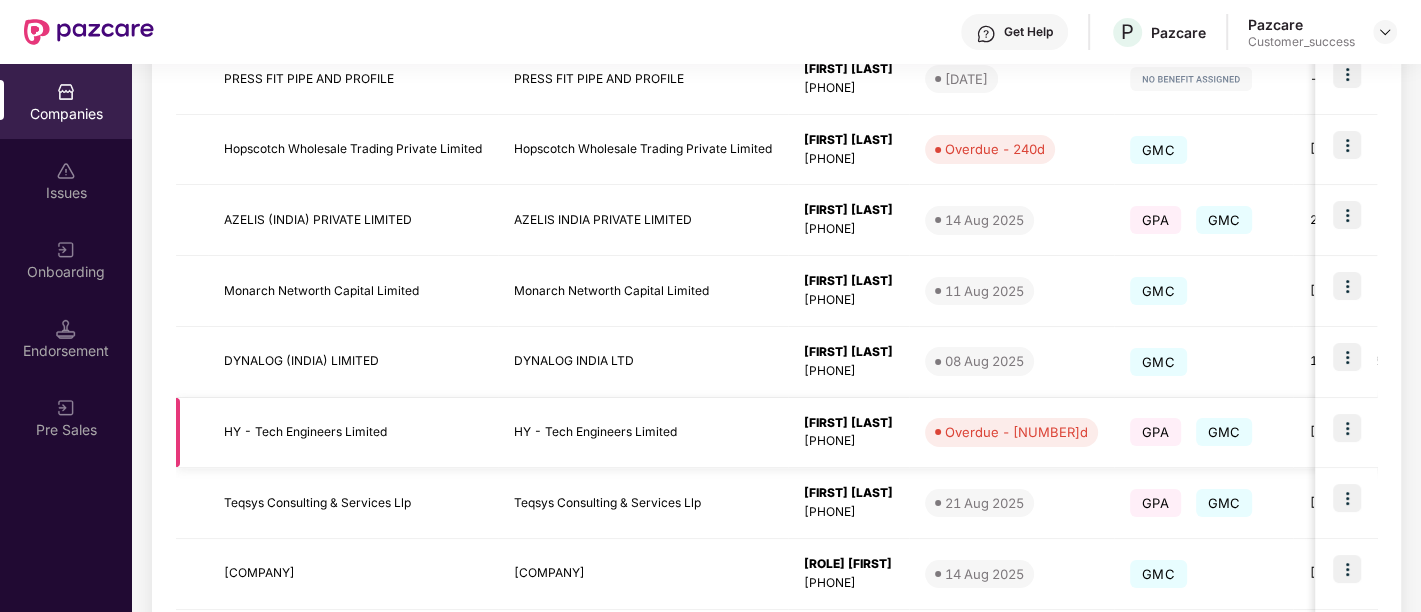 click at bounding box center [1347, 428] 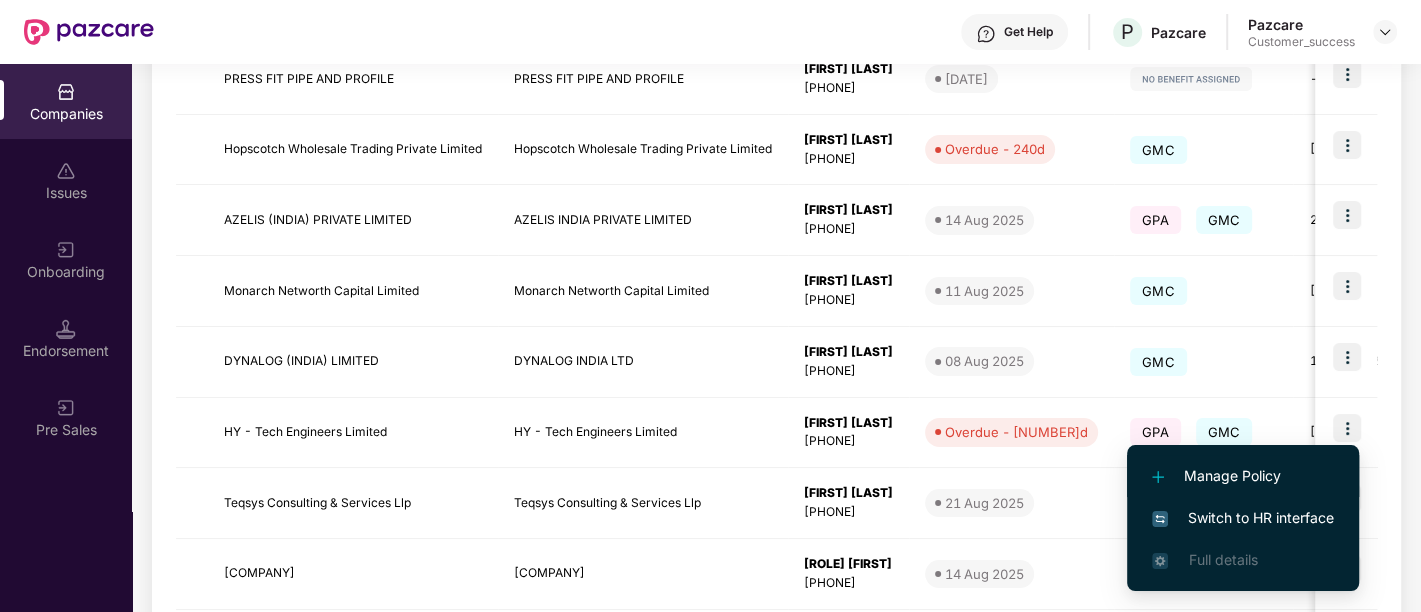 click on "Manage Policy" at bounding box center [1243, 476] 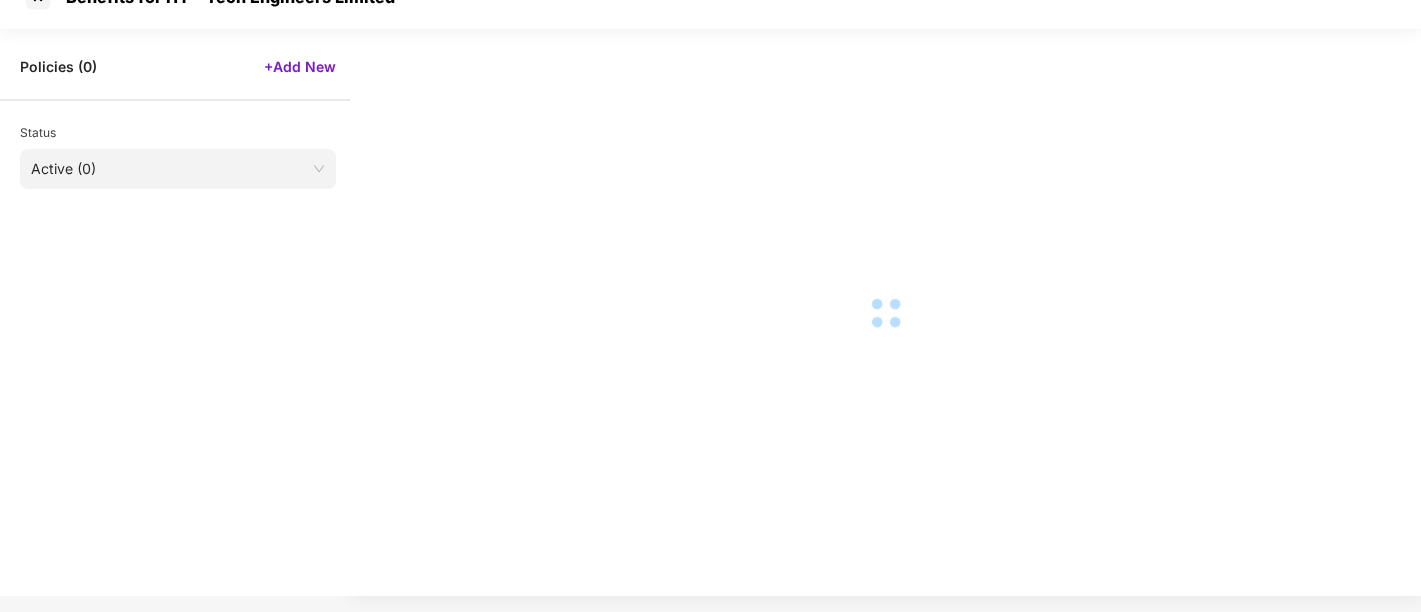 scroll, scrollTop: 34, scrollLeft: 0, axis: vertical 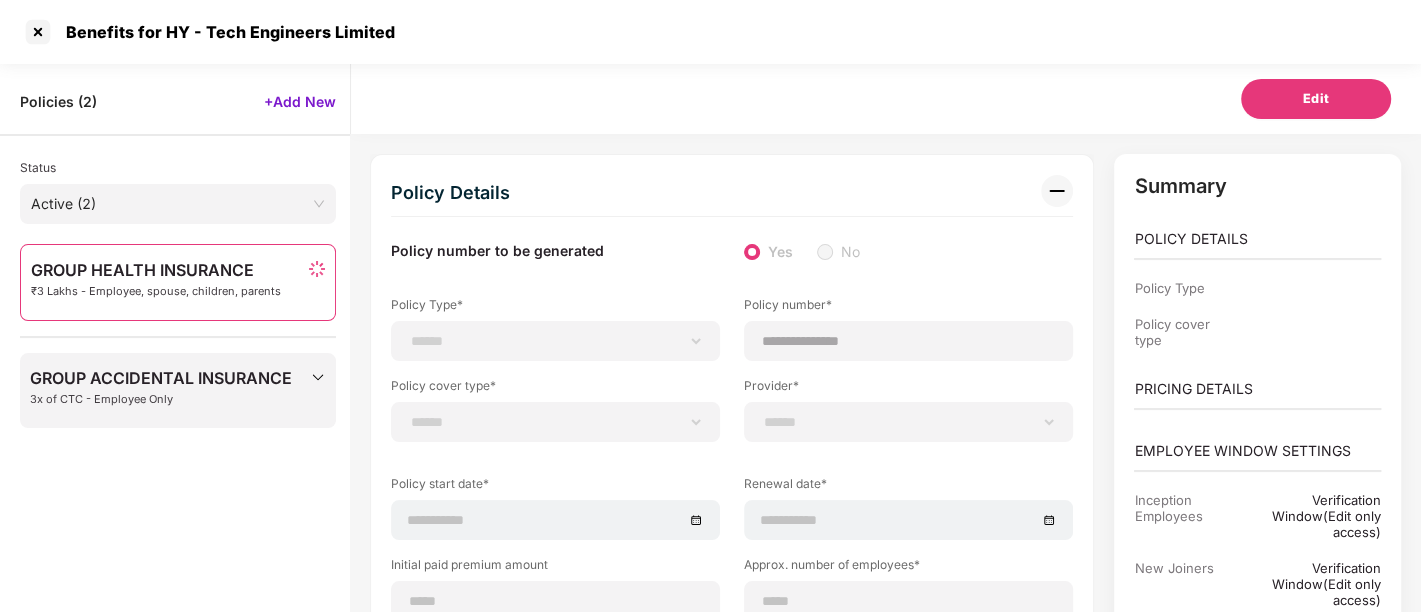 select on "**********" 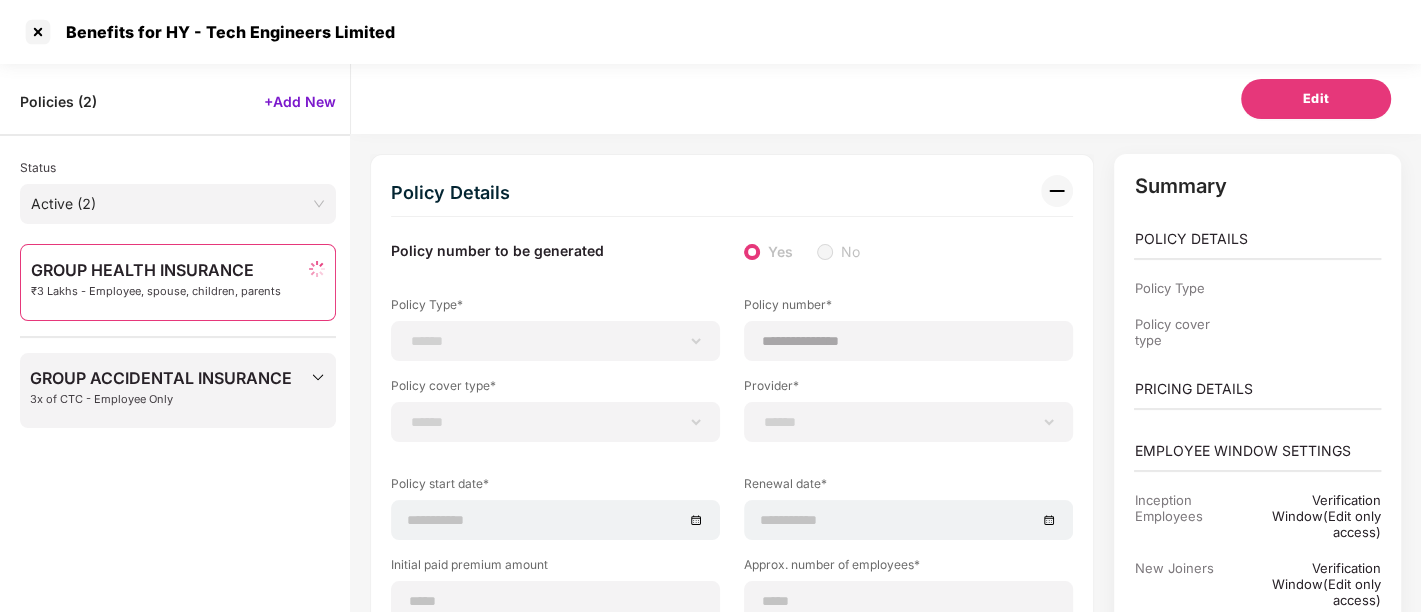 select on "**********" 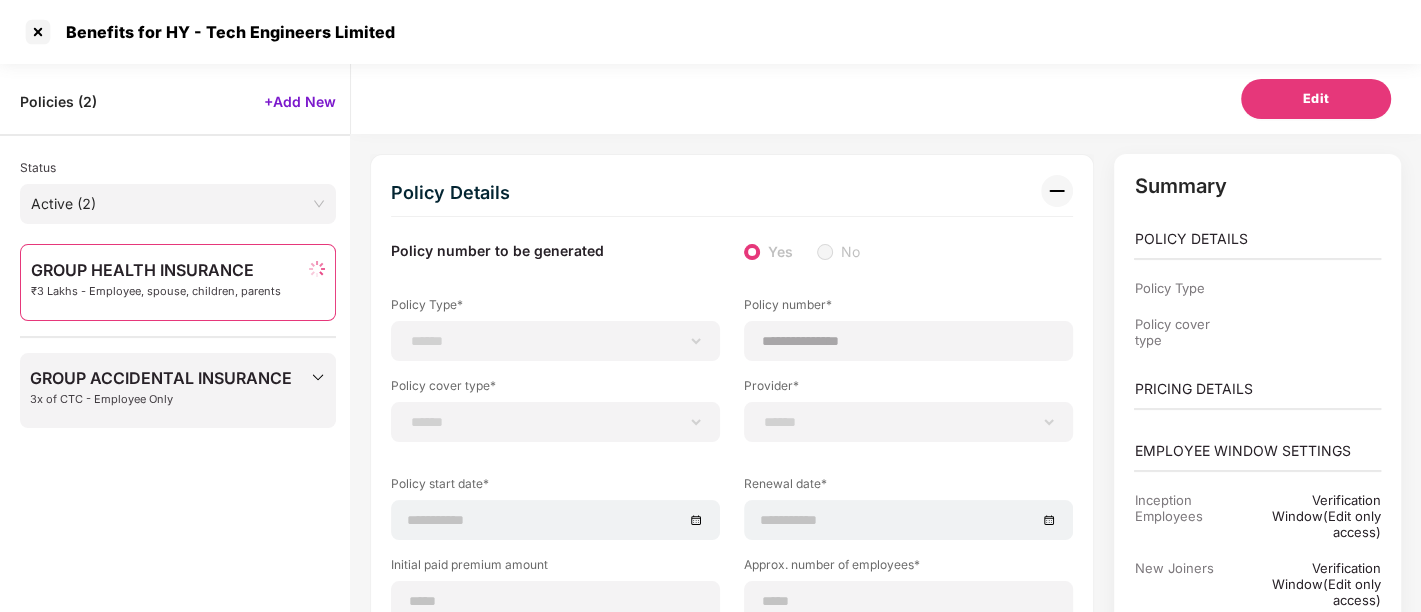 select on "*" 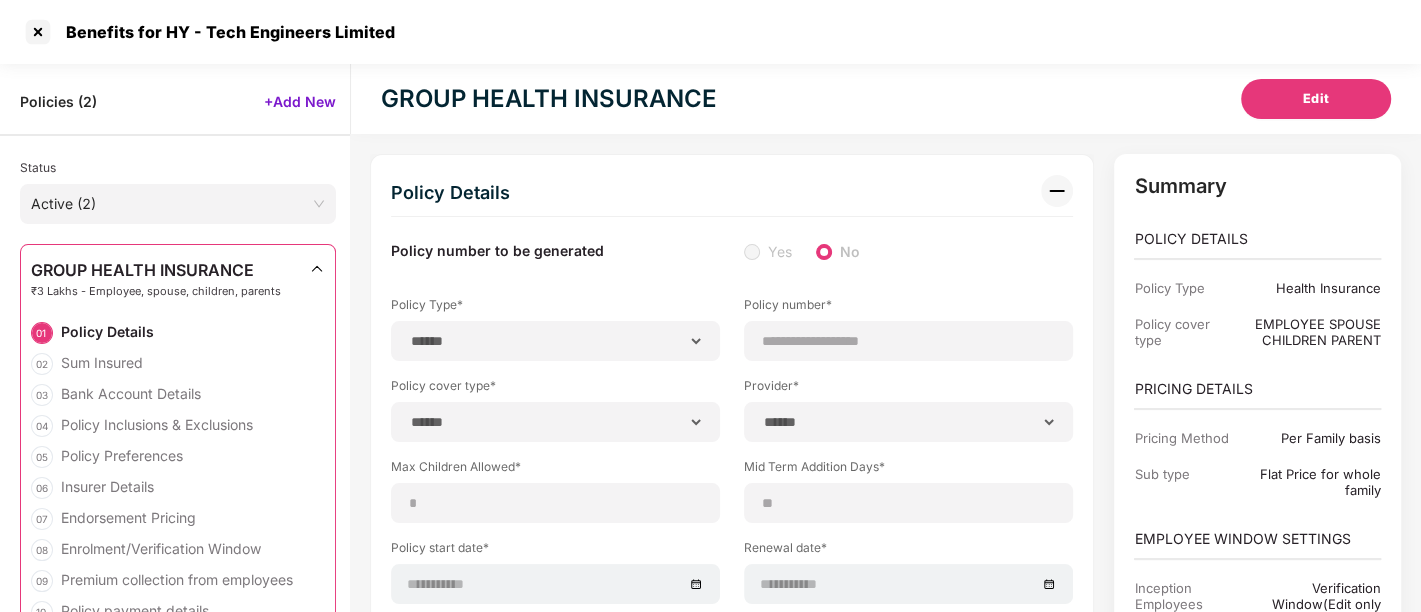 select on "**********" 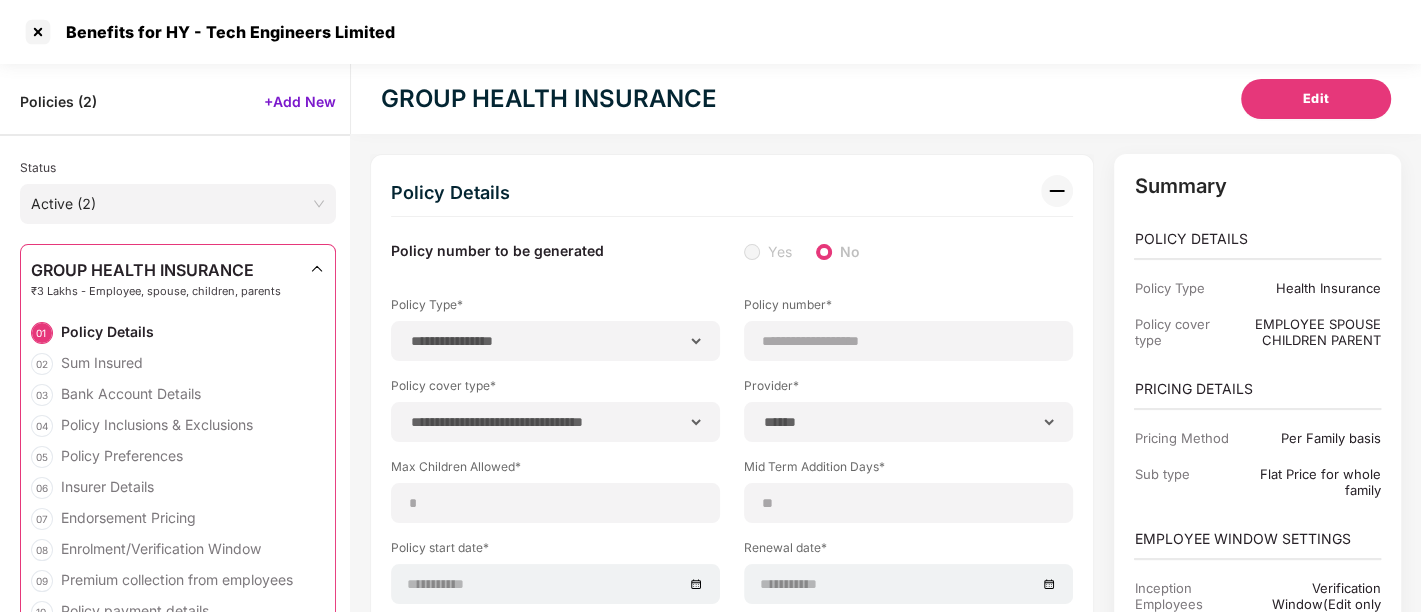 scroll, scrollTop: 63, scrollLeft: 0, axis: vertical 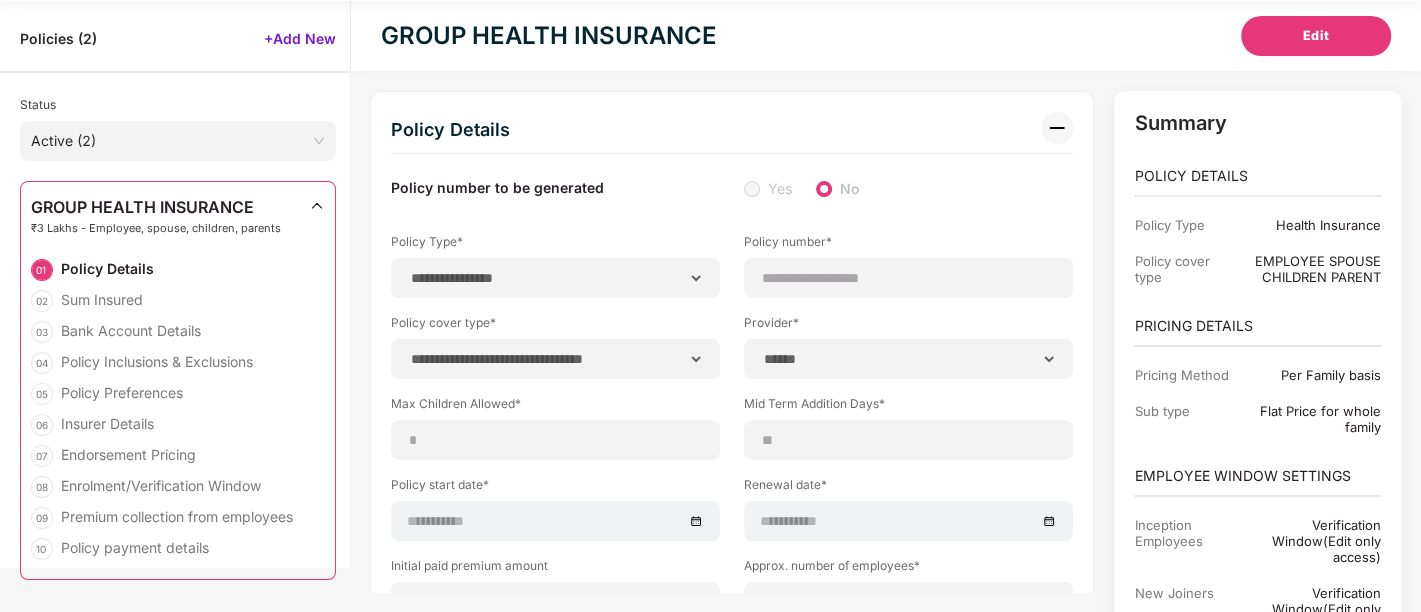 select on "*****" 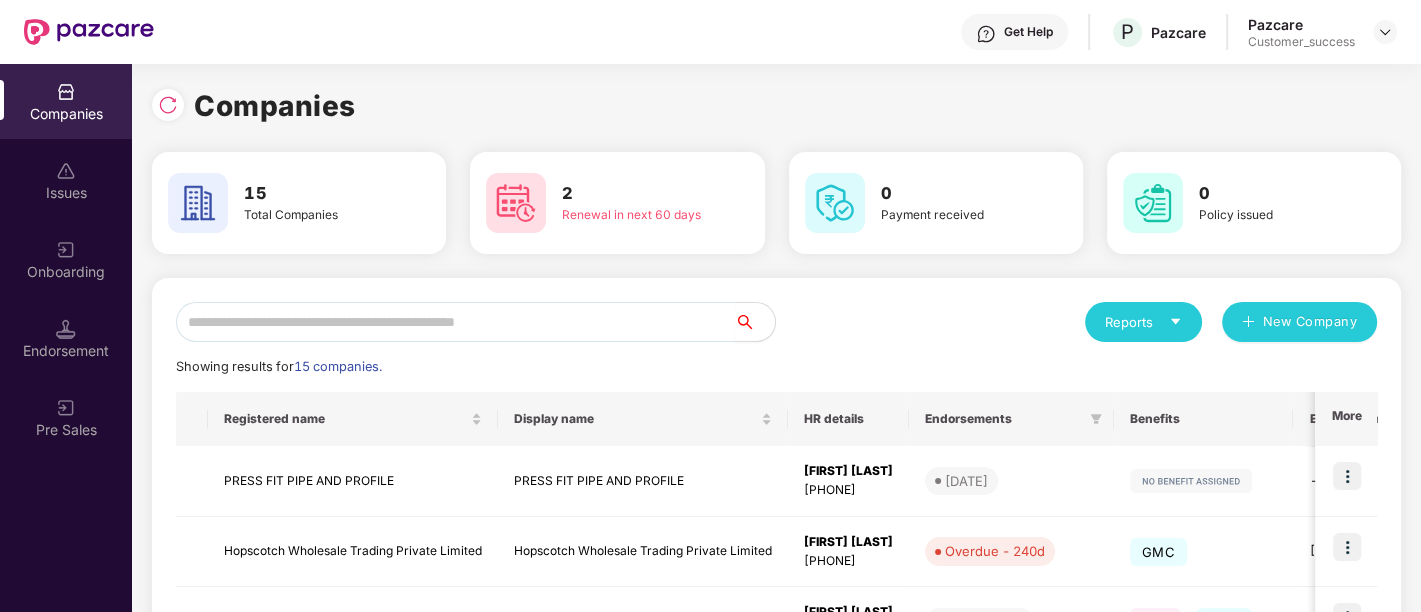 scroll, scrollTop: 0, scrollLeft: 0, axis: both 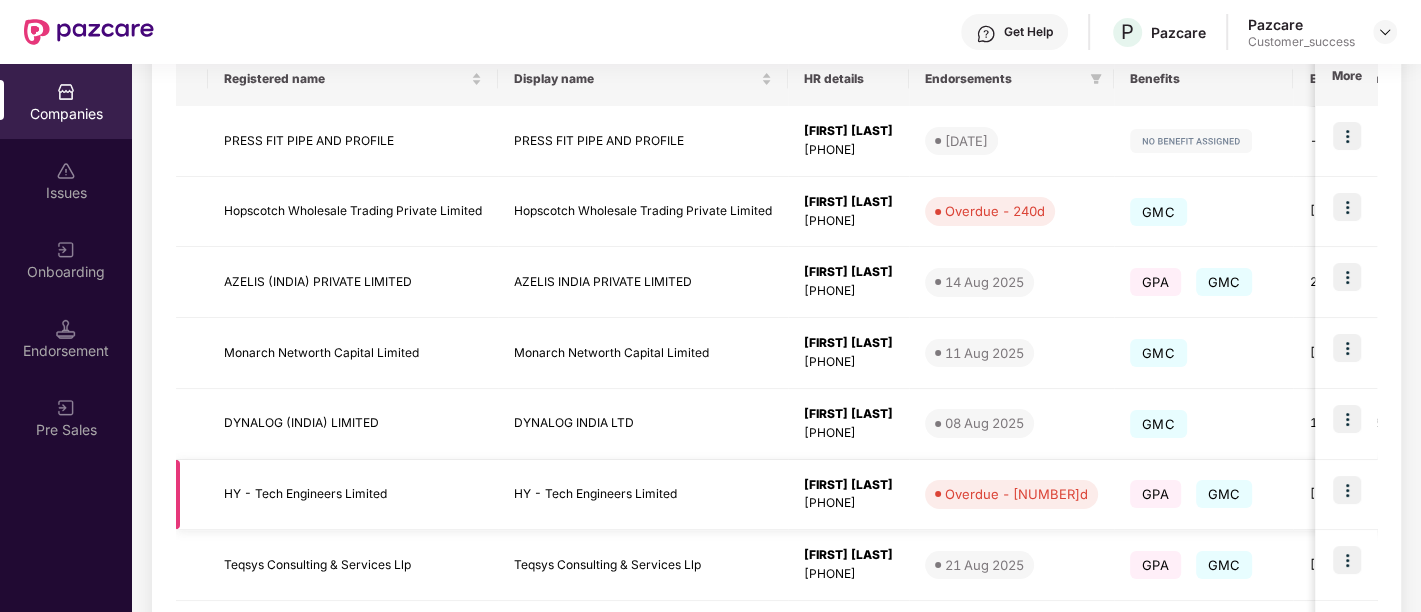 click on "[FIRST] [LAST]" at bounding box center (848, 485) 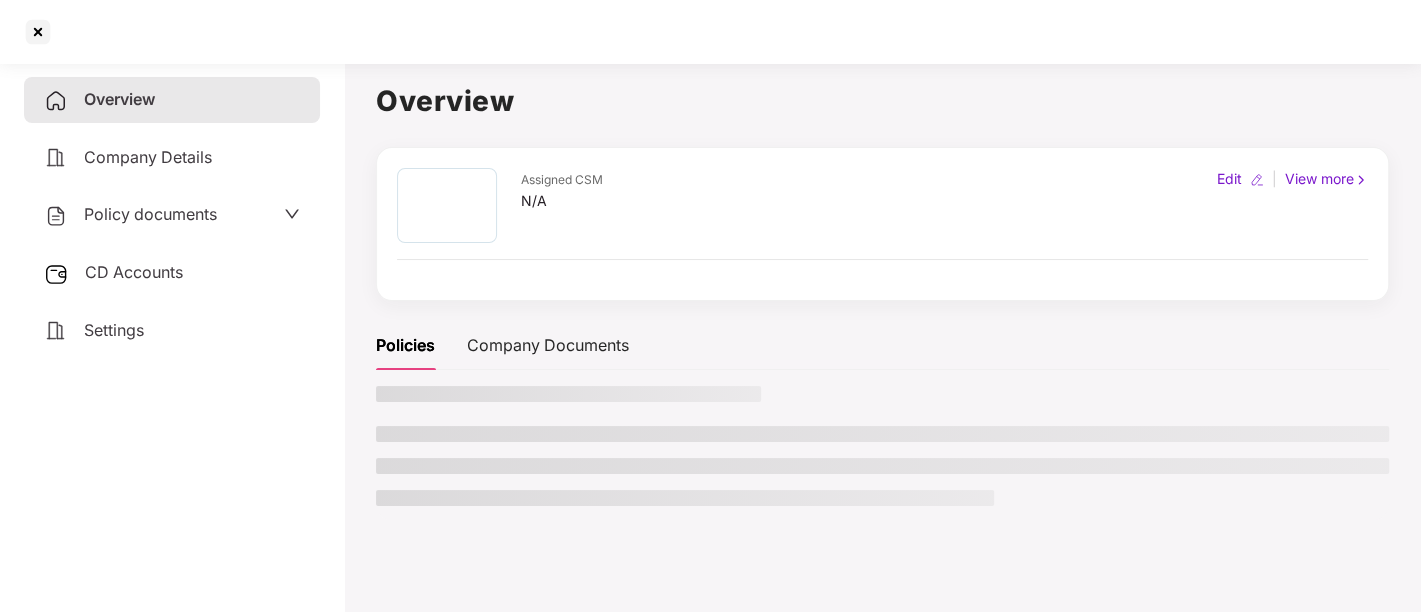 click at bounding box center [882, 466] 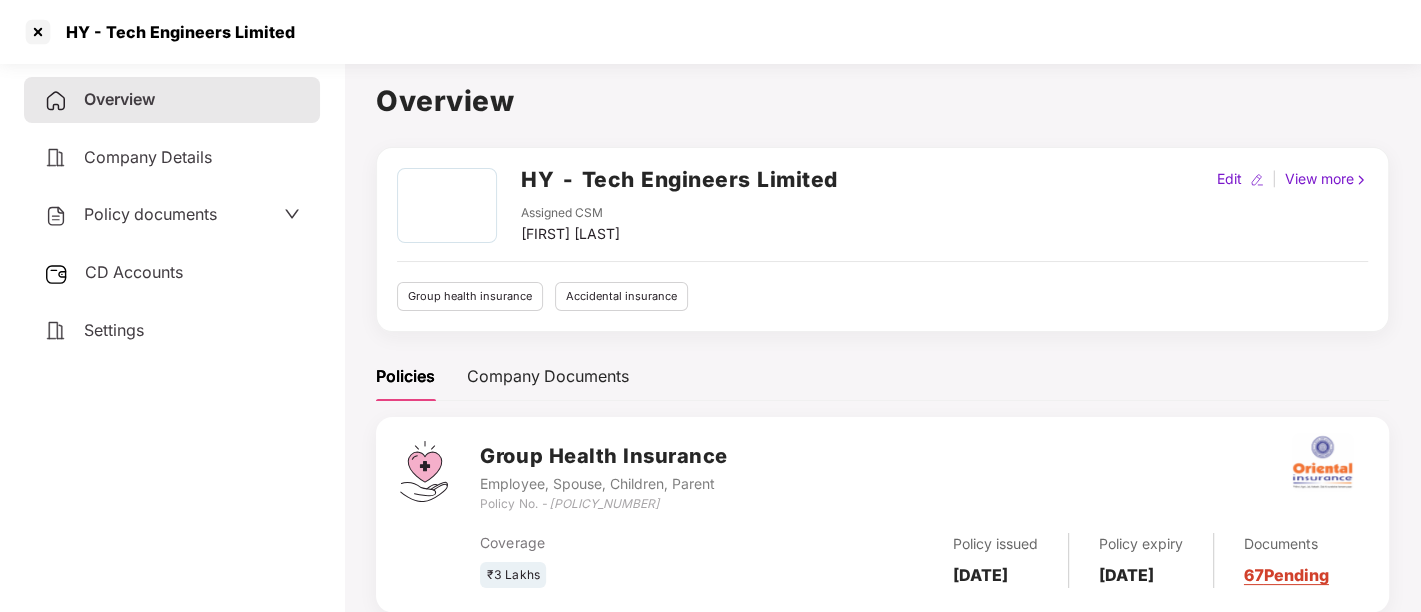 click on "Policy documents" at bounding box center (172, 215) 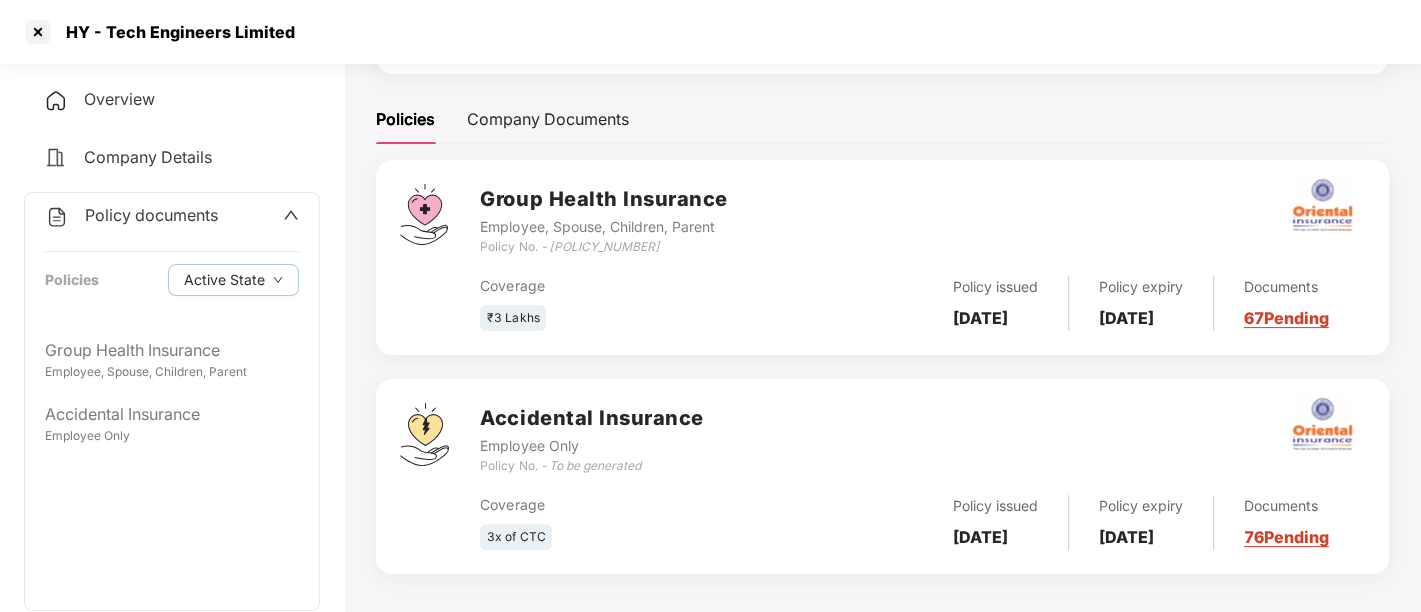 scroll, scrollTop: 276, scrollLeft: 0, axis: vertical 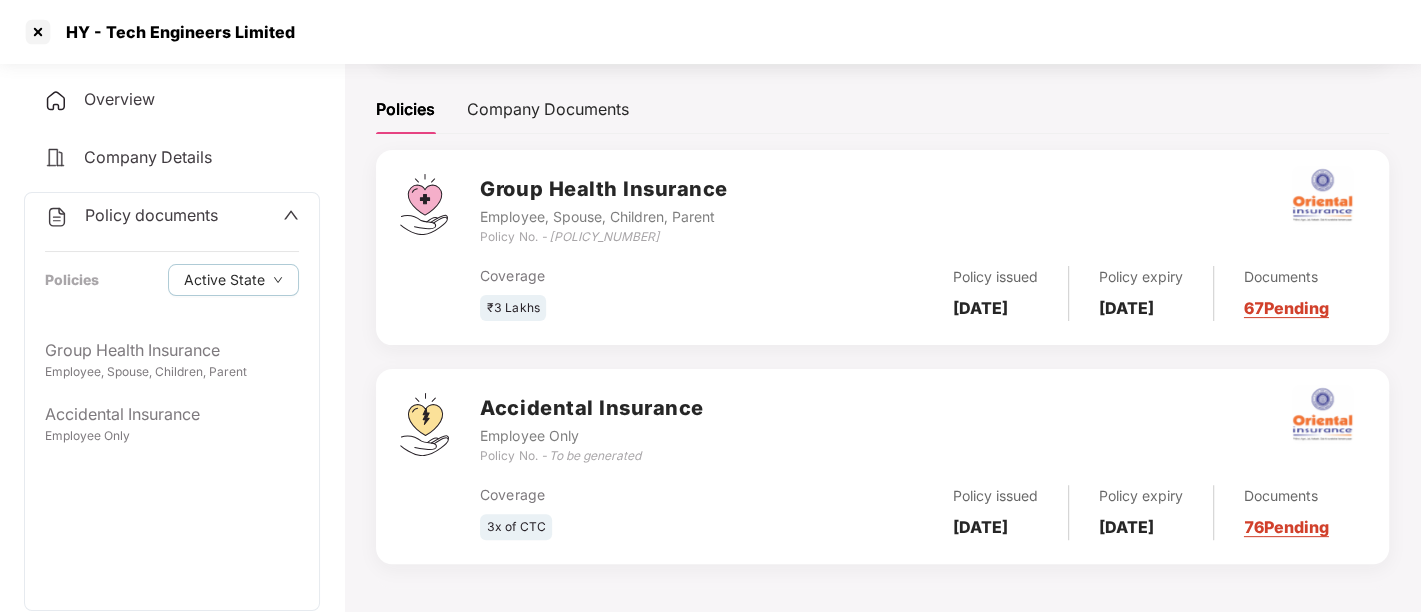 click on "Accidental Insurance" at bounding box center [591, 408] 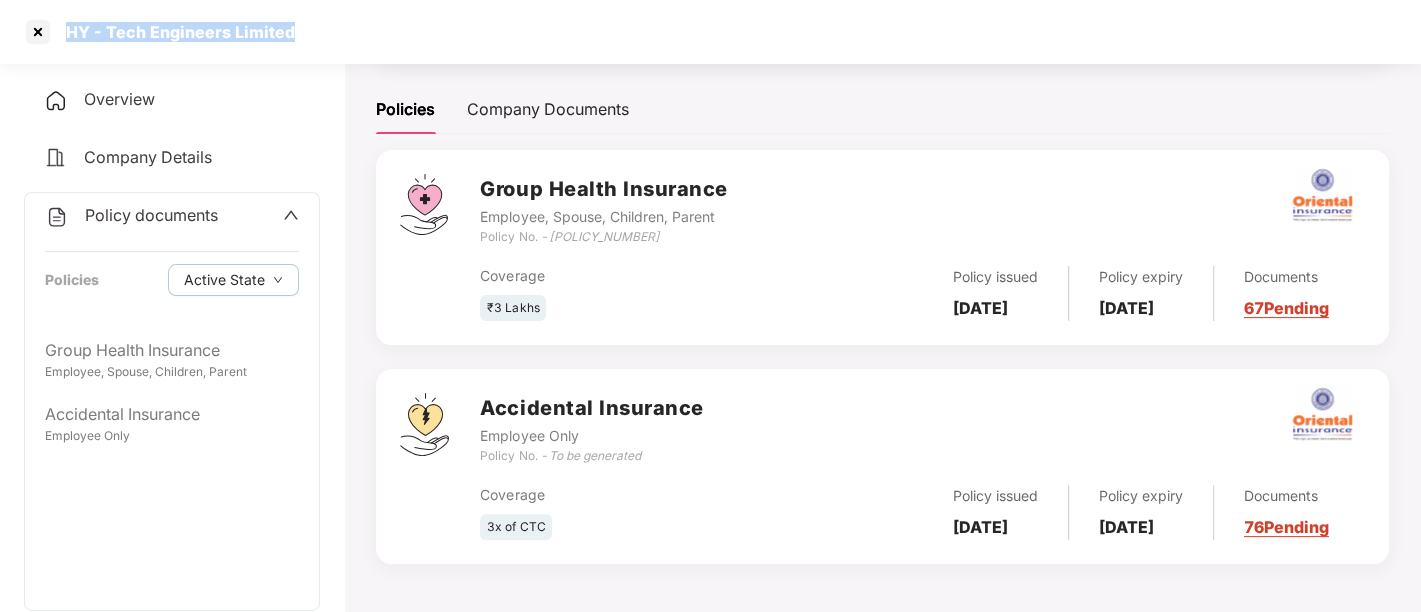 drag, startPoint x: 293, startPoint y: 33, endPoint x: 67, endPoint y: 27, distance: 226.07964 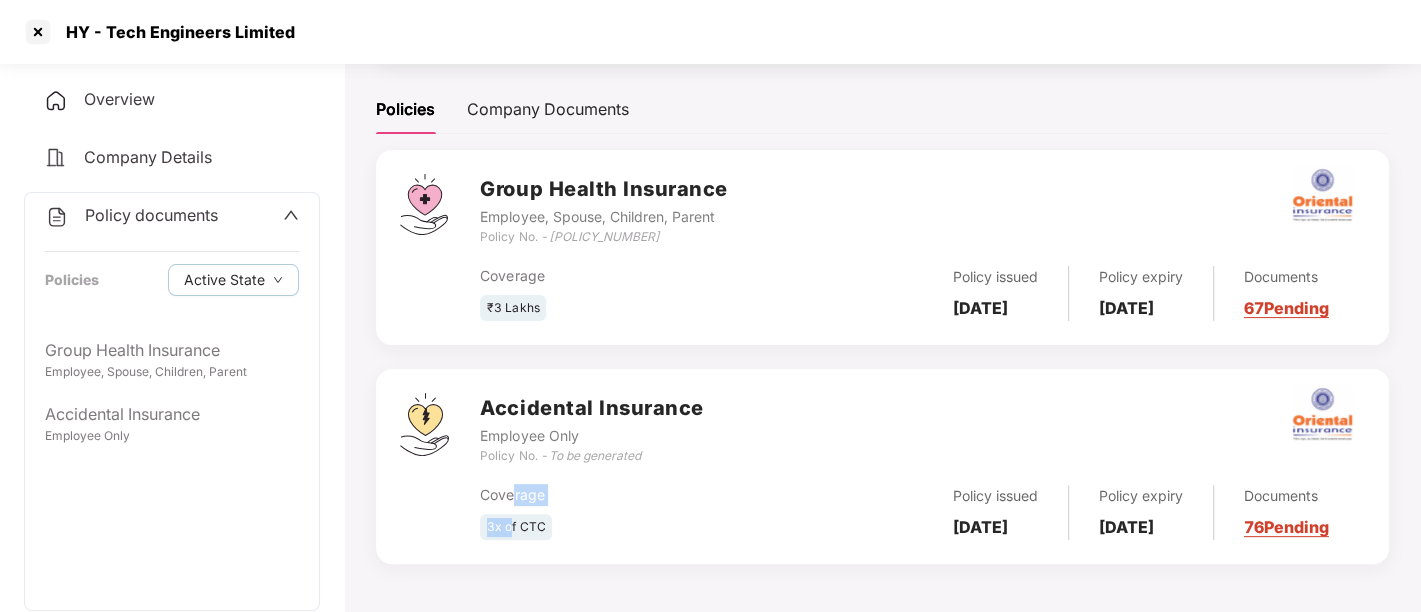 drag, startPoint x: 514, startPoint y: 519, endPoint x: 515, endPoint y: 499, distance: 20.024984 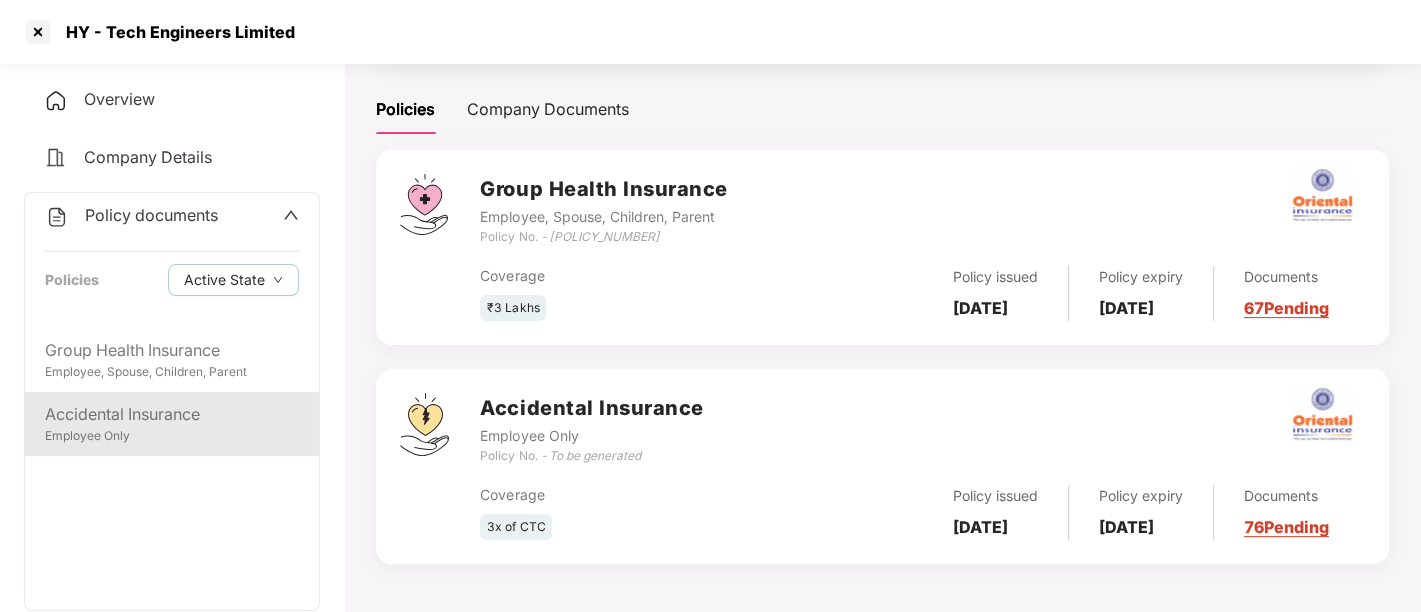 click on "Accidental Insurance" at bounding box center (172, 414) 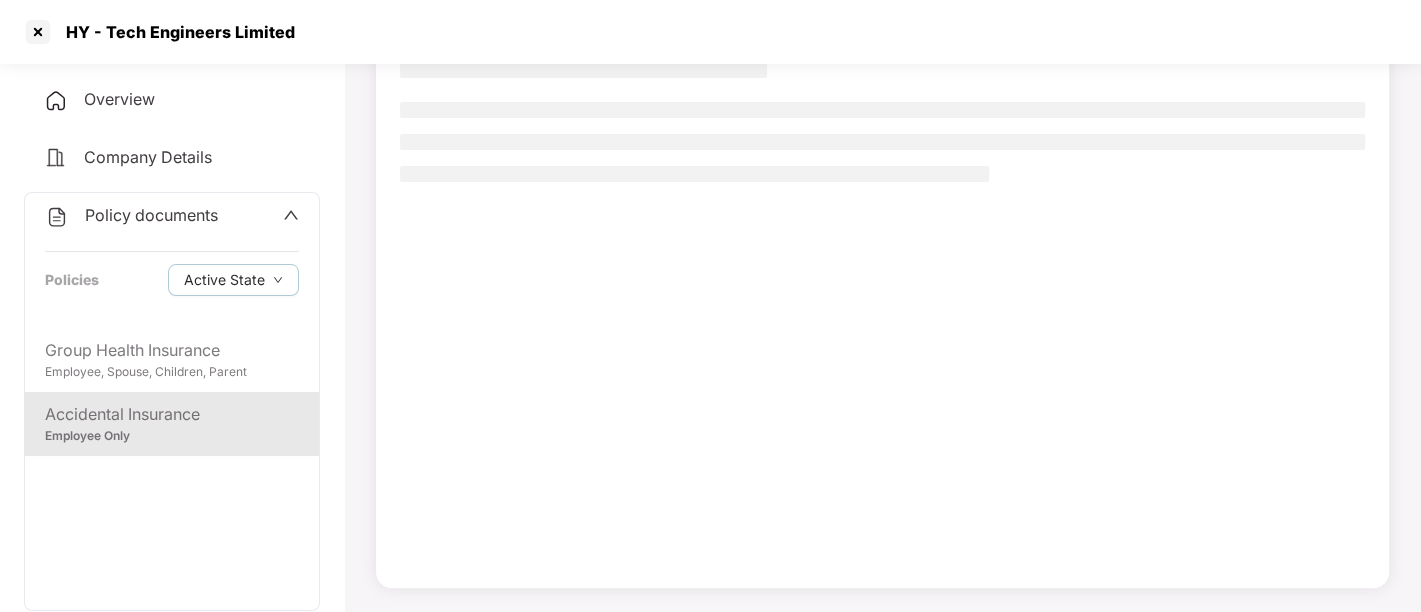 scroll, scrollTop: 162, scrollLeft: 0, axis: vertical 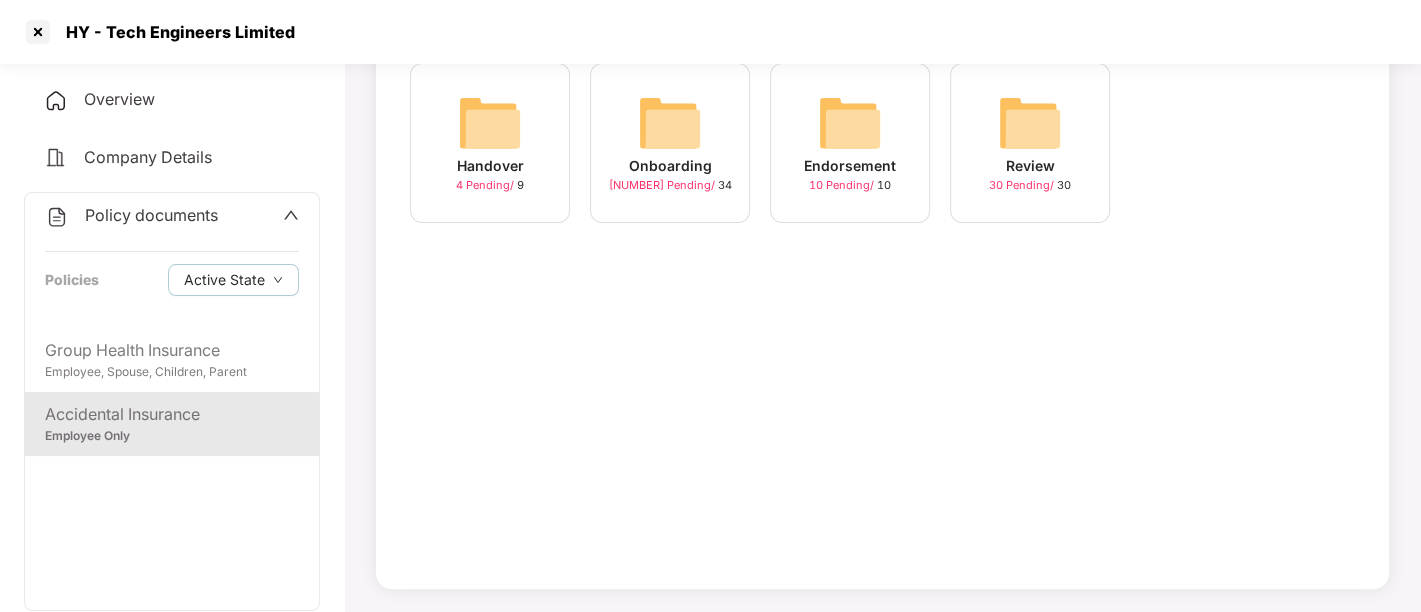 click on "Onboarding" at bounding box center (670, 166) 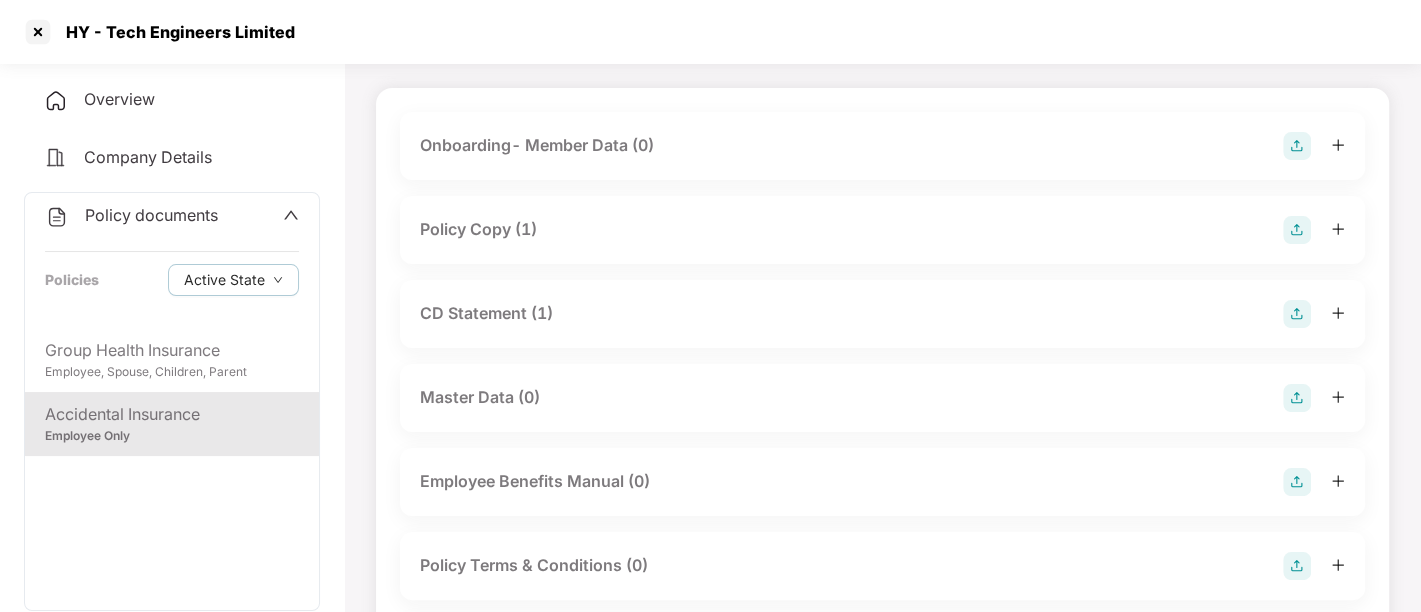 scroll, scrollTop: 114, scrollLeft: 0, axis: vertical 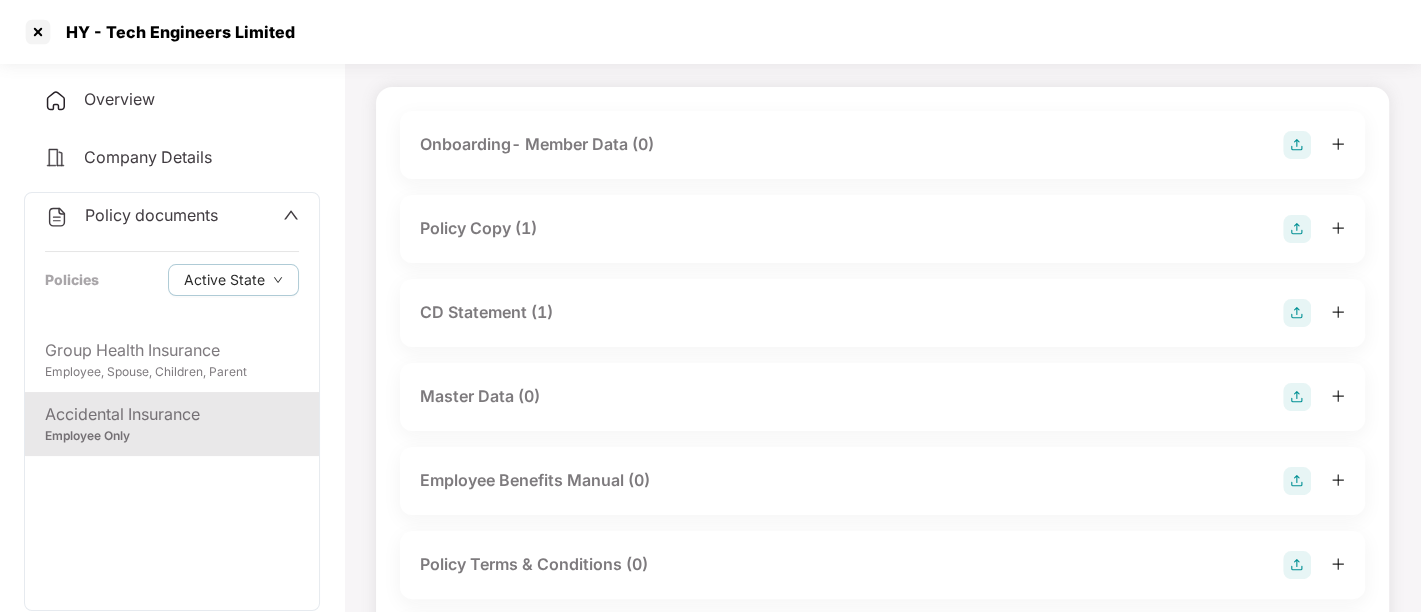 click on "Policy Copy (1)" at bounding box center [882, 229] 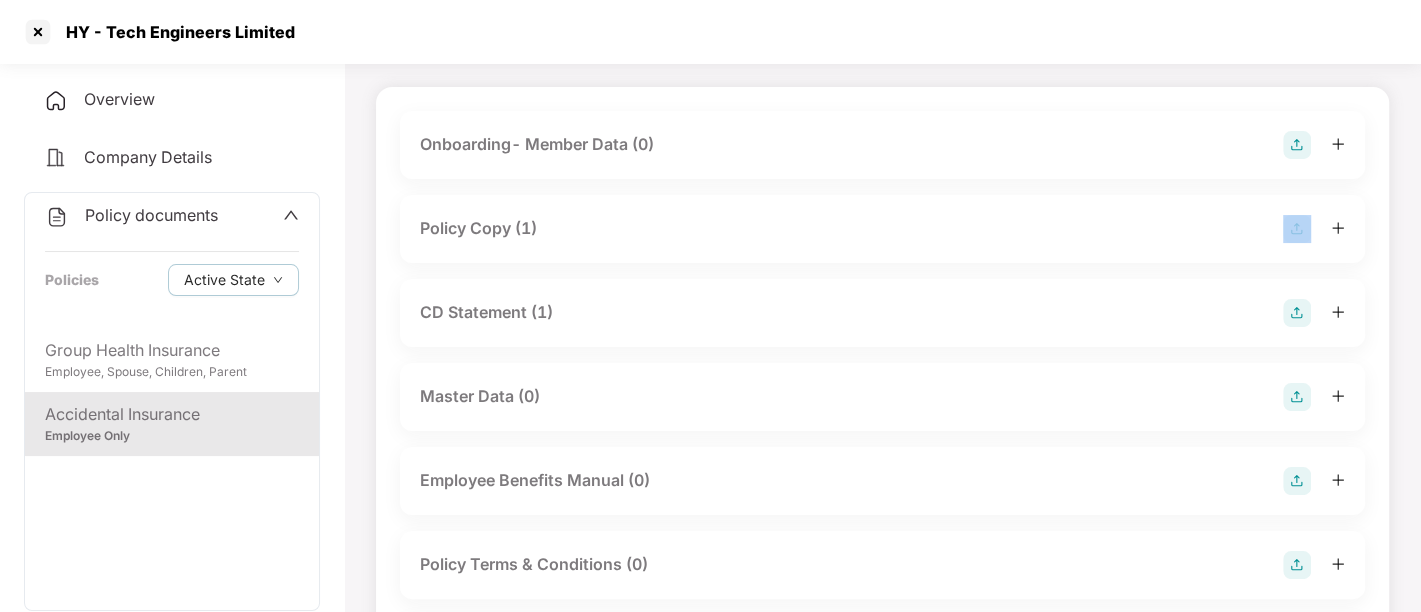 click on "Policy Copy (1)" at bounding box center [882, 229] 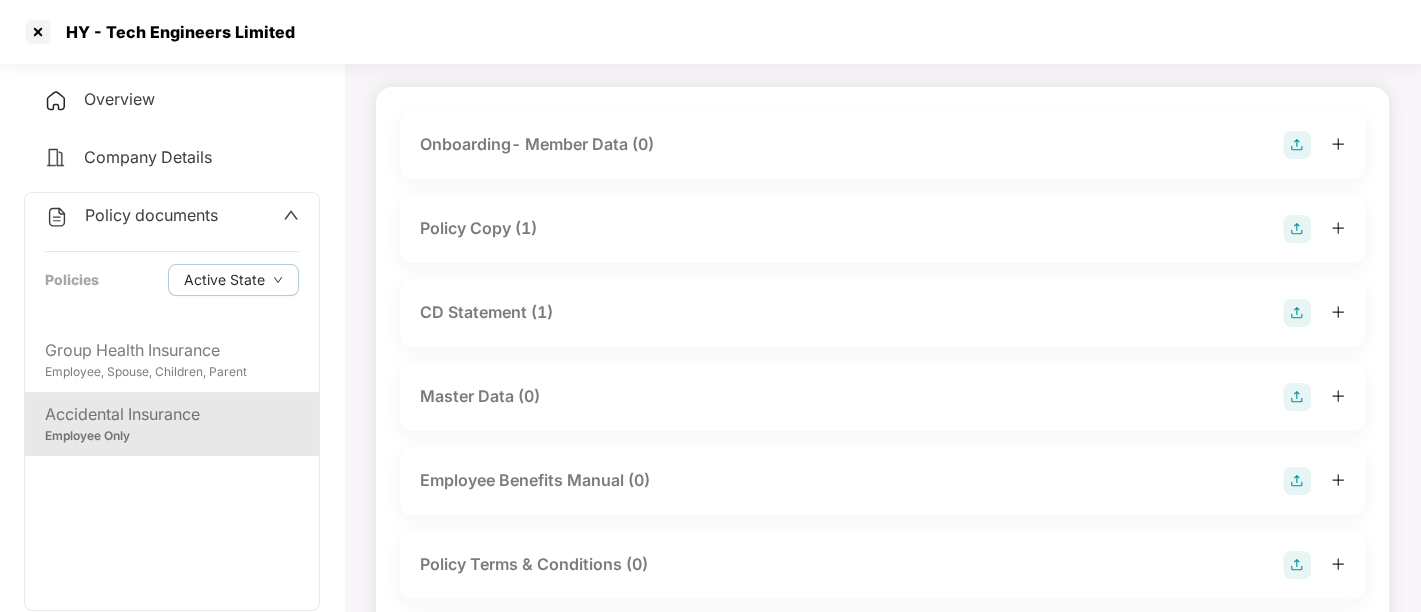 click on "Policy Copy (1)" at bounding box center (478, 228) 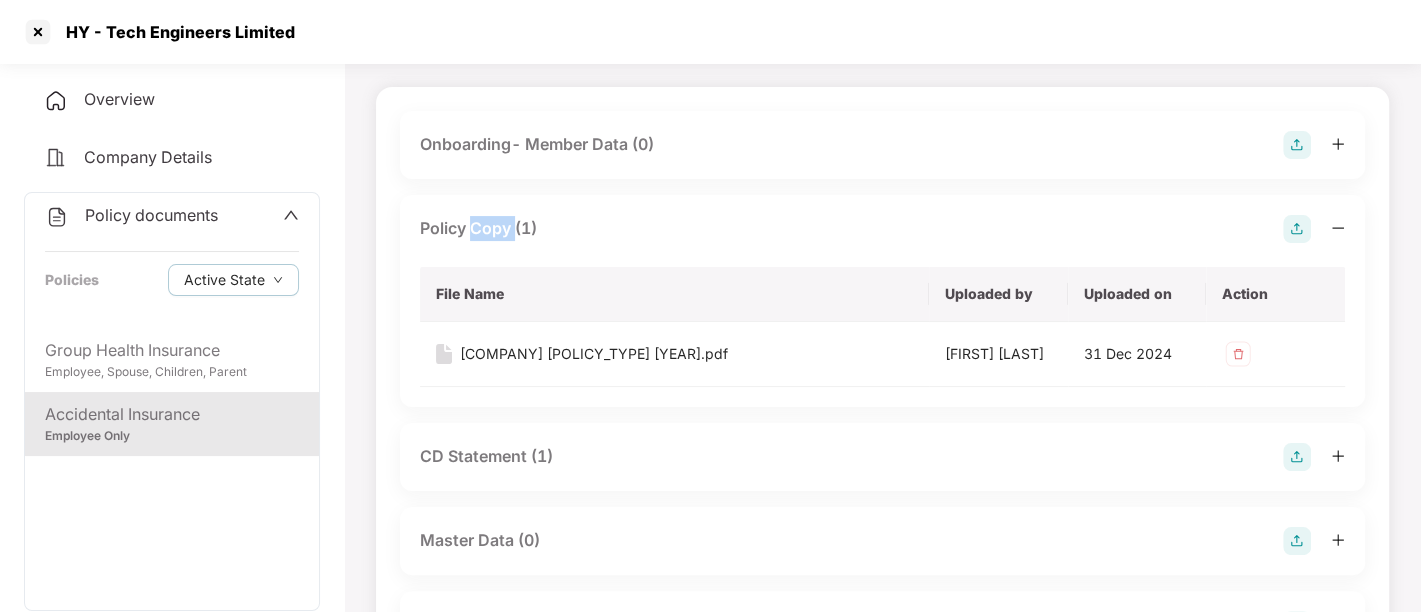 click on "Policy Copy (1)" at bounding box center [478, 228] 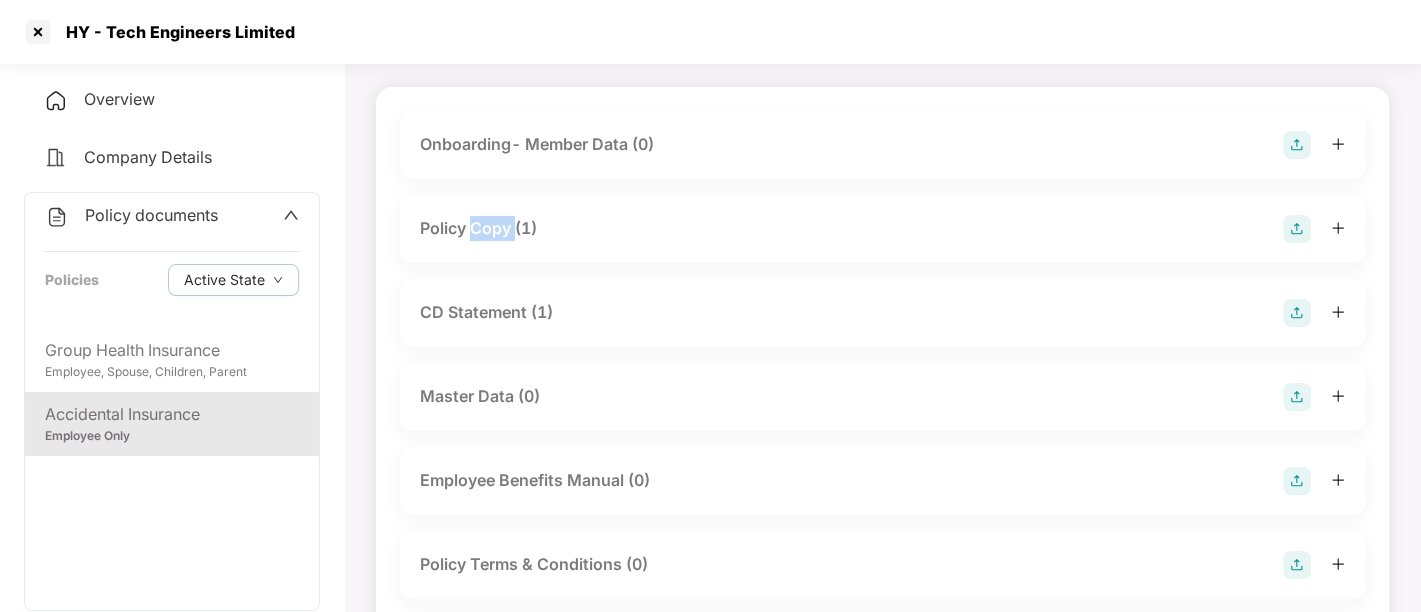 click on "Policy Copy (1)" at bounding box center (478, 228) 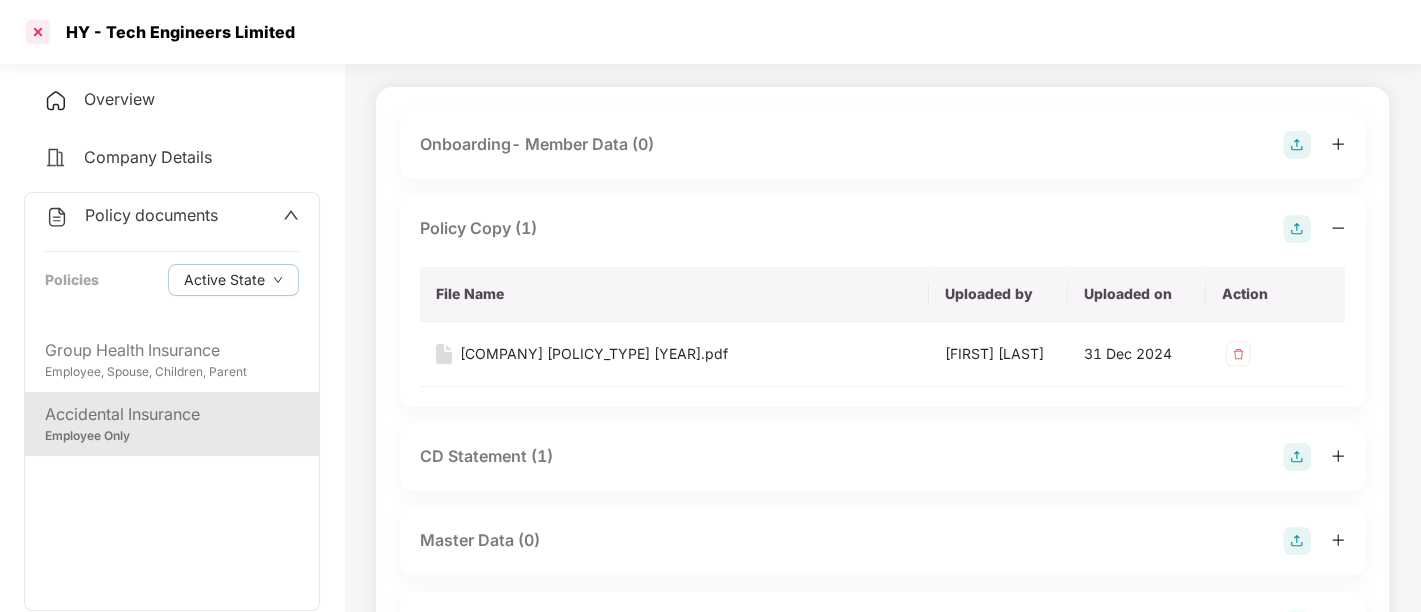 click at bounding box center (38, 32) 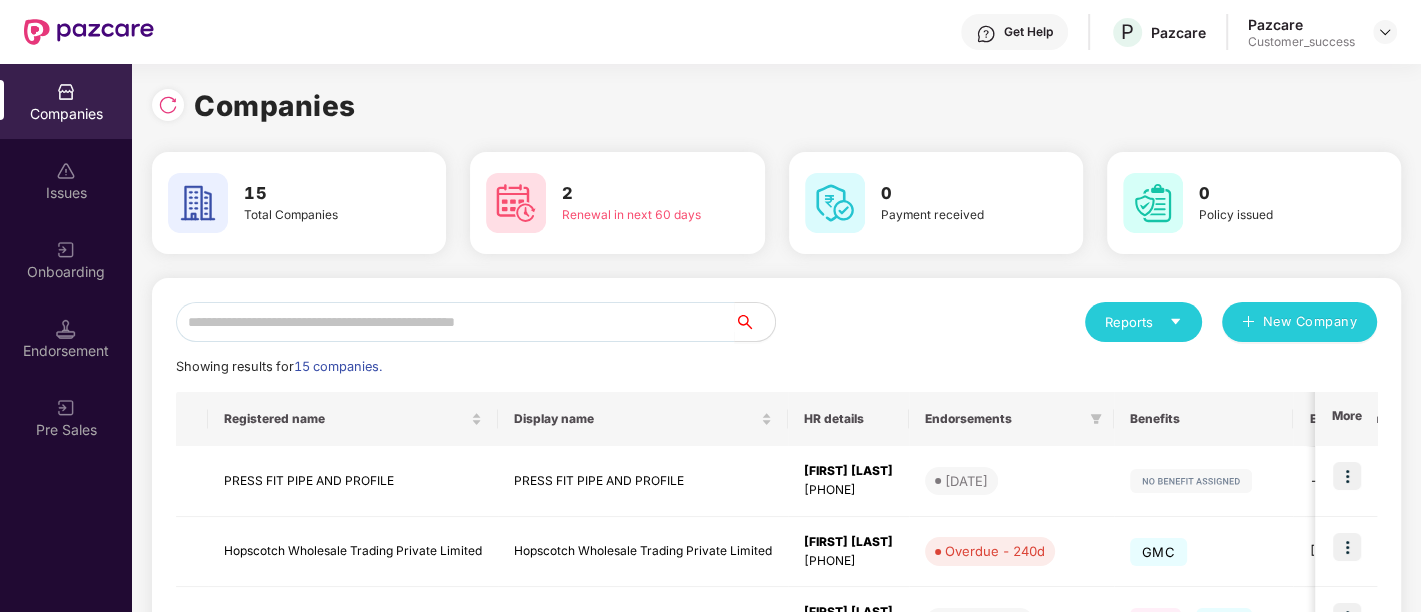scroll, scrollTop: 0, scrollLeft: 1, axis: horizontal 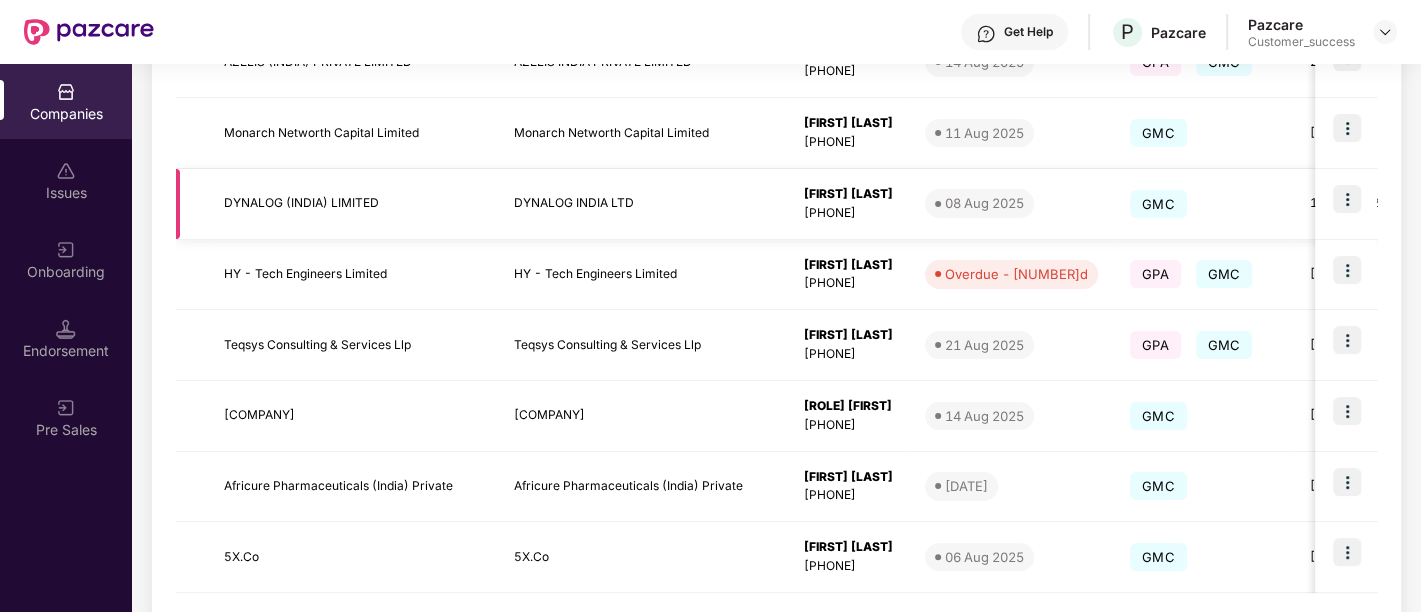 click at bounding box center (1347, 199) 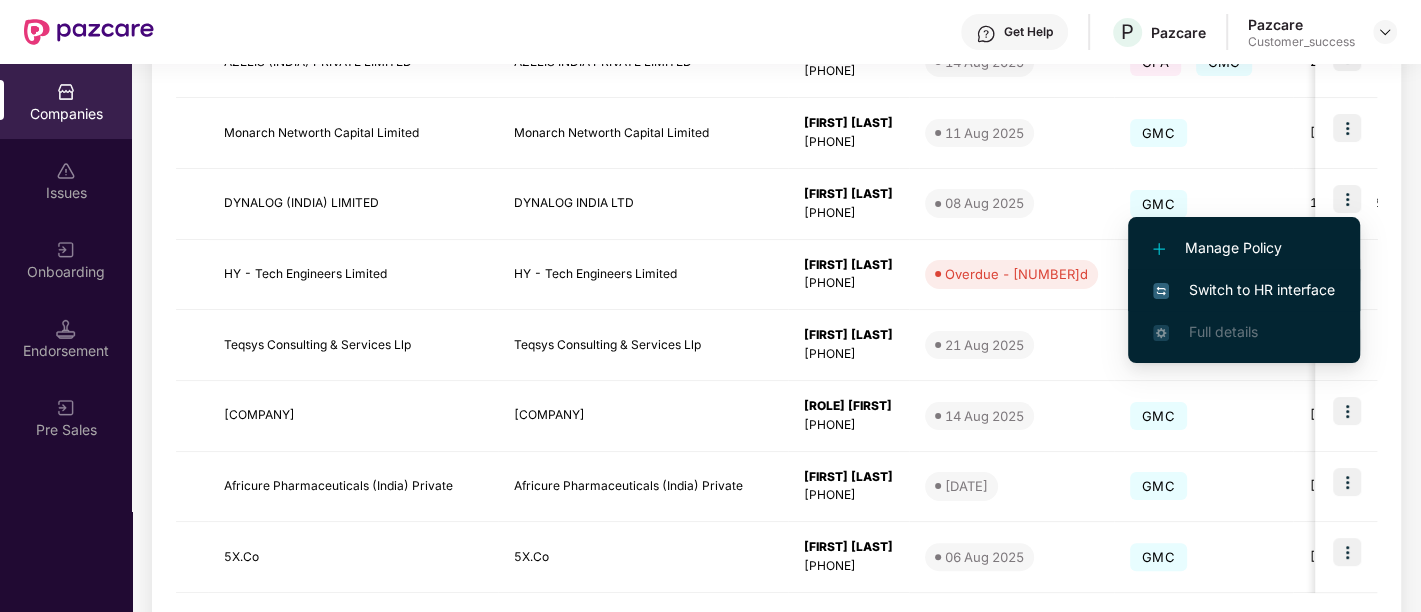click on "Switch to HR interface" at bounding box center (1244, 290) 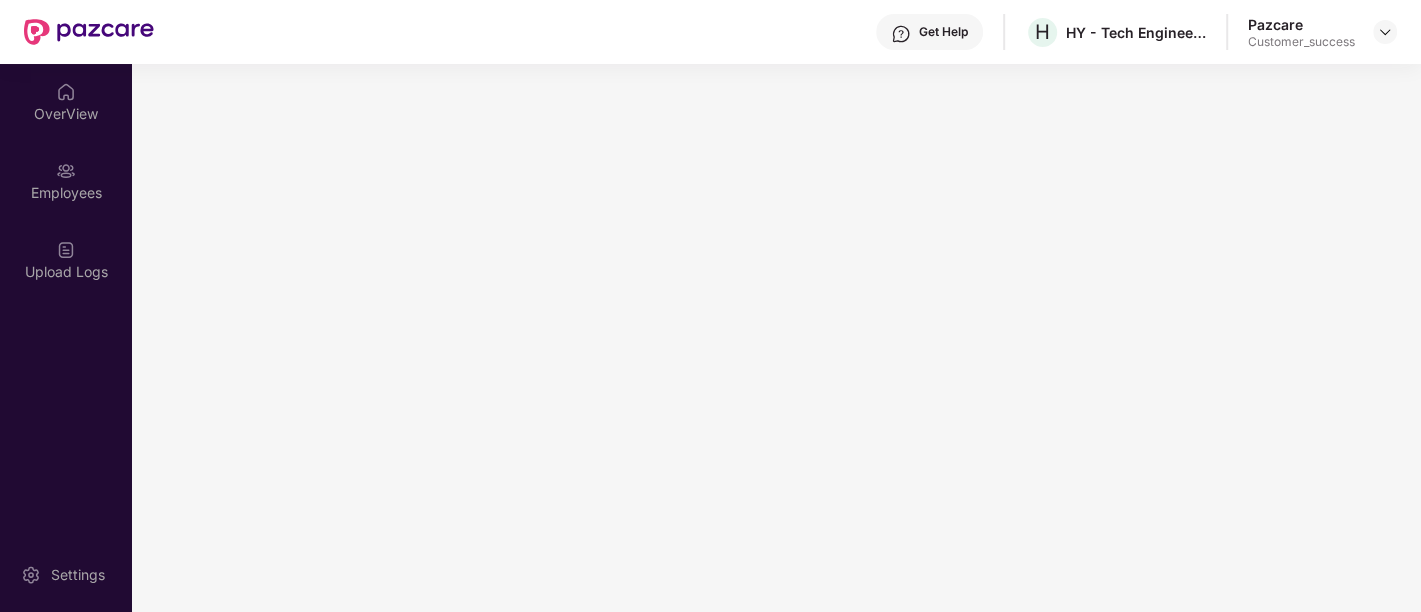 scroll, scrollTop: 0, scrollLeft: 0, axis: both 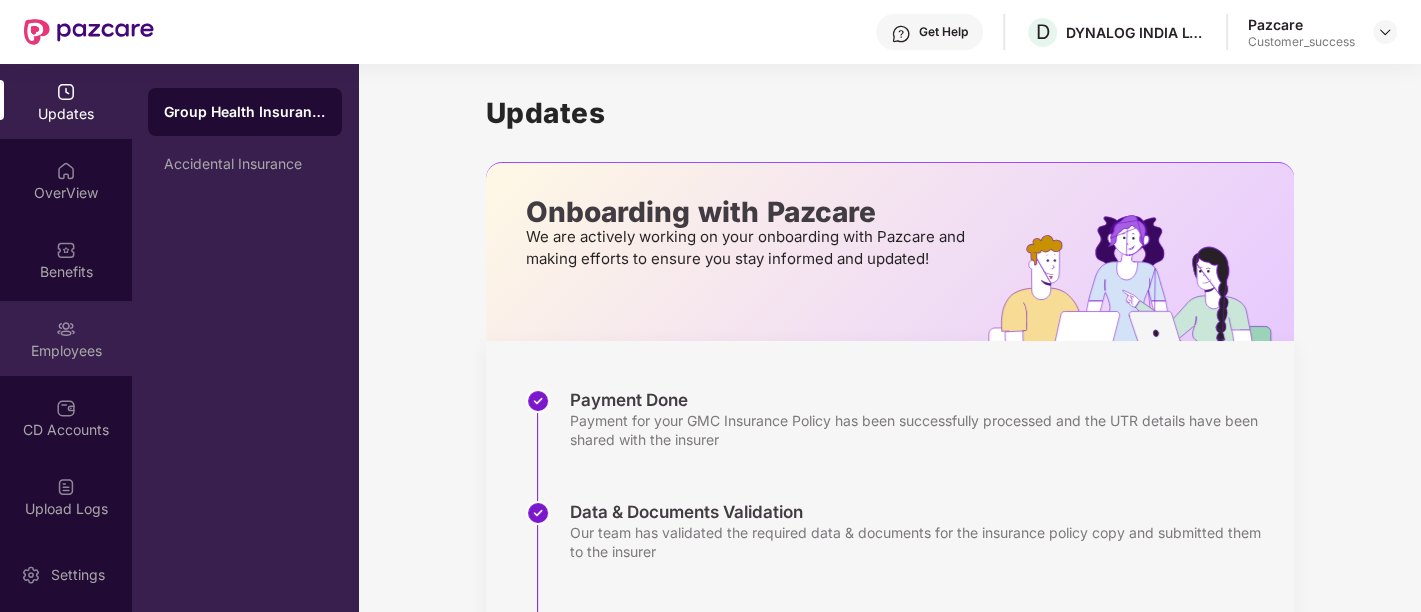 click on "Employees" at bounding box center [66, 338] 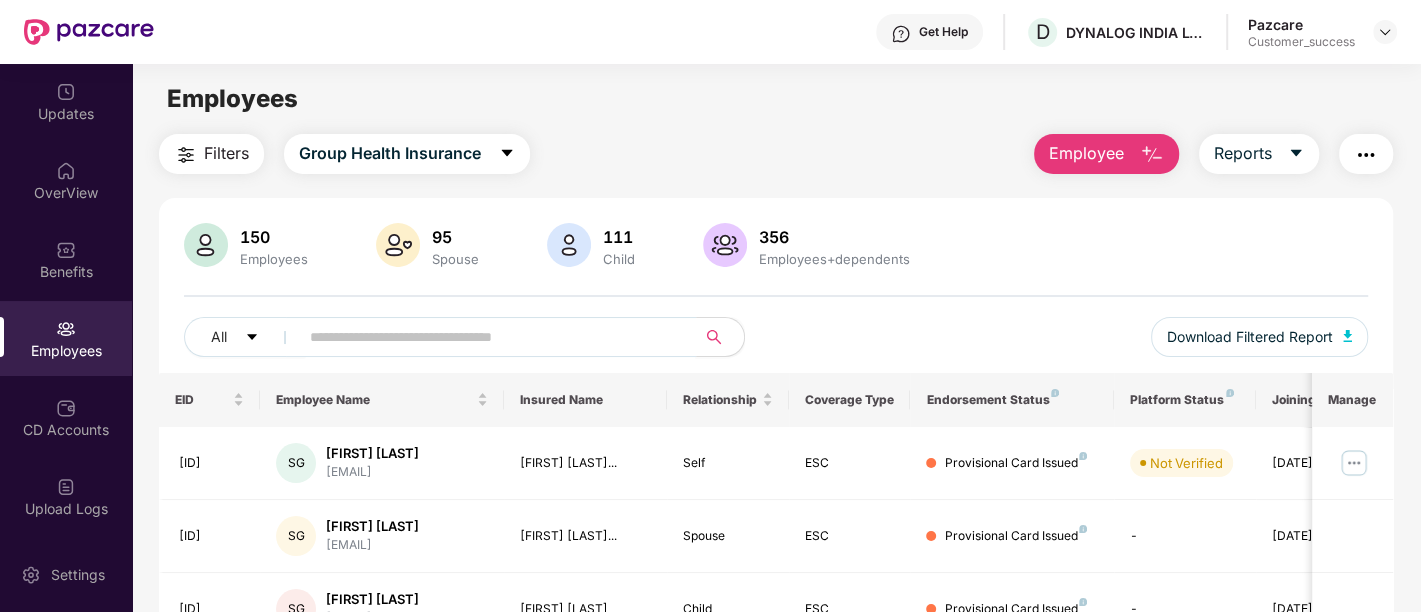 click at bounding box center [491, 337] 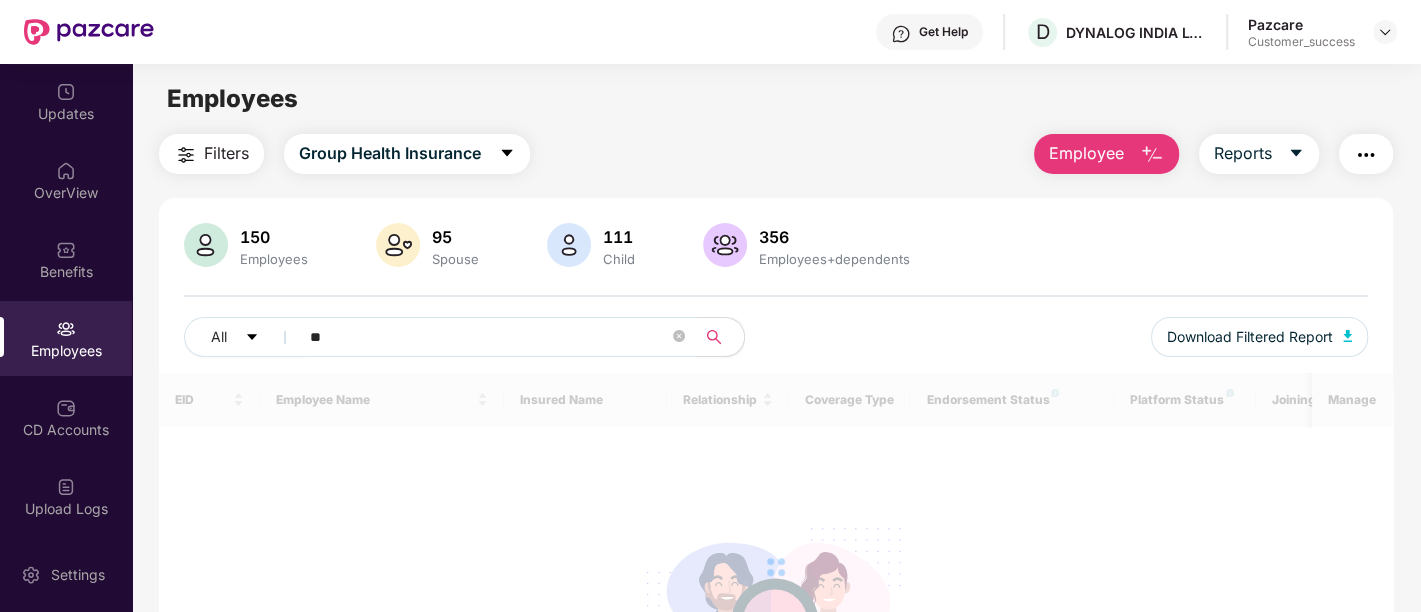 type on "*" 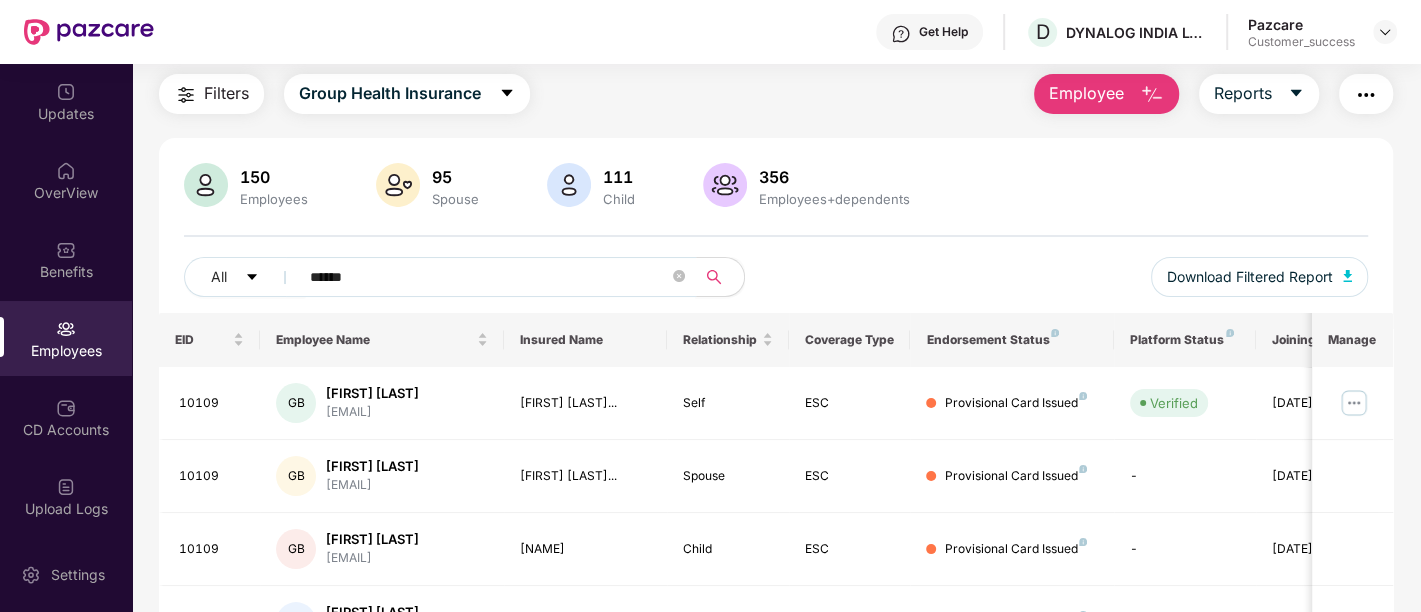 scroll, scrollTop: 0, scrollLeft: 0, axis: both 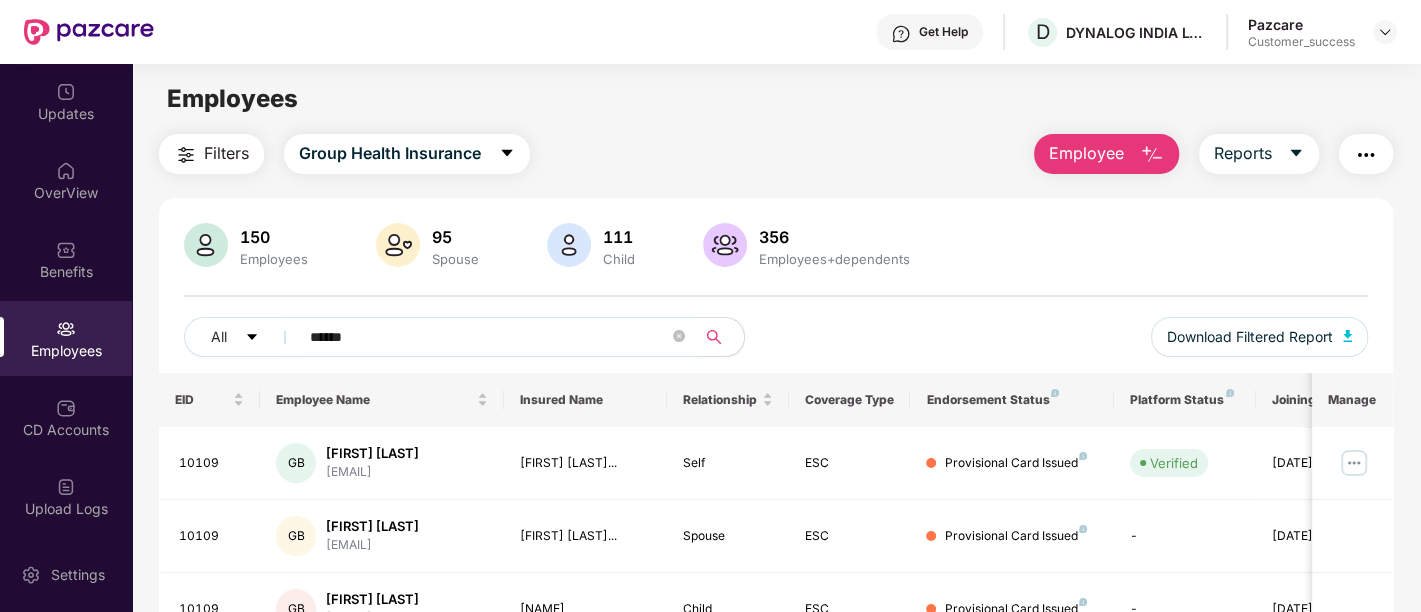 type on "******" 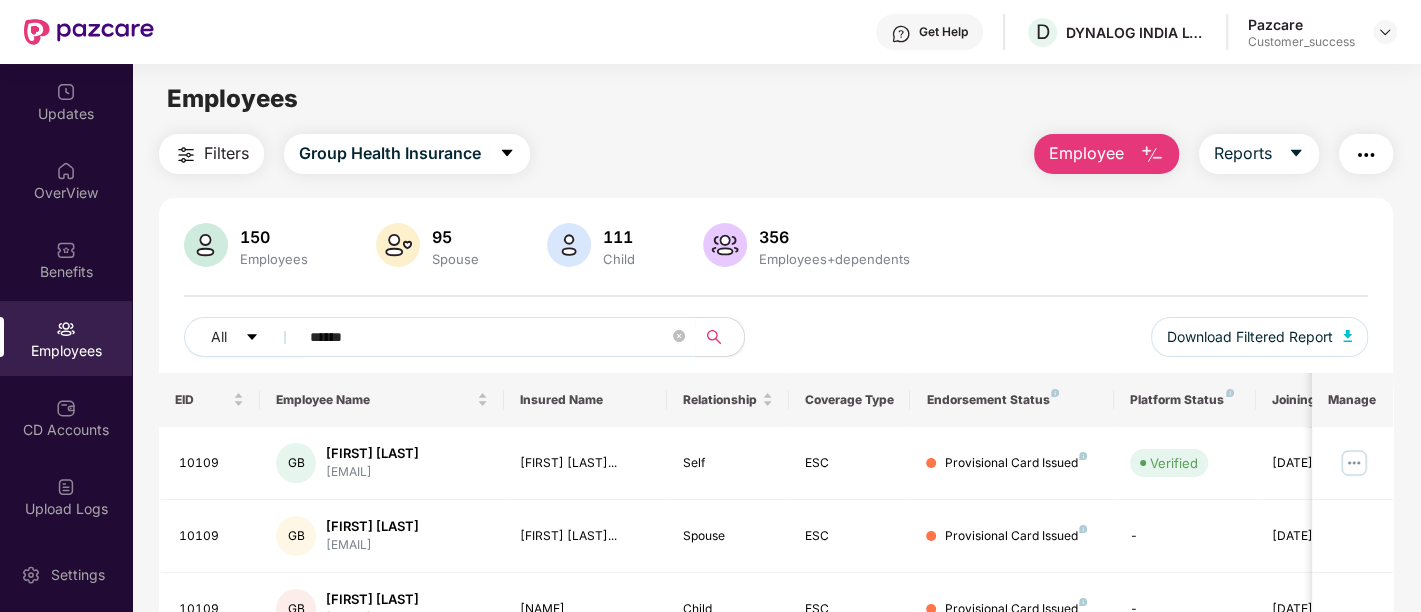 click on "[EMAIL]" at bounding box center [776, 370] 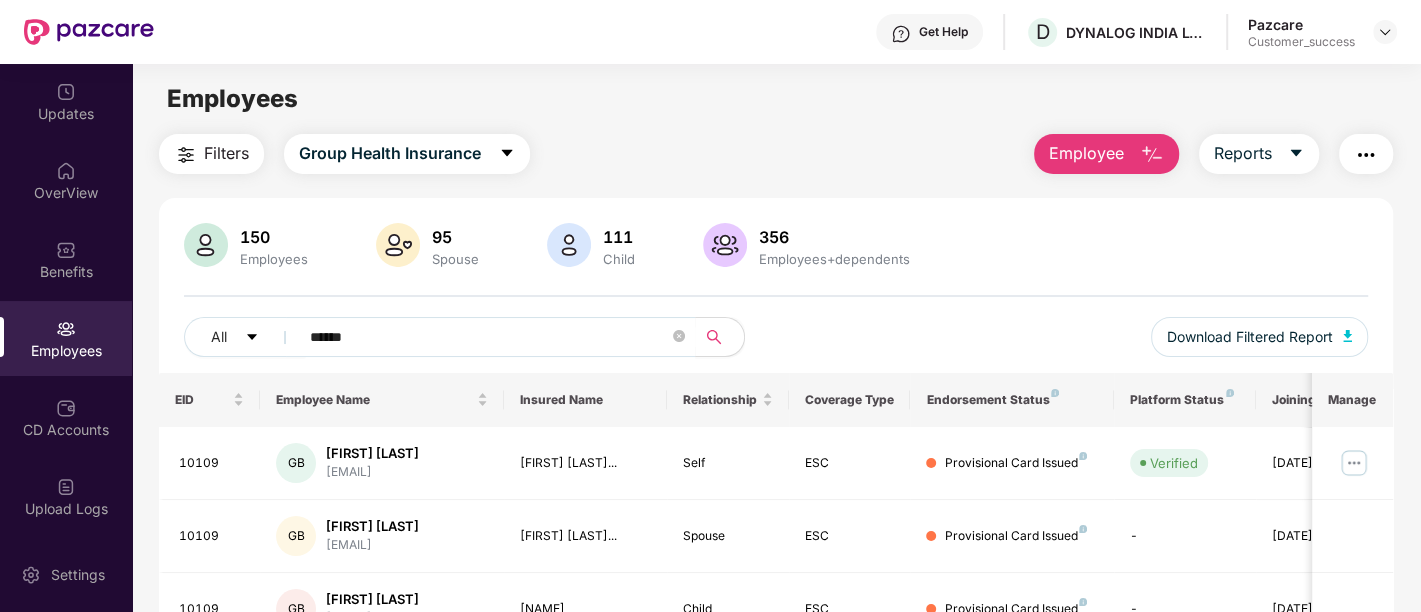 click at bounding box center (1366, 155) 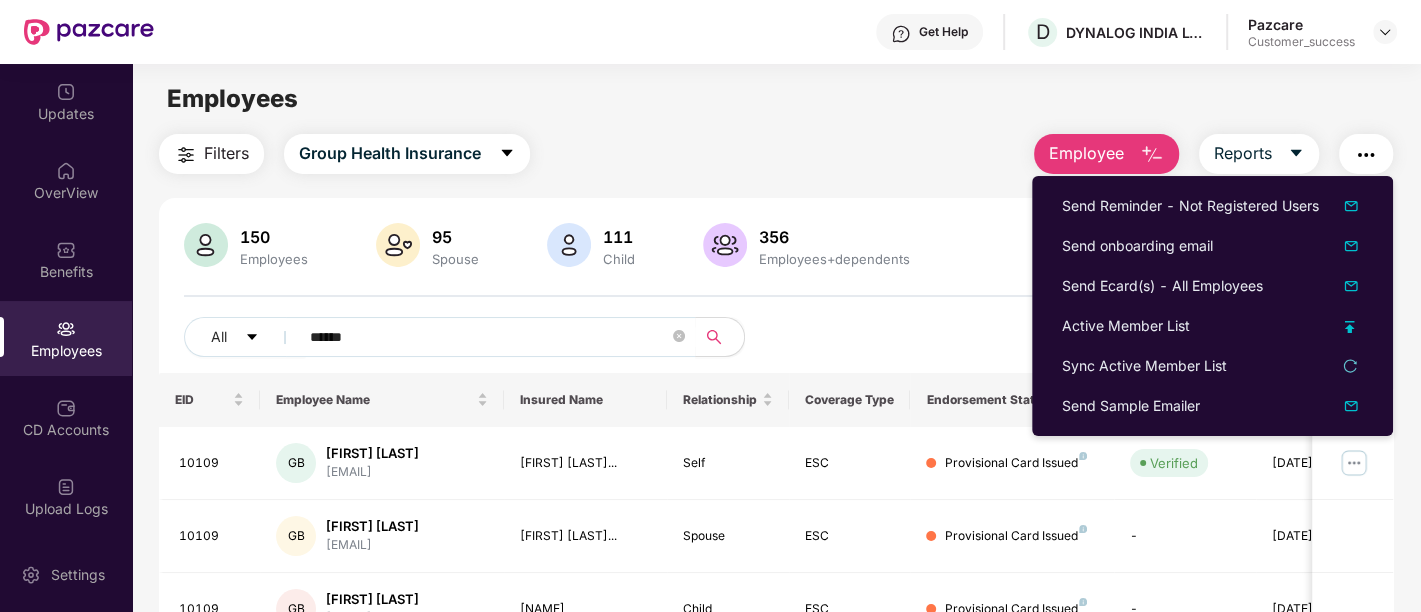 click on "Filters Group Health Insurance Employee  Reports" at bounding box center (776, 154) 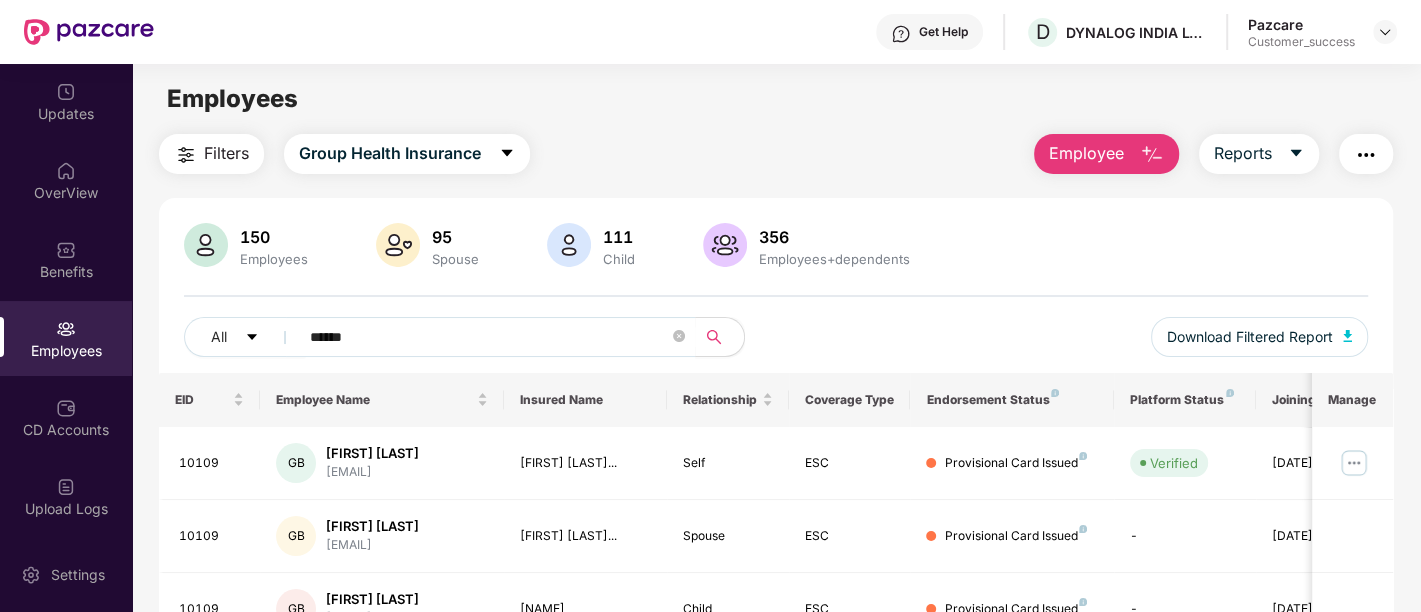 click at bounding box center (1366, 155) 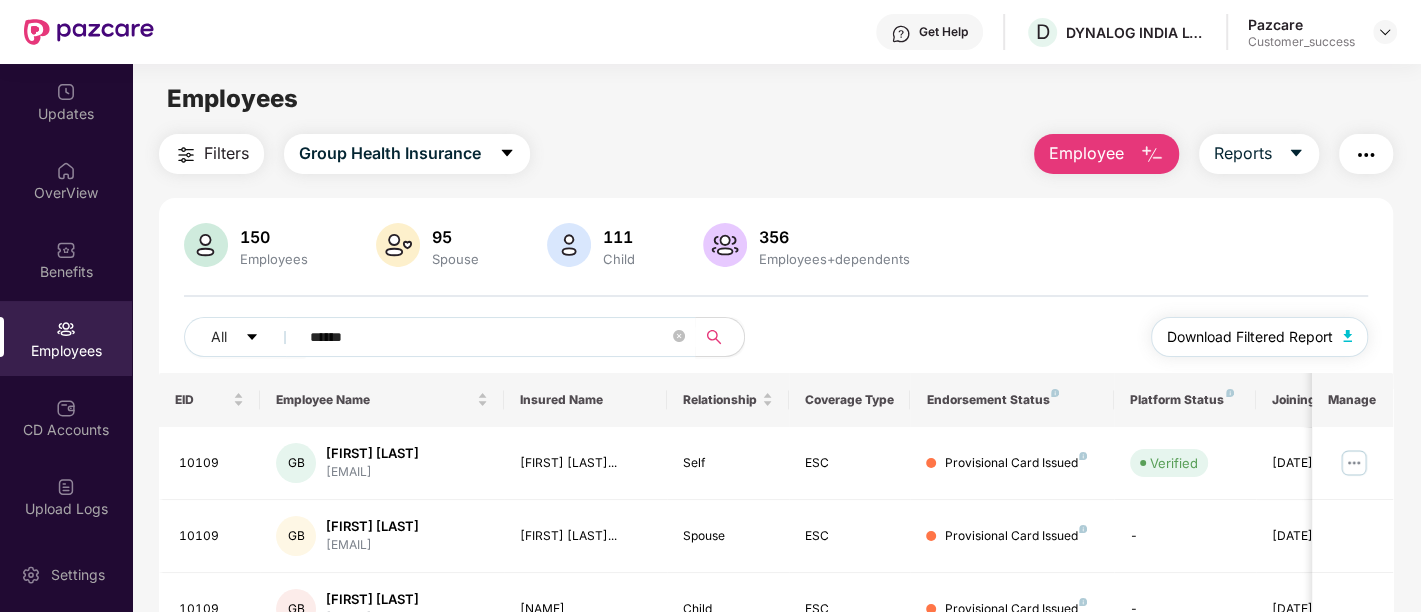 click at bounding box center (1348, 336) 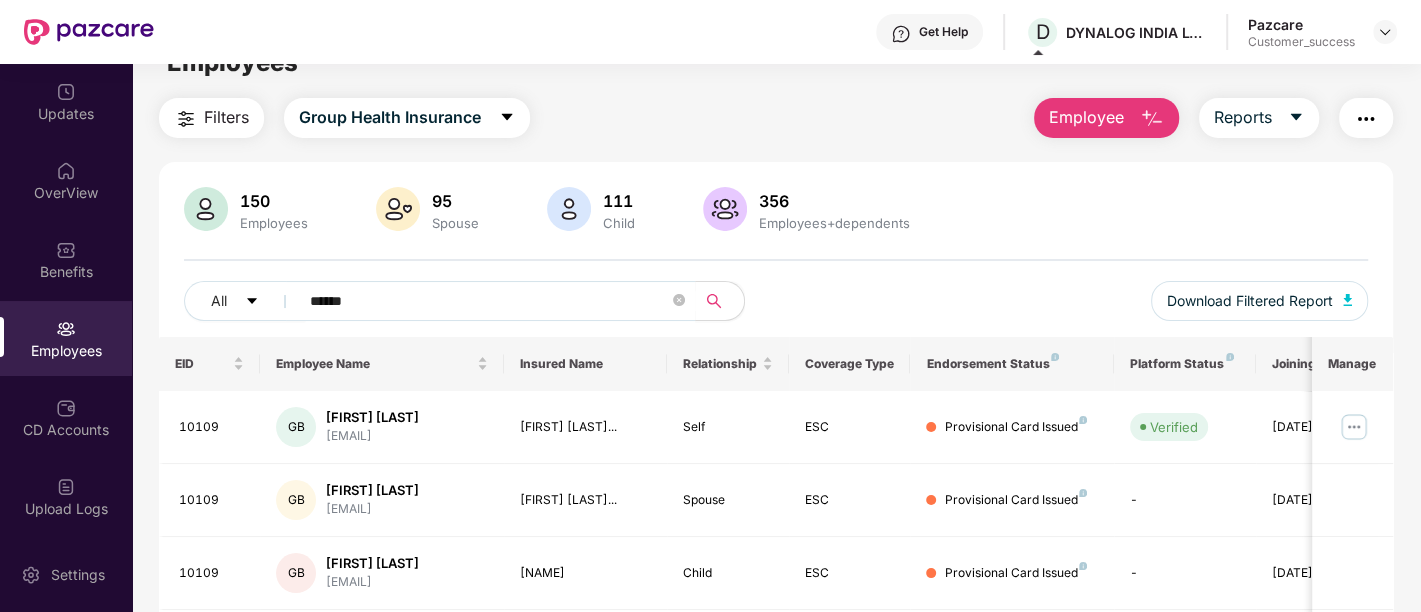 scroll, scrollTop: 0, scrollLeft: 0, axis: both 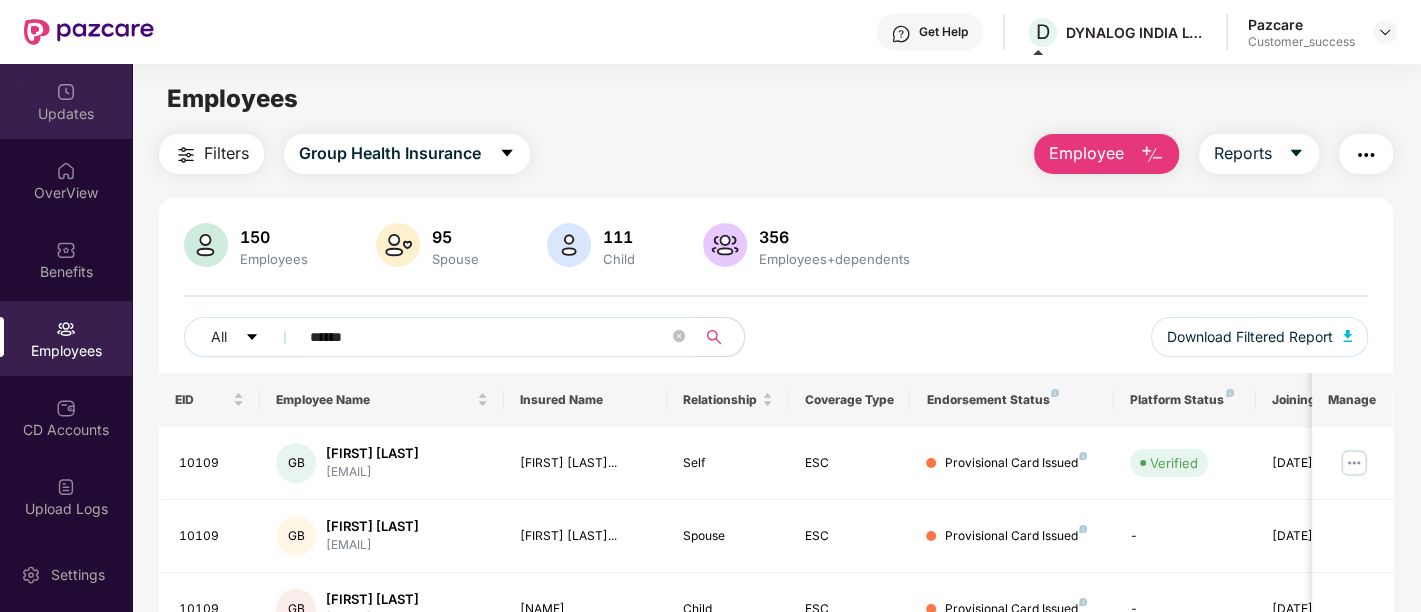 drag, startPoint x: 127, startPoint y: 340, endPoint x: 64, endPoint y: 96, distance: 252.00198 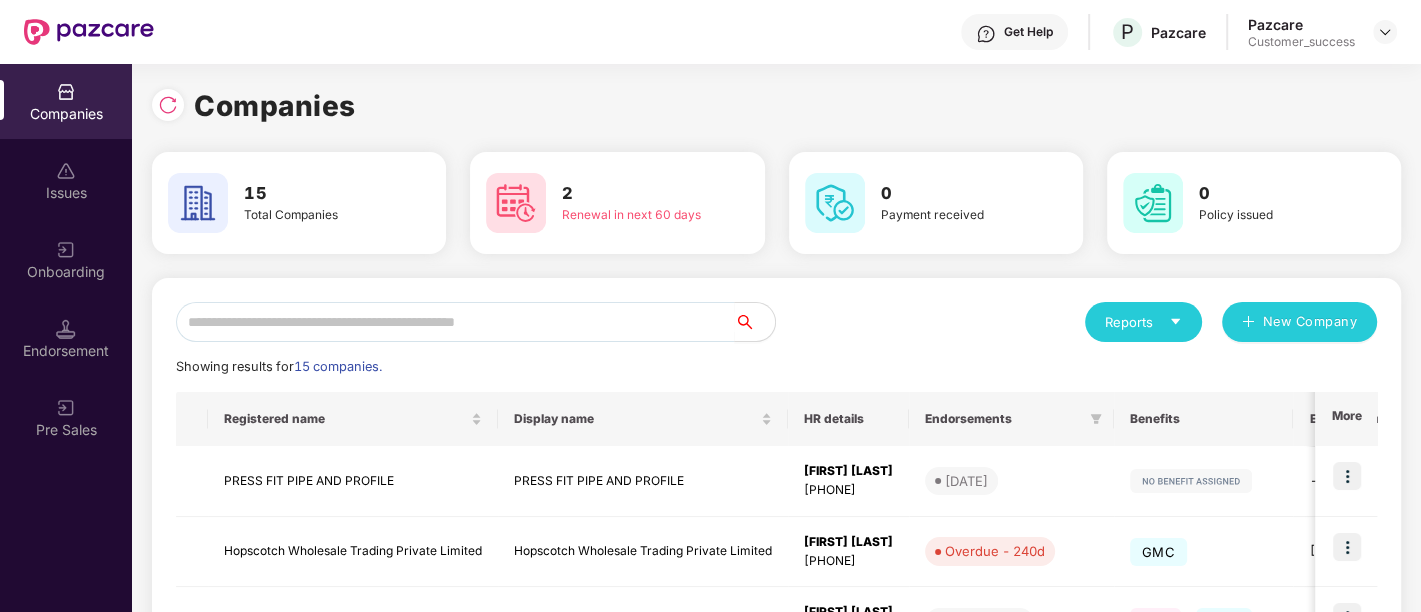 scroll, scrollTop: 0, scrollLeft: 1, axis: horizontal 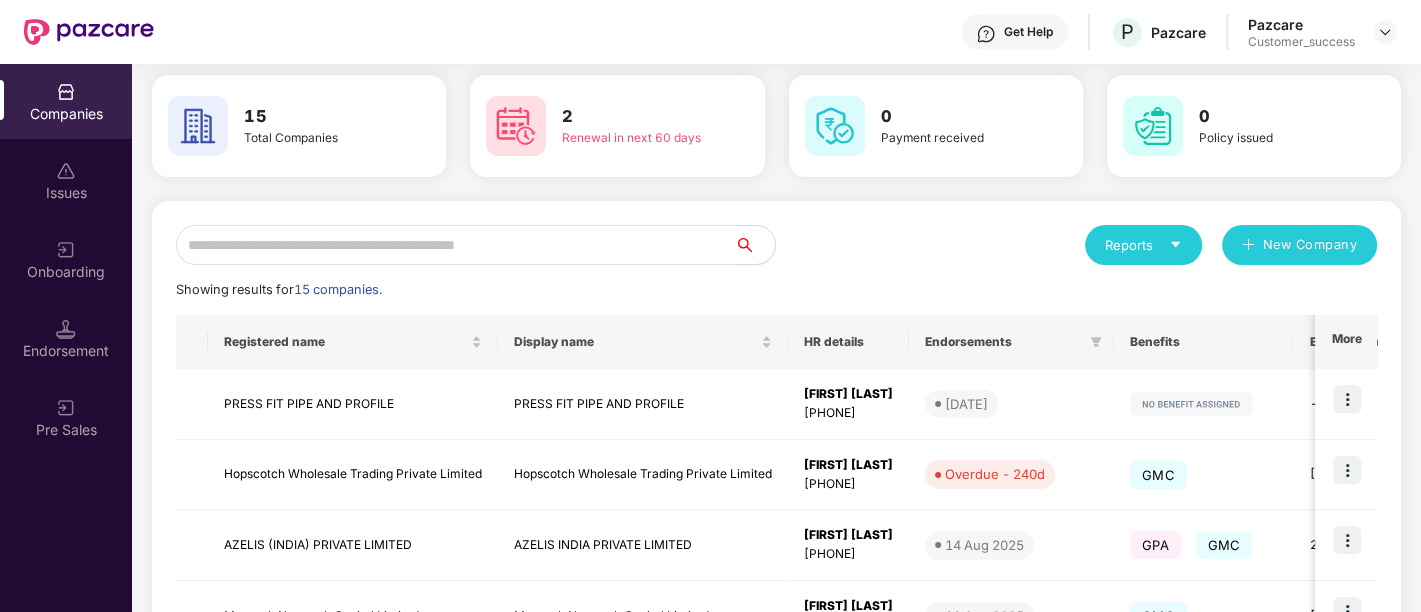 click on "Onboarding" at bounding box center (66, 259) 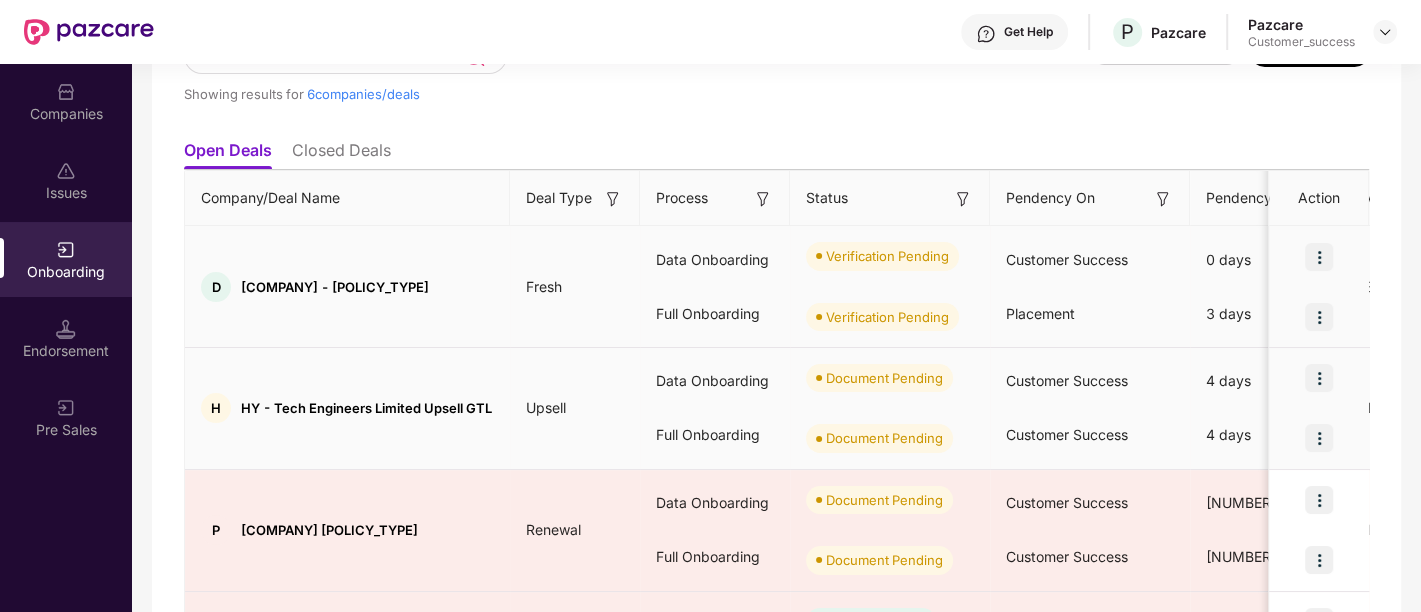 scroll, scrollTop: 157, scrollLeft: 0, axis: vertical 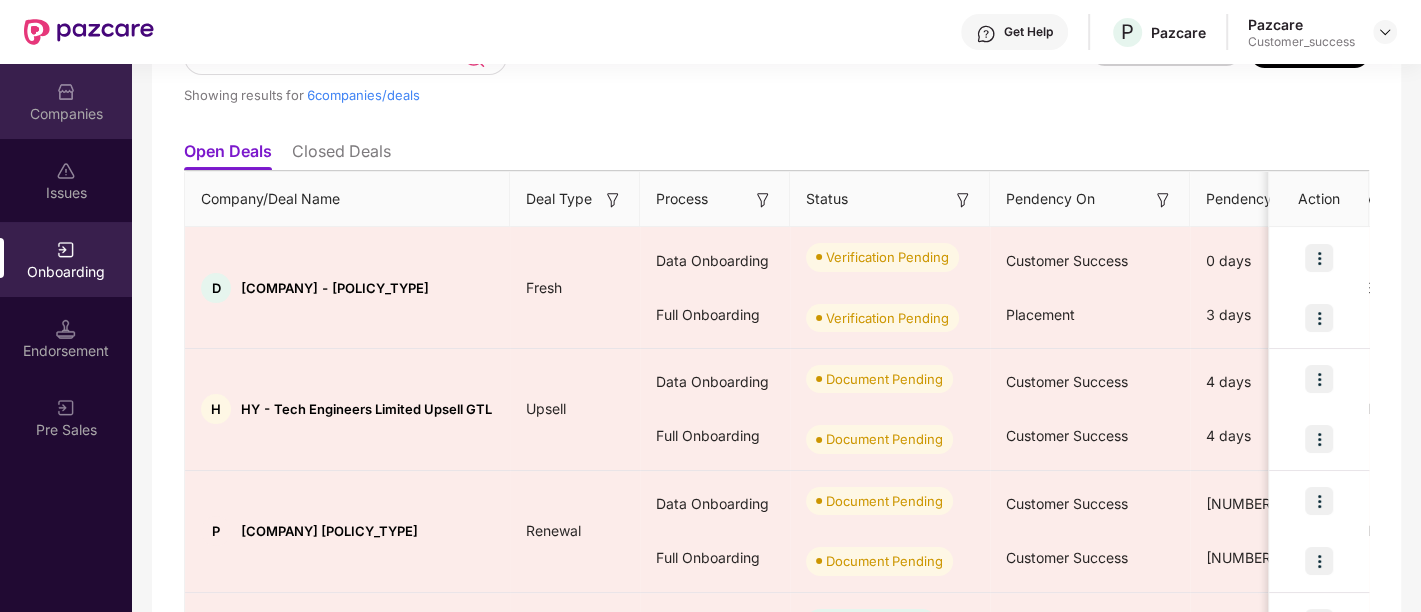 click on "Companies" at bounding box center (66, 101) 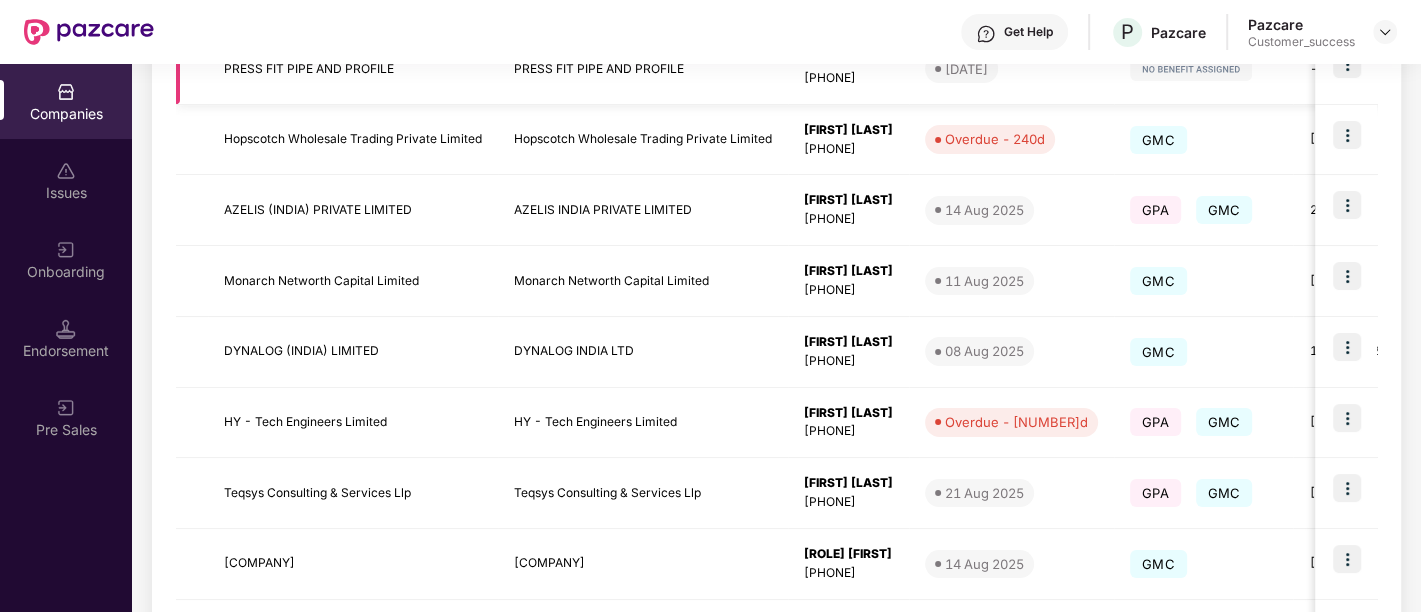 scroll, scrollTop: 413, scrollLeft: 0, axis: vertical 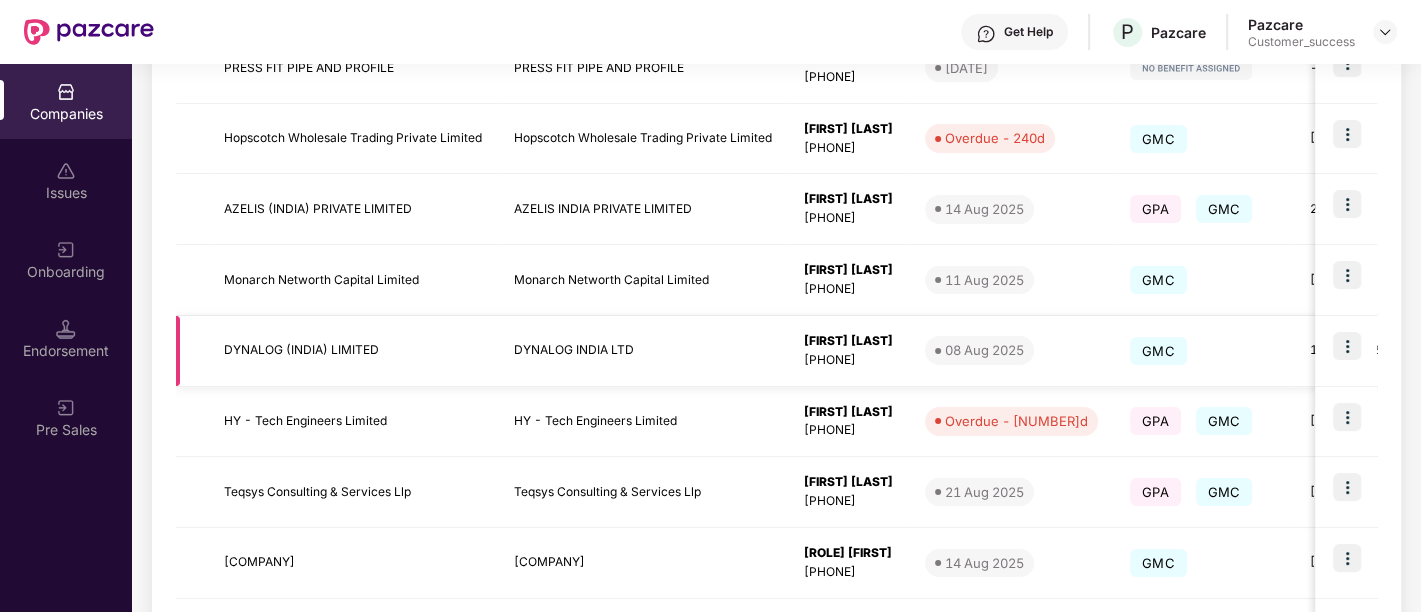 click on "DYNALOG INDIA LTD" at bounding box center (643, 351) 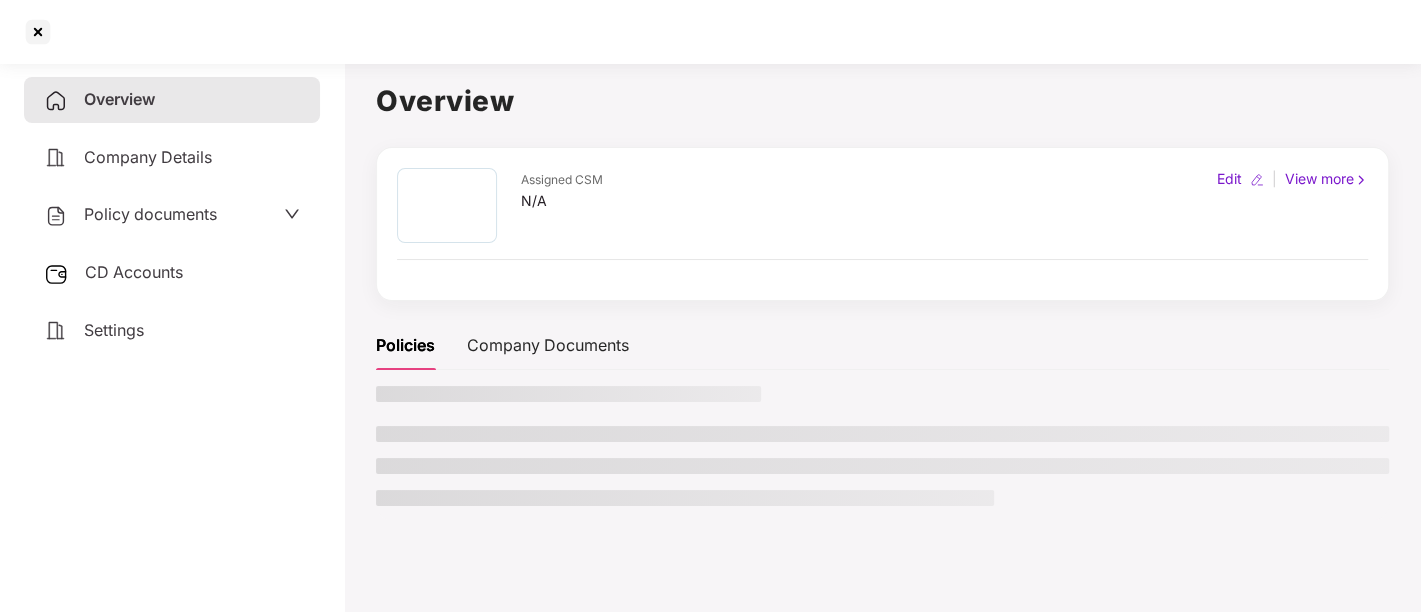 click on "Policies Company Documents" at bounding box center (882, 345) 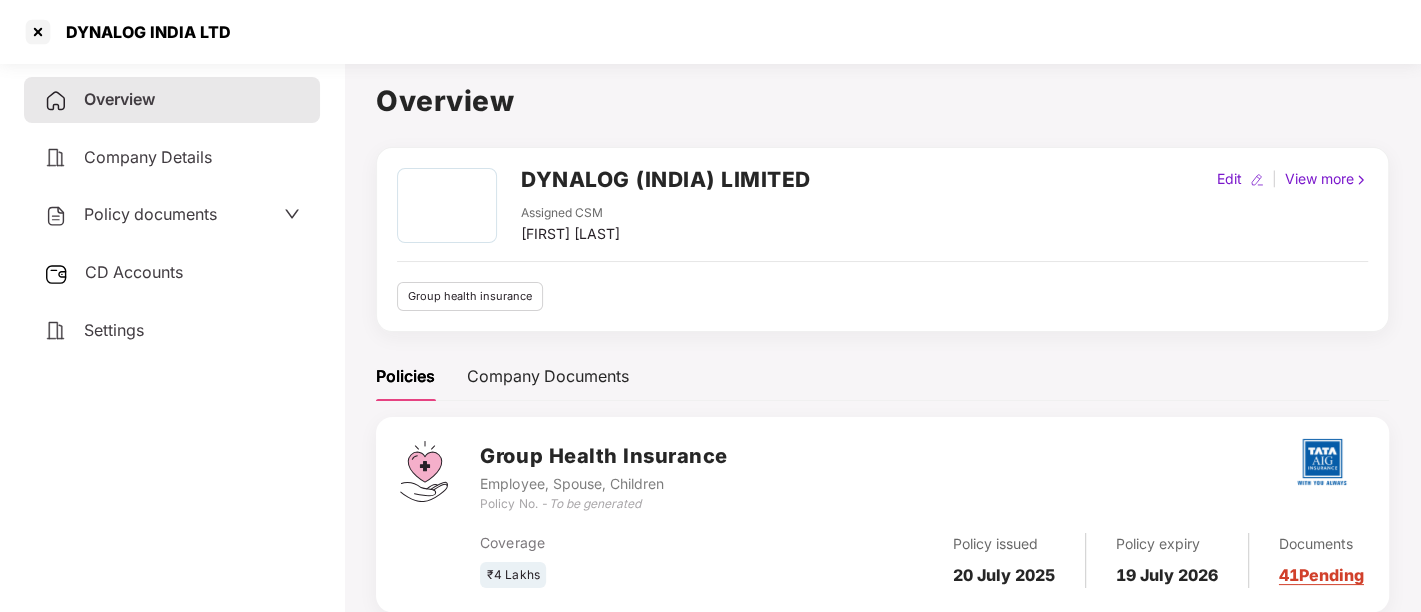 click 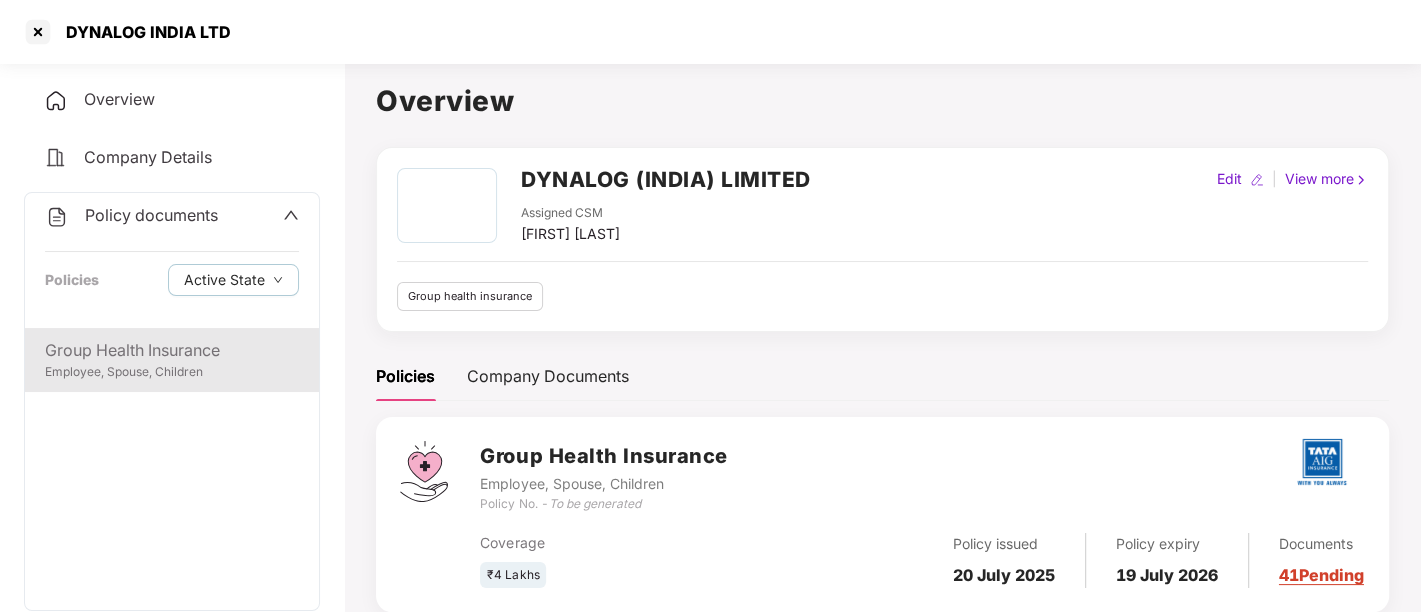 click on "Employee, Spouse, Children" at bounding box center (172, 372) 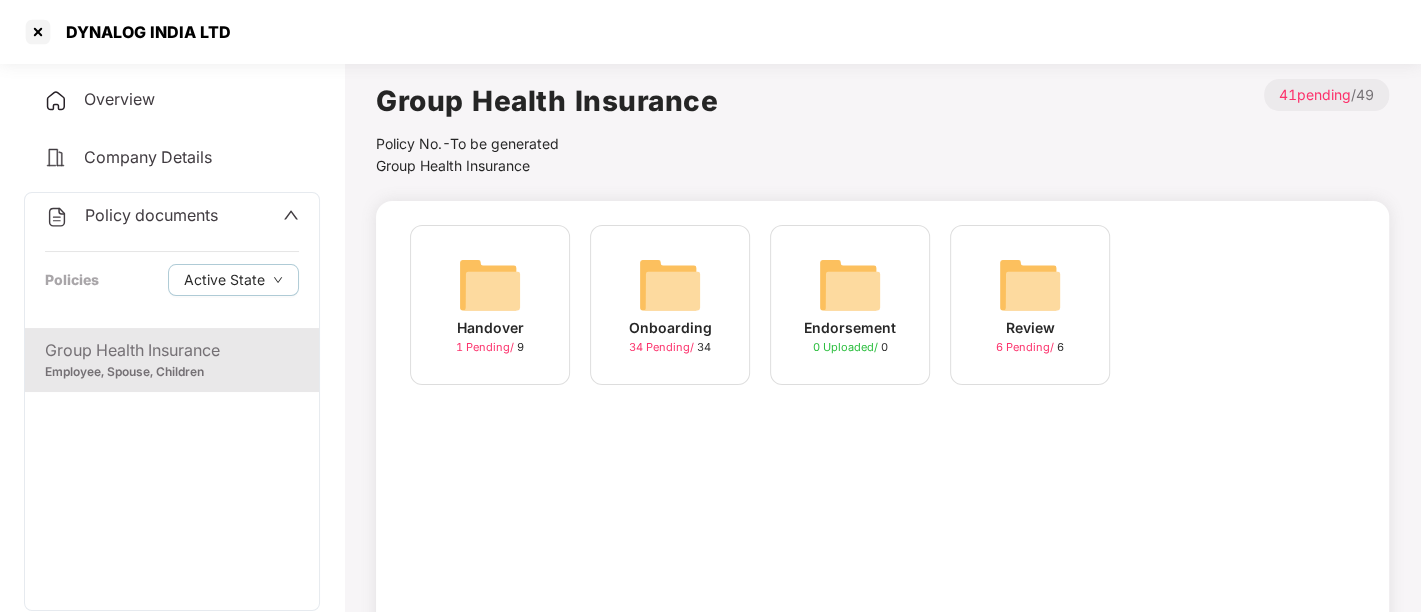 click on "Onboarding" at bounding box center (670, 328) 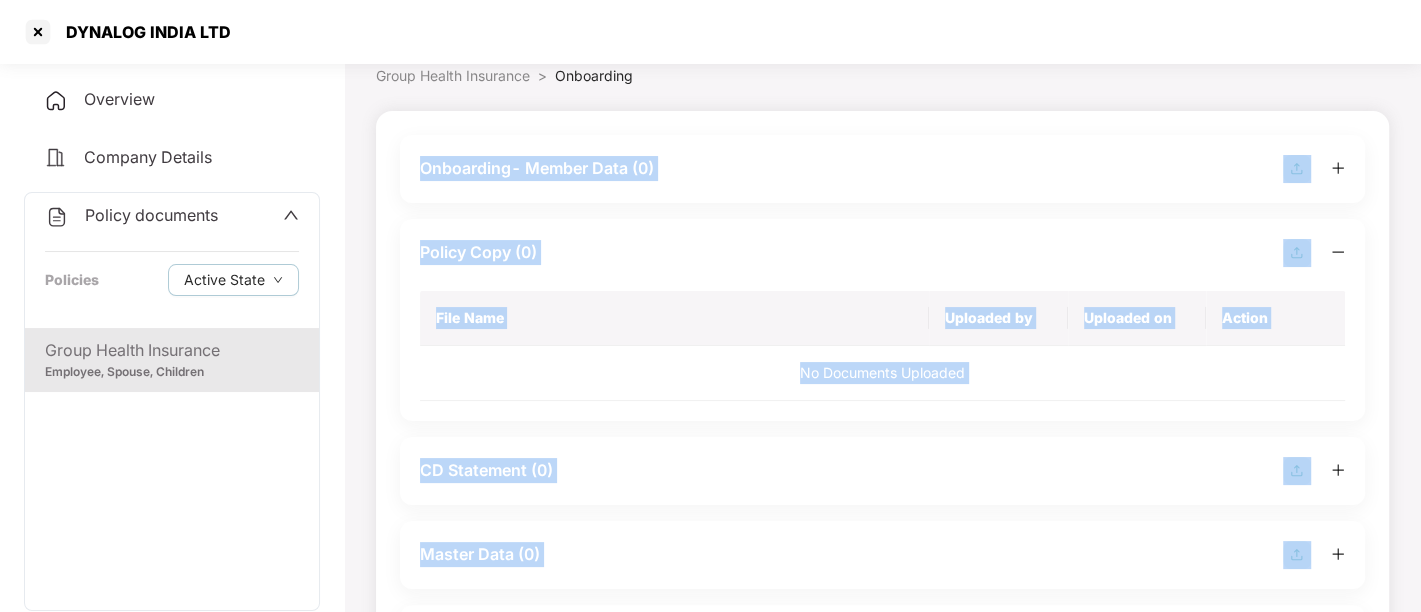 scroll, scrollTop: 95, scrollLeft: 0, axis: vertical 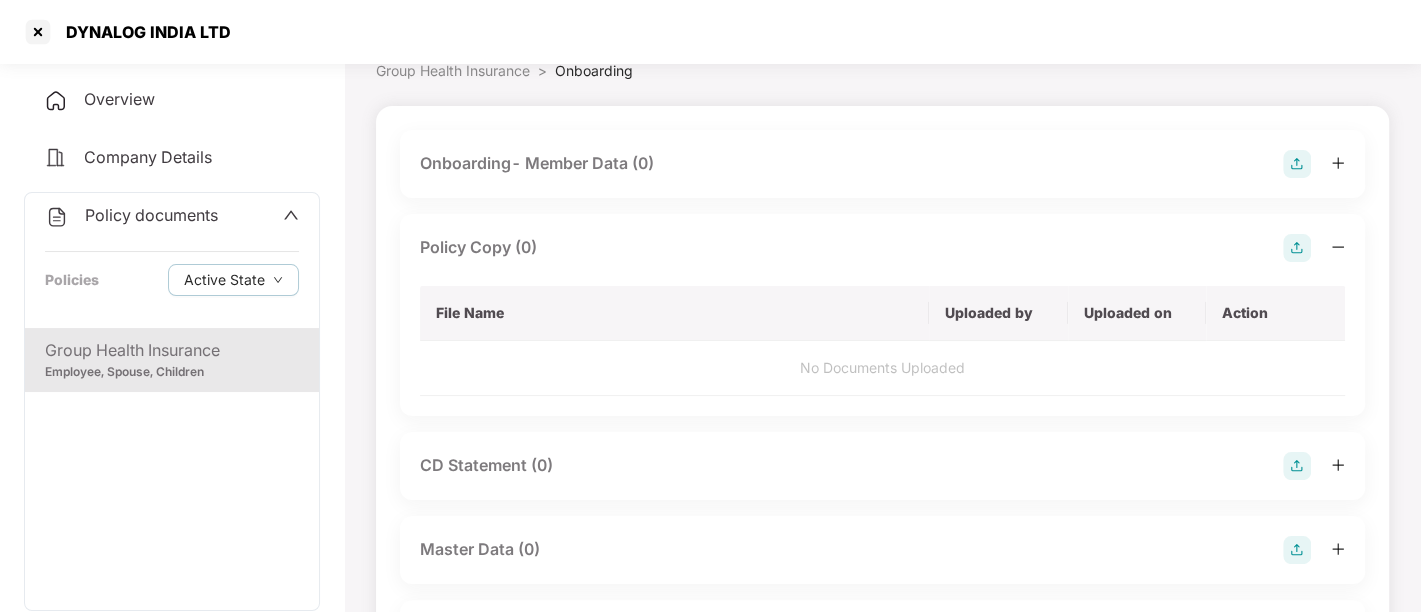 click on "Onboarding- Member Data (0)" at bounding box center (882, 164) 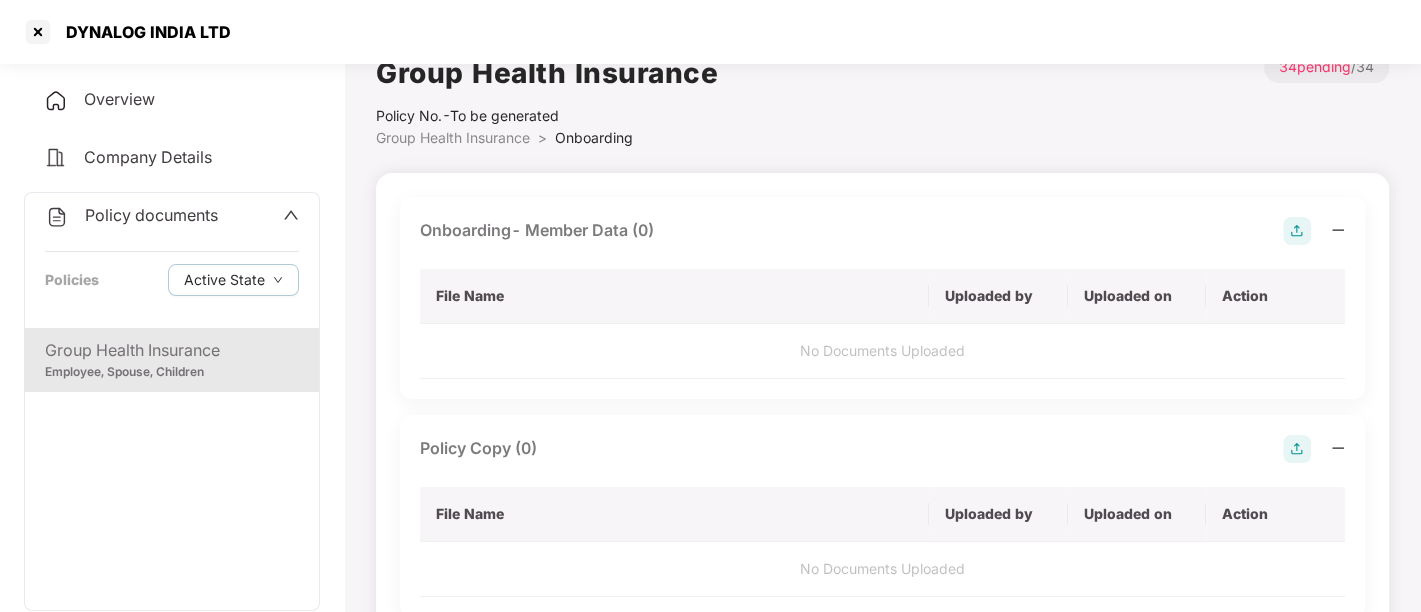 scroll, scrollTop: 0, scrollLeft: 0, axis: both 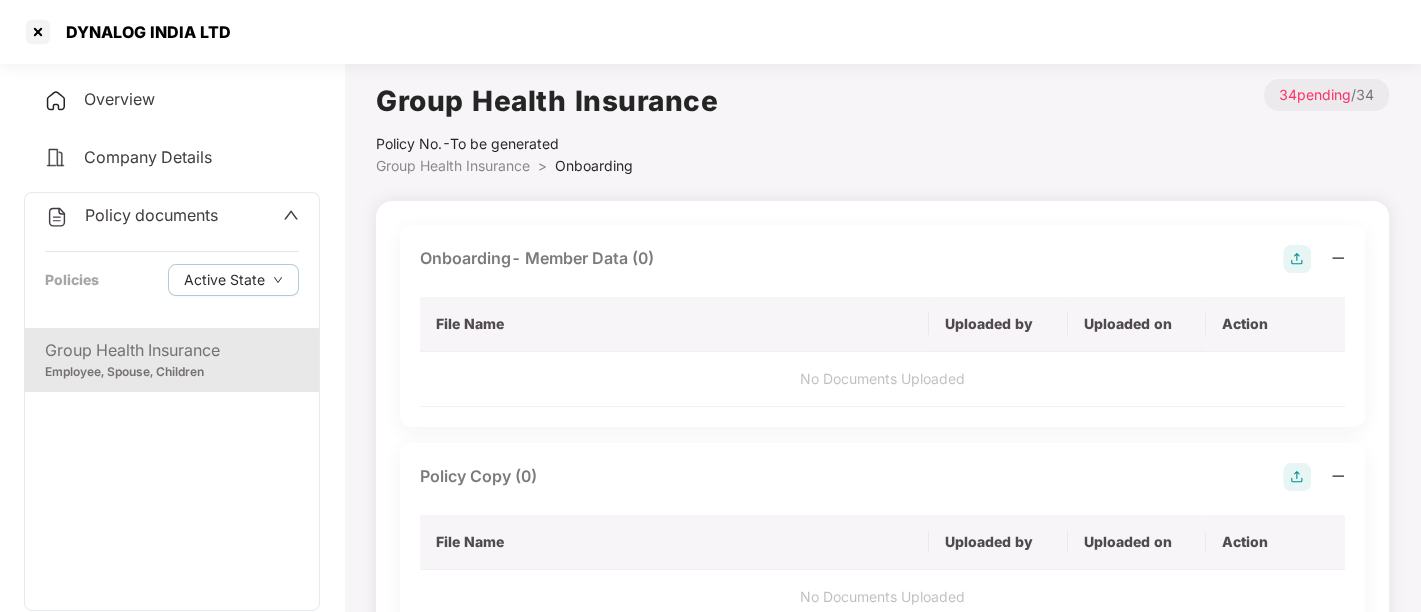 click on "Company Details" at bounding box center (148, 157) 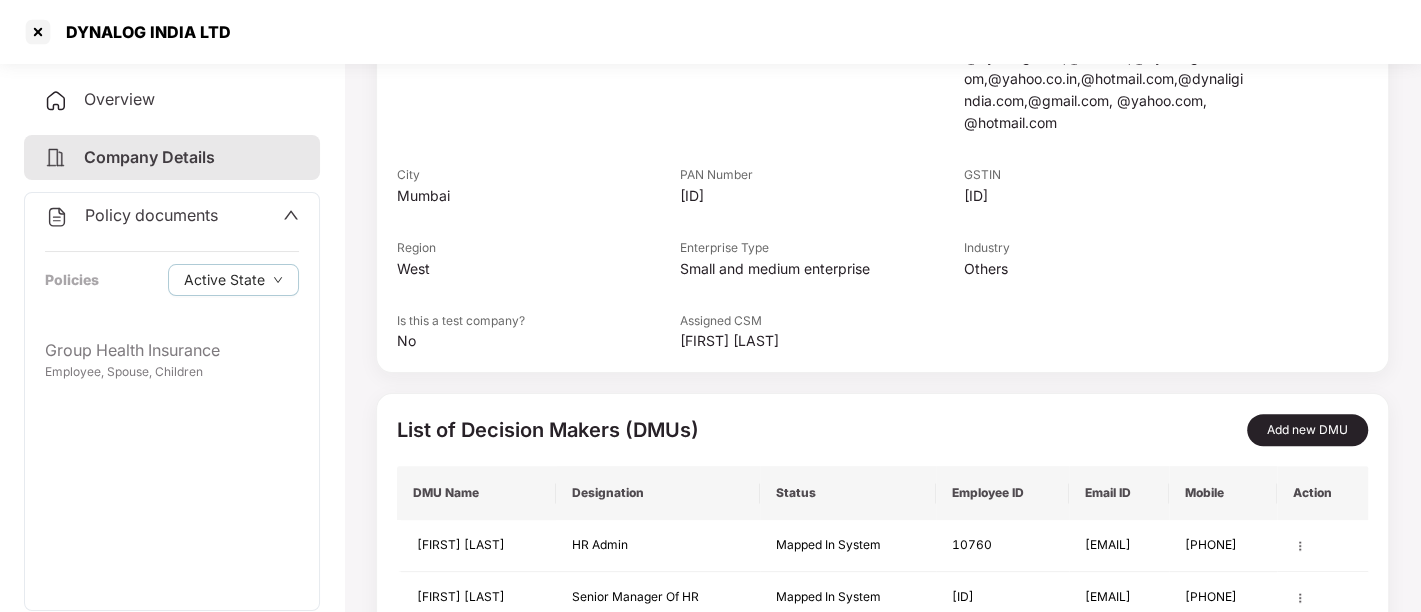 scroll, scrollTop: 355, scrollLeft: 0, axis: vertical 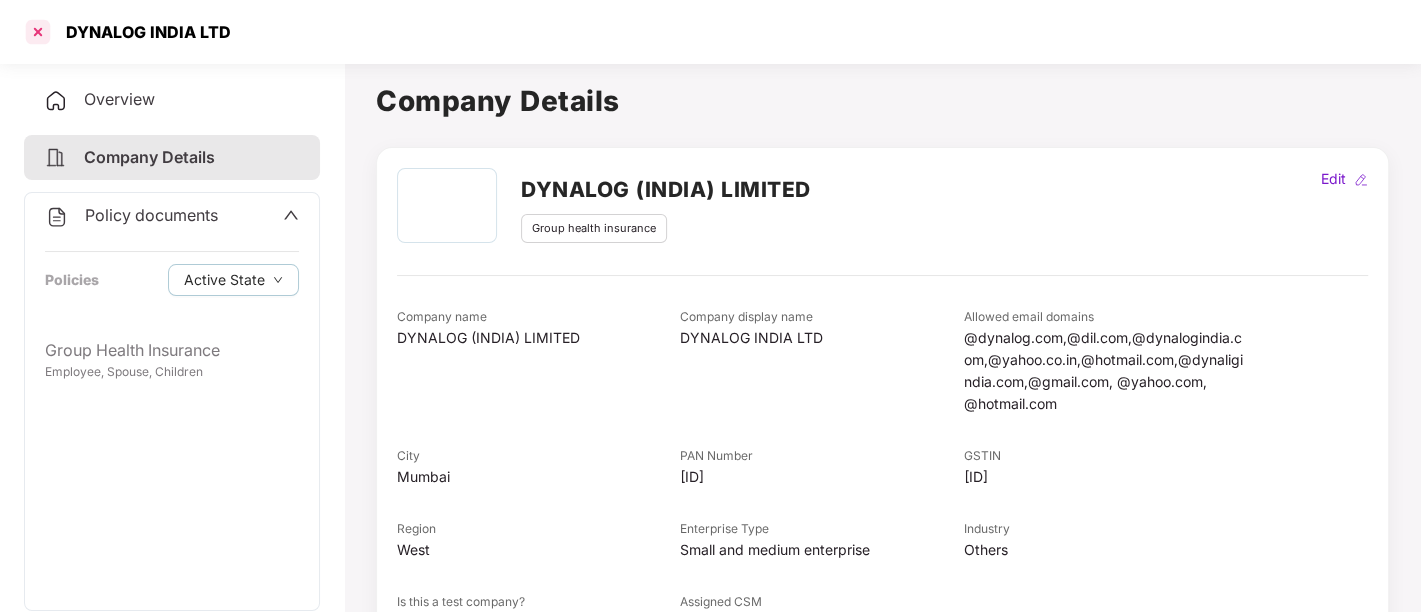 click at bounding box center [38, 32] 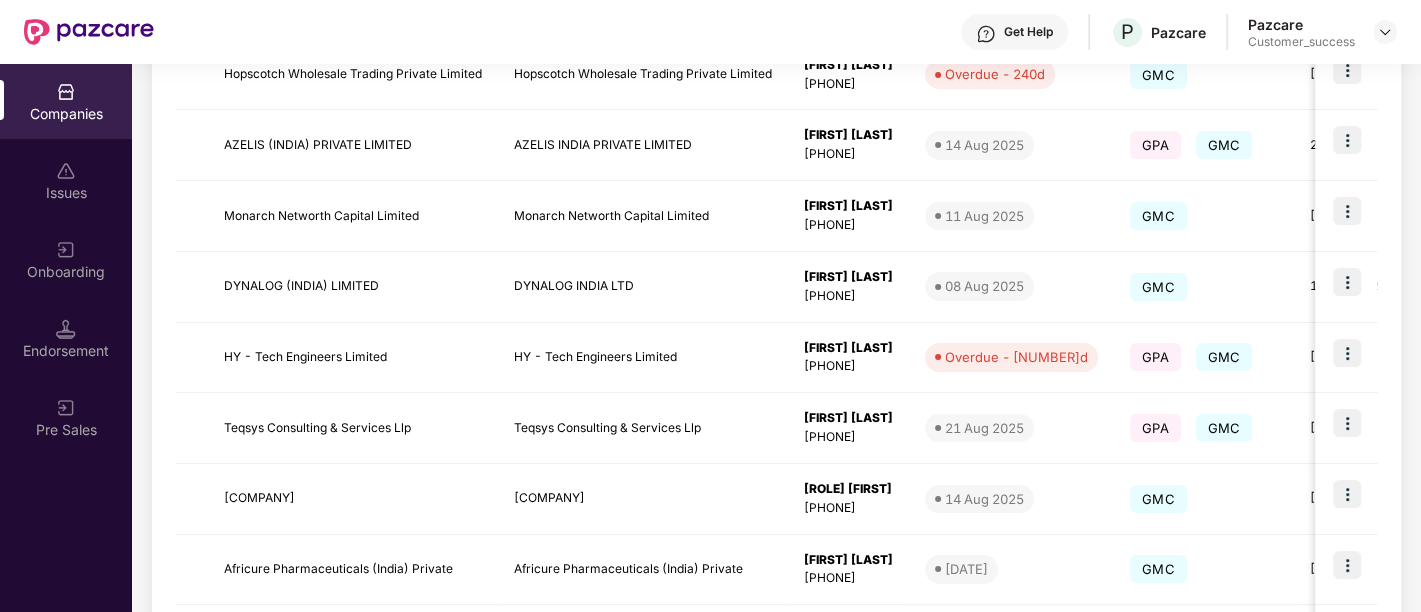 scroll, scrollTop: 499, scrollLeft: 0, axis: vertical 